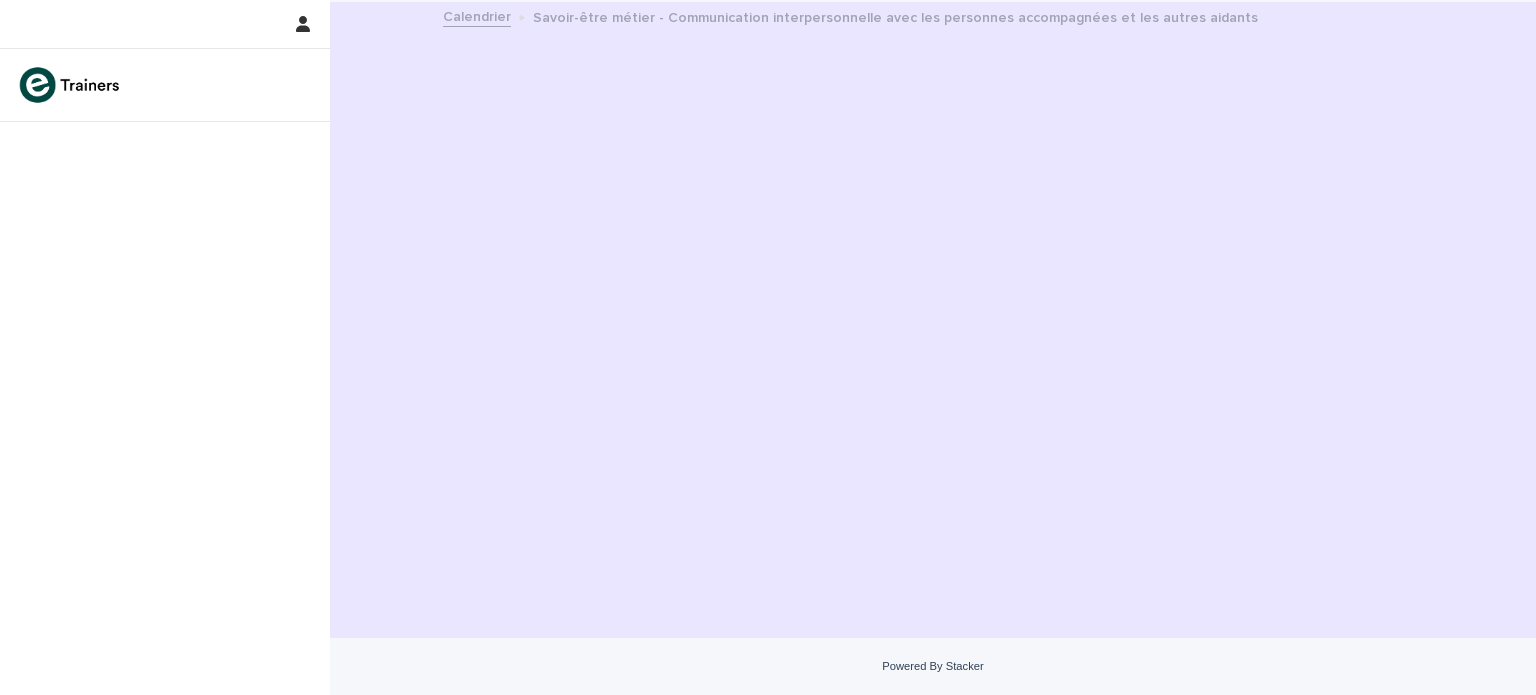 scroll, scrollTop: 0, scrollLeft: 0, axis: both 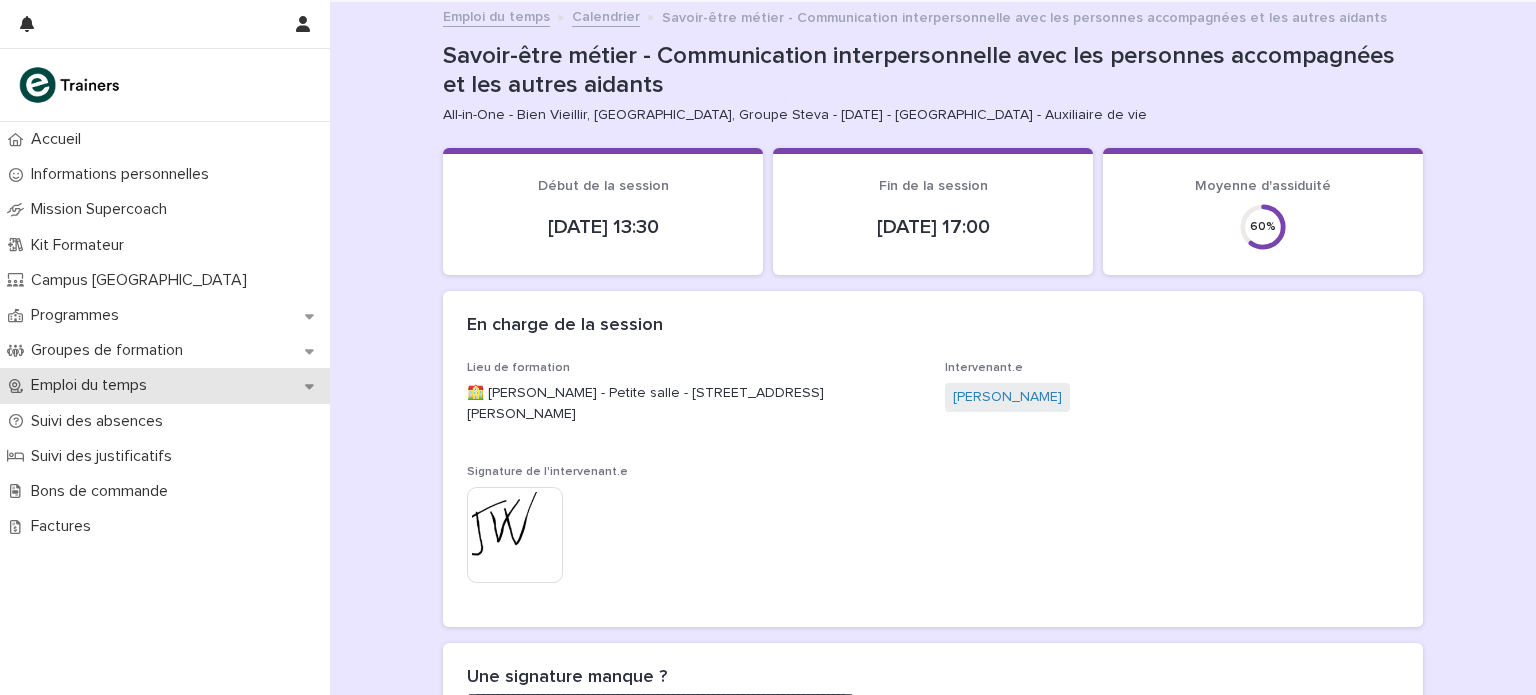 click on "Emploi du temps" at bounding box center [165, 385] 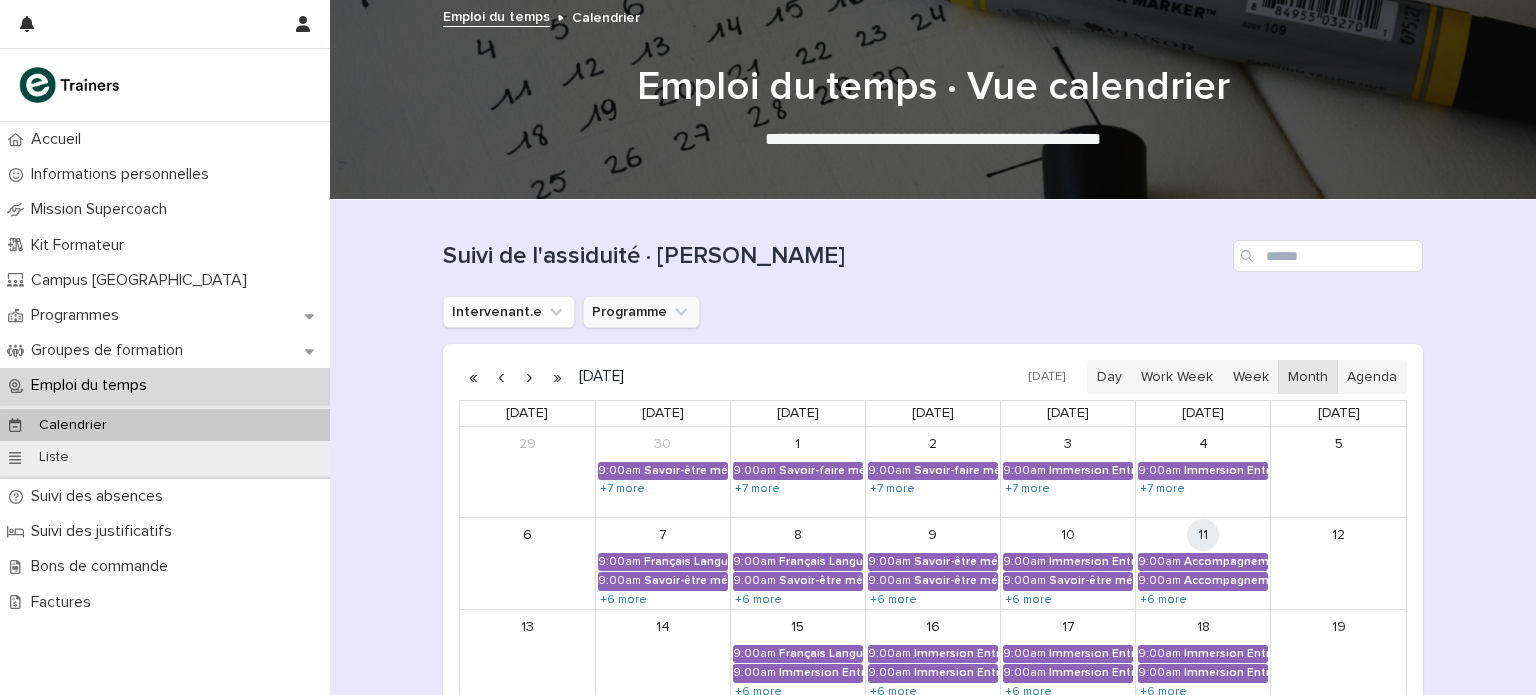 click on "Programme" at bounding box center (641, 312) 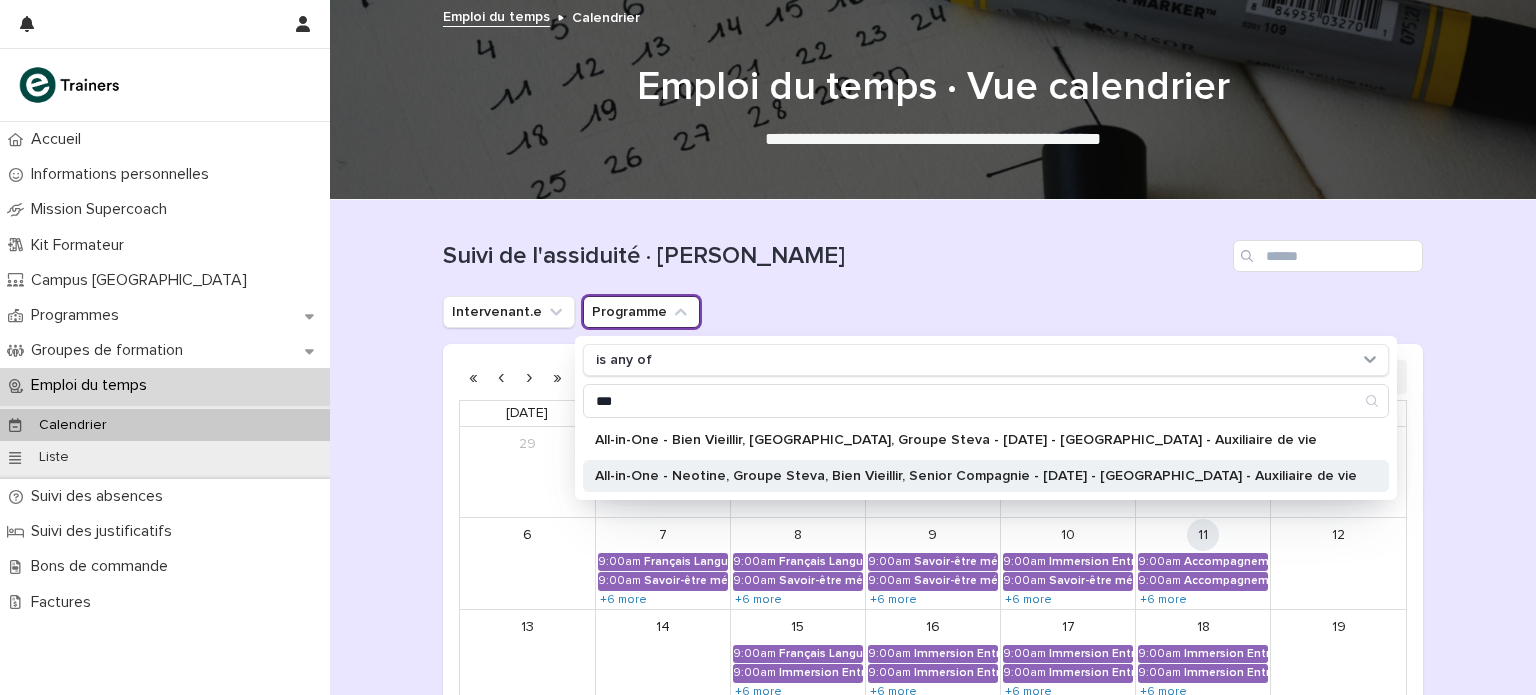 type on "***" 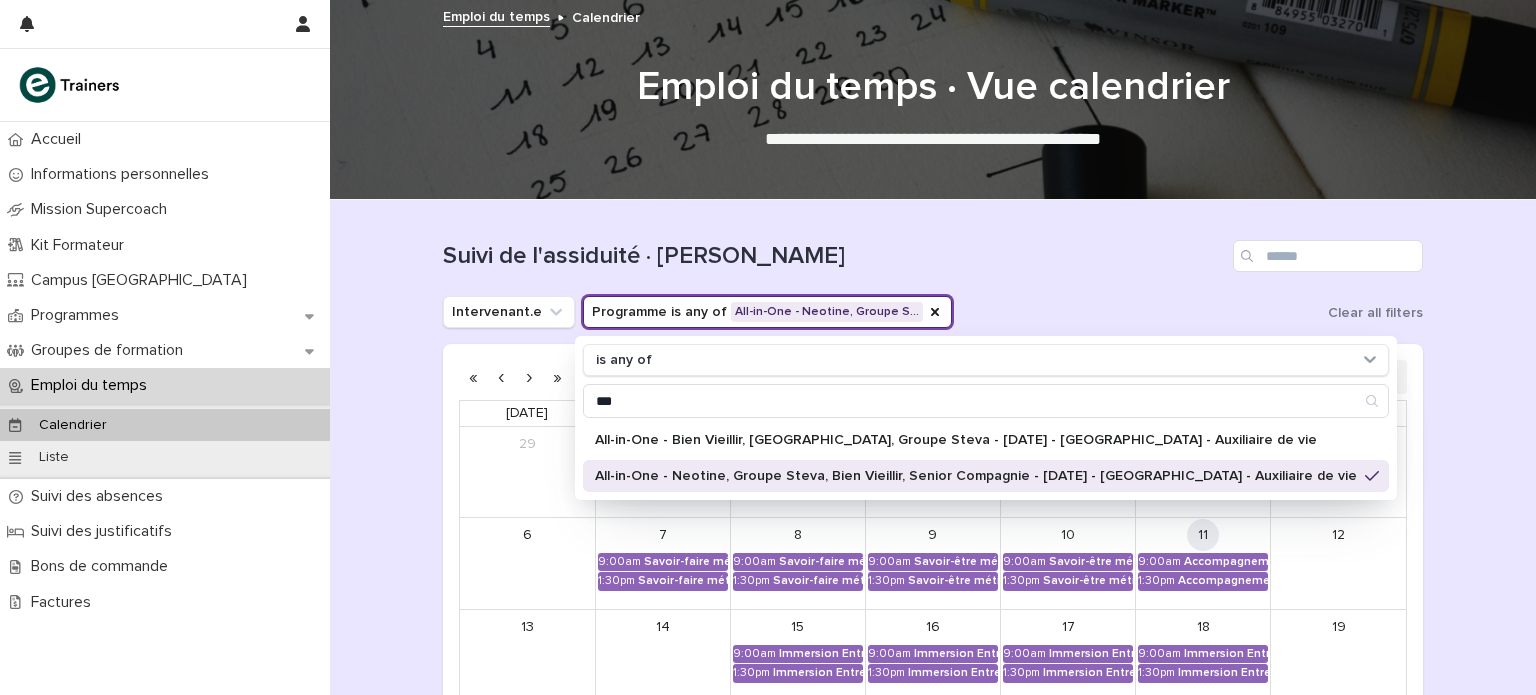 click on "Intervenant.e Programme is any of All-in-One - Neotine, Groupe S… is any of *** All-in-One - Bien Vieillir, [GEOGRAPHIC_DATA], Groupe Steva - [DATE] - [GEOGRAPHIC_DATA] - Auxiliaire de vie All-in-One - Neotine, Groupe Steva, Bien Vieillir, Senior Compagnie - [DATE] - [GEOGRAPHIC_DATA] - Auxiliaire de vie Clear all filters" at bounding box center (933, 312) 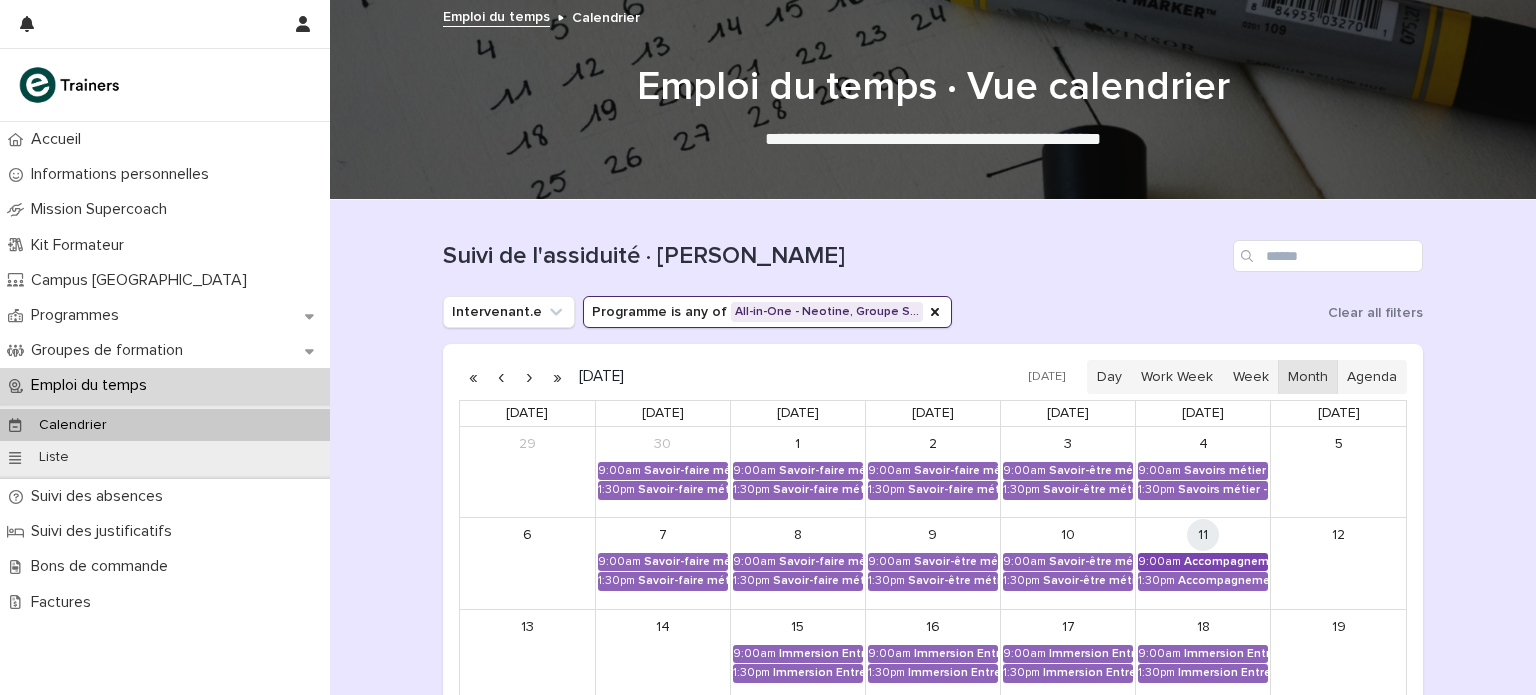 click on "Accompagnement Immersion - Préparation de l'immersion tutorée" at bounding box center (1226, 562) 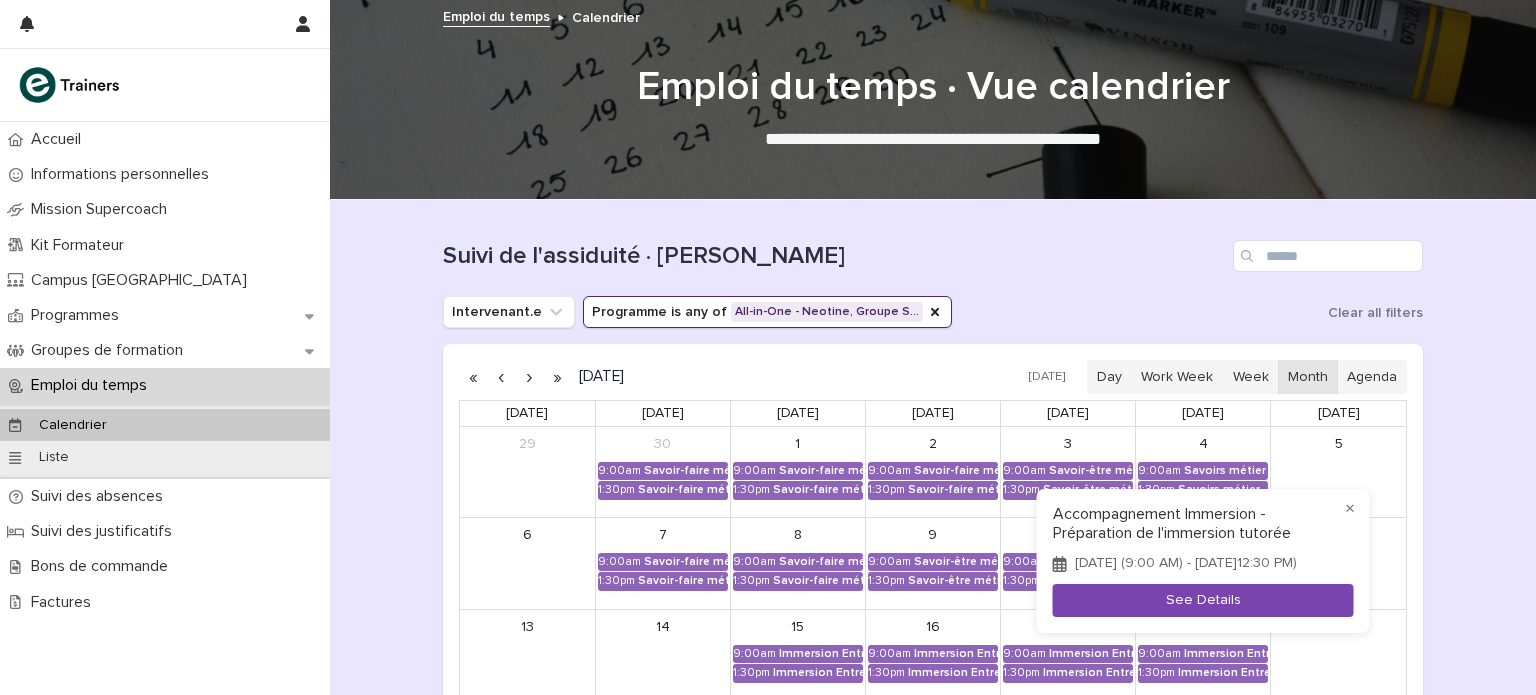 click on "See Details" at bounding box center [1203, 600] 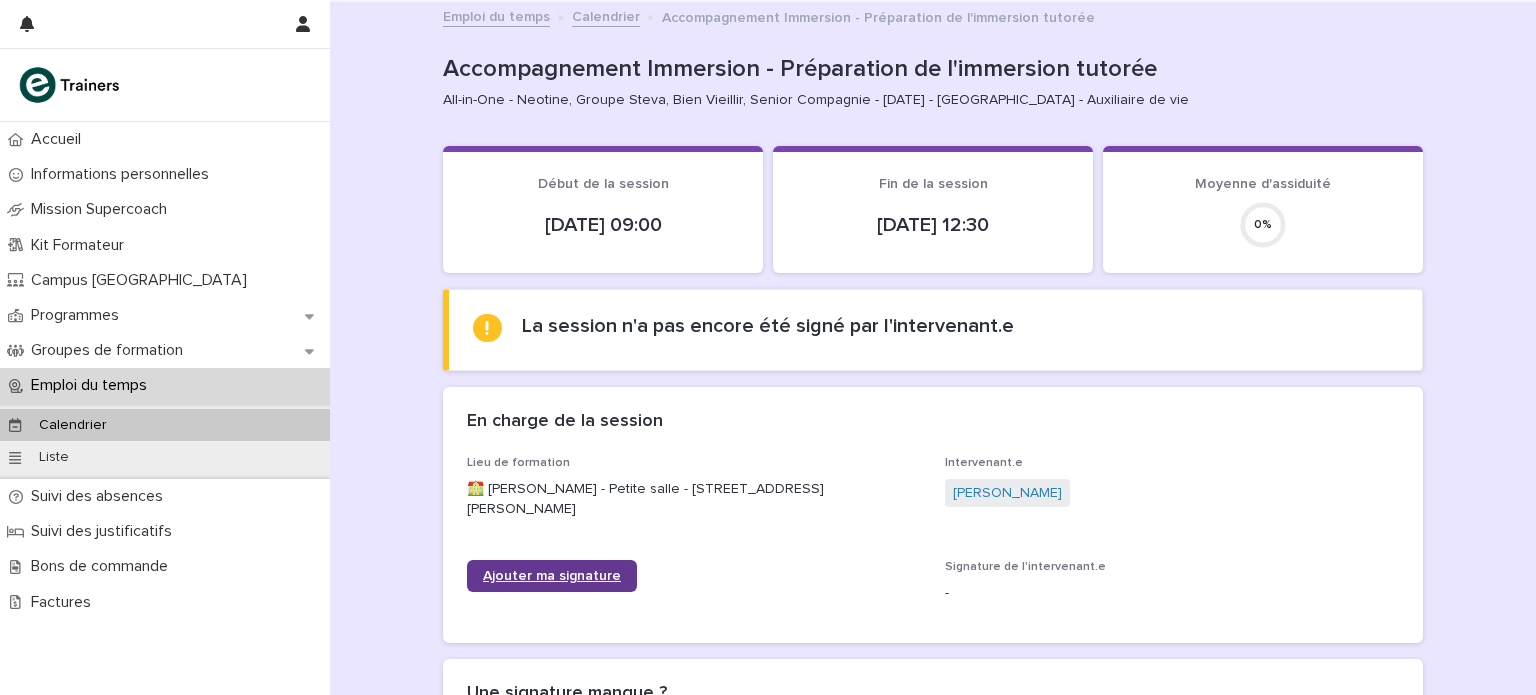 click on "Ajouter ma signature" at bounding box center (552, 576) 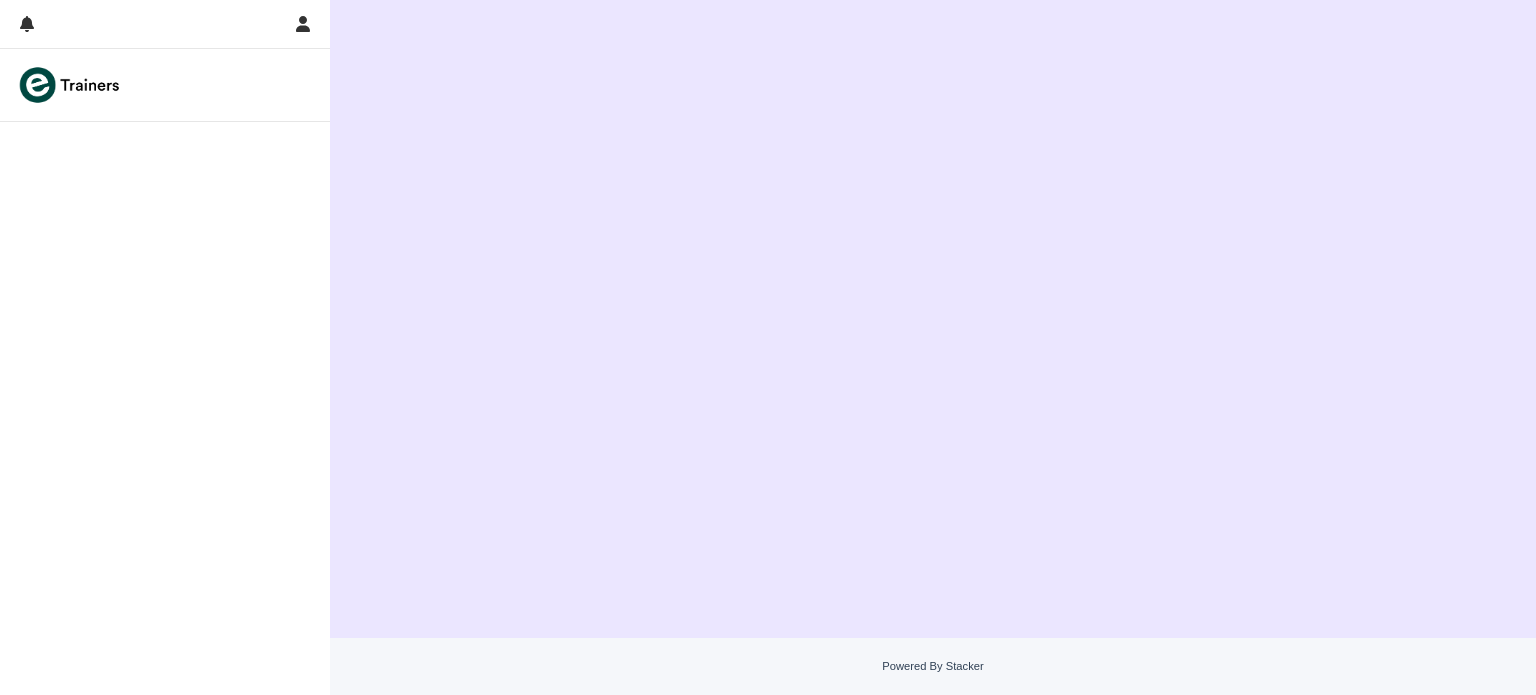scroll, scrollTop: 0, scrollLeft: 0, axis: both 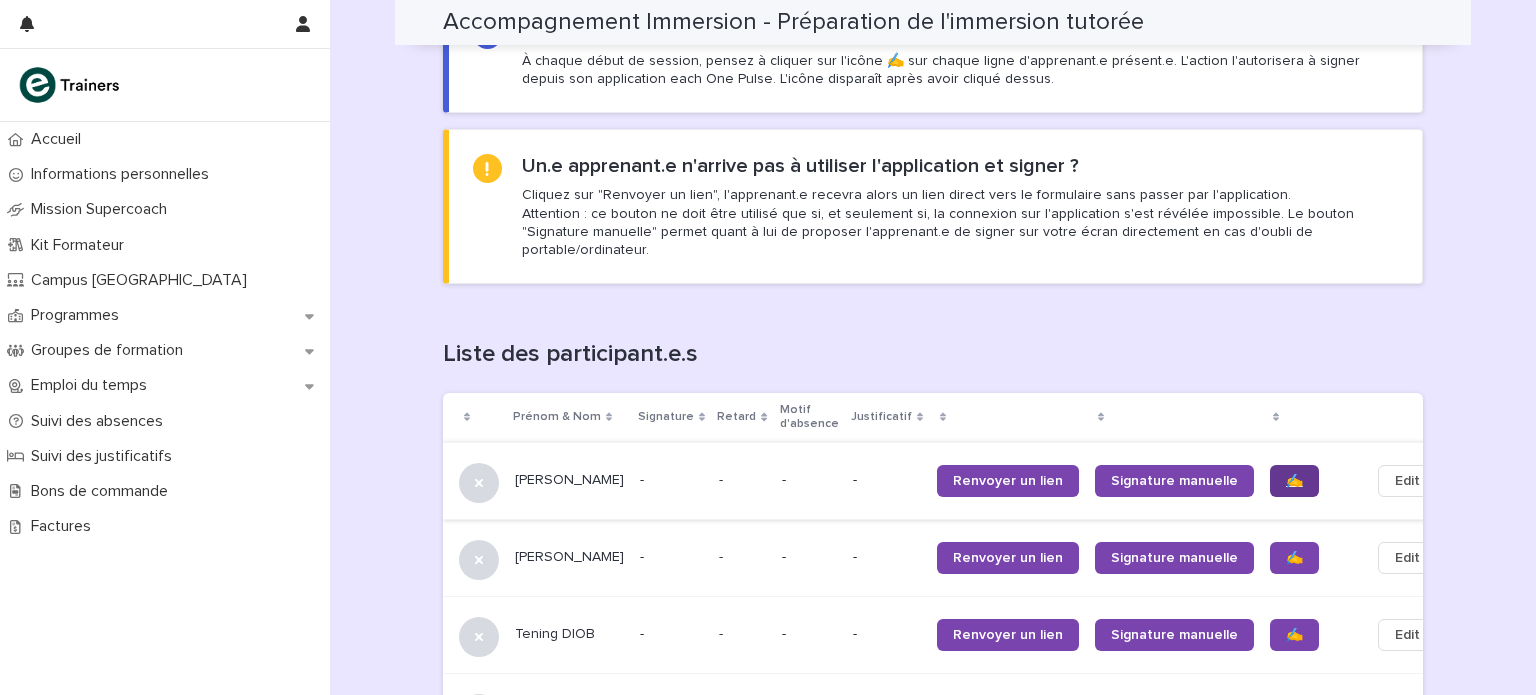 click on "✍️" at bounding box center [1294, 481] 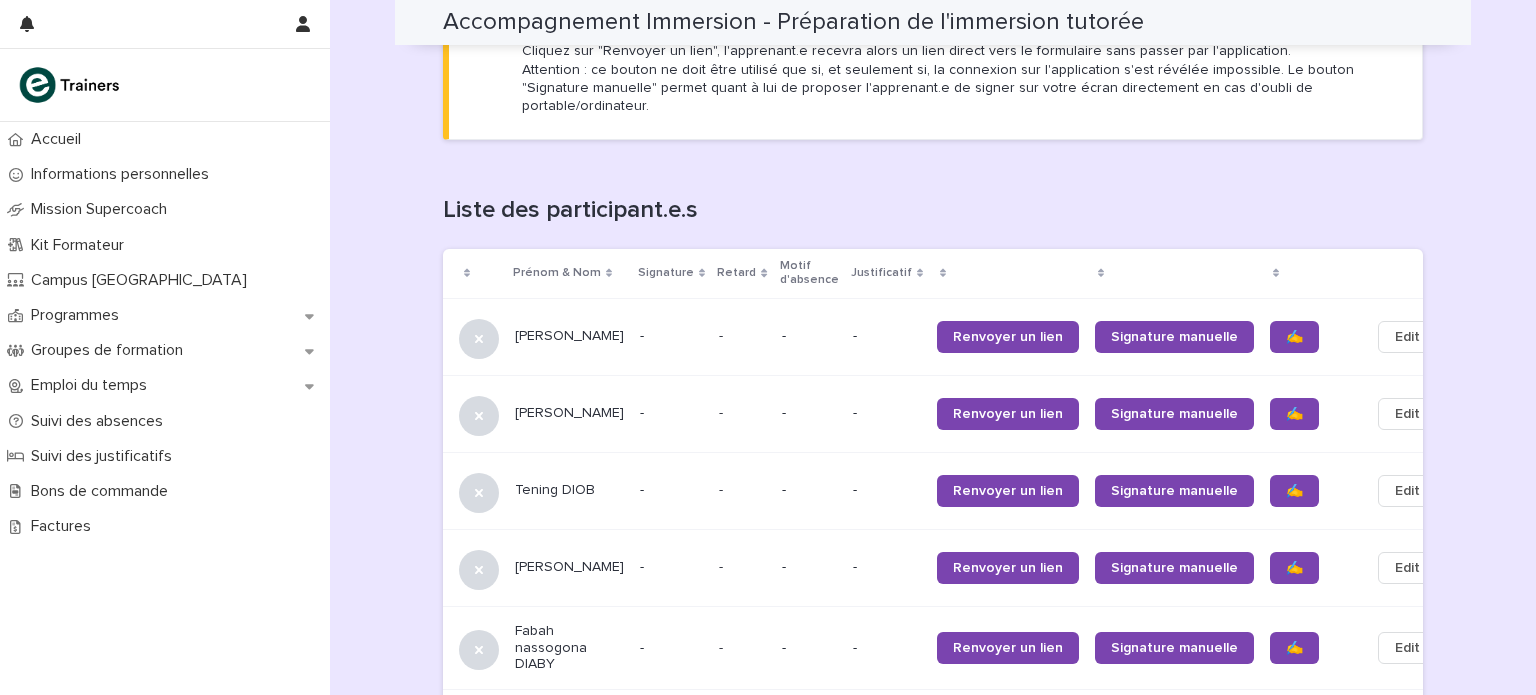 scroll, scrollTop: 1153, scrollLeft: 0, axis: vertical 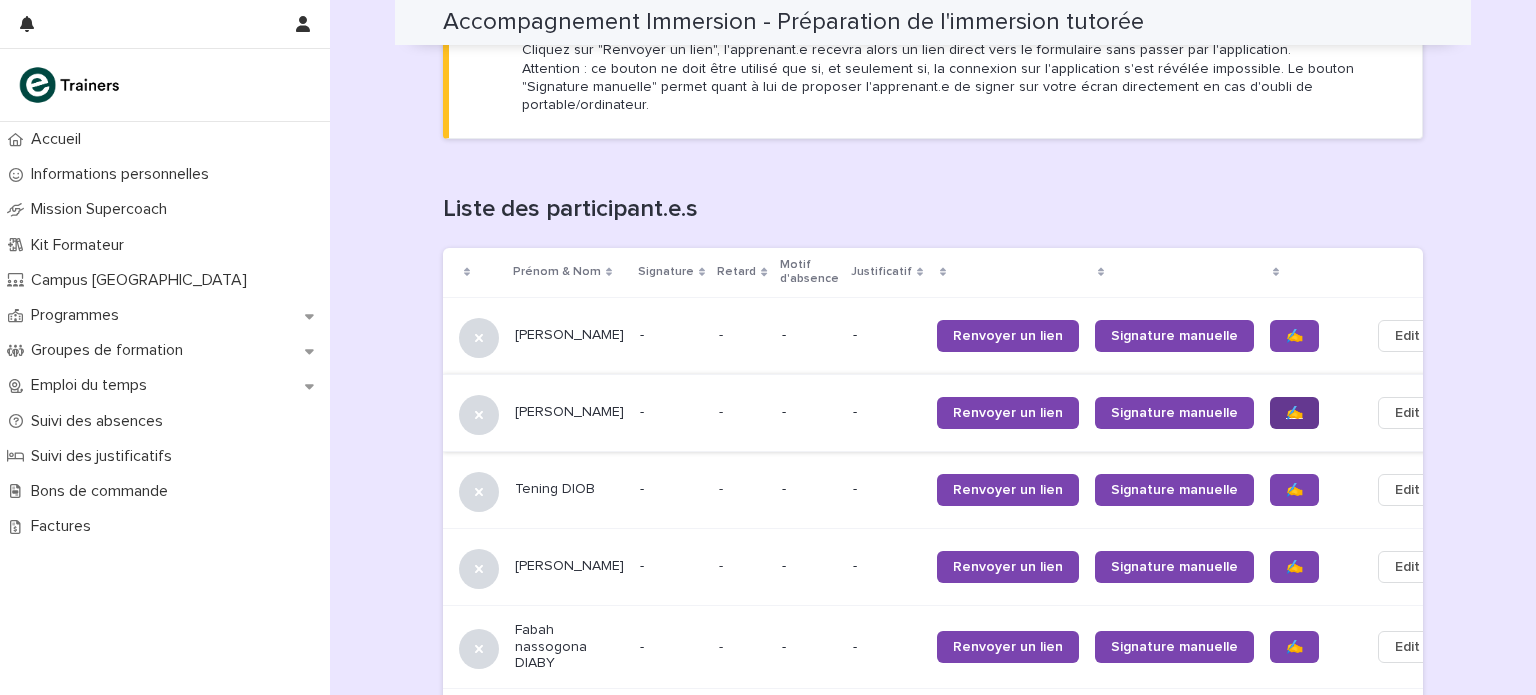 click on "✍️" at bounding box center [1294, 413] 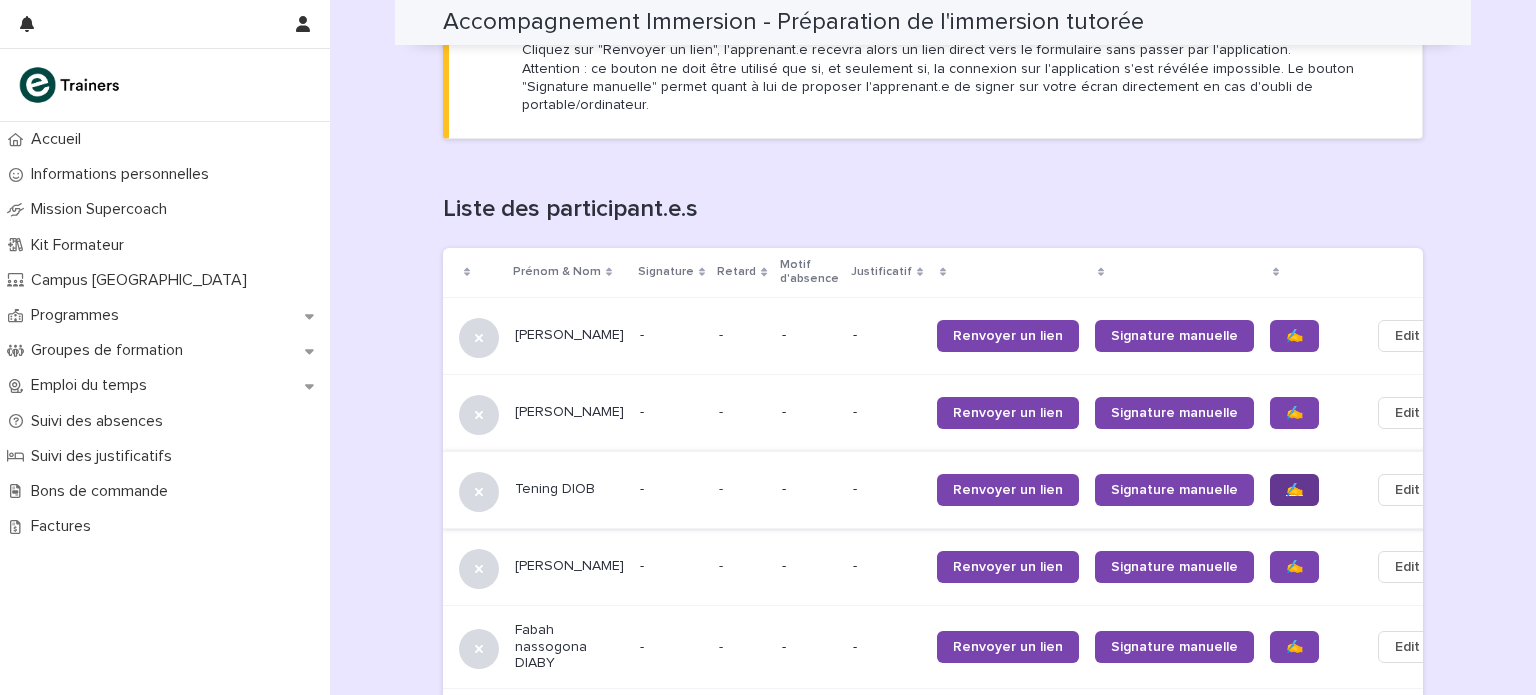 click on "✍️" at bounding box center [1294, 490] 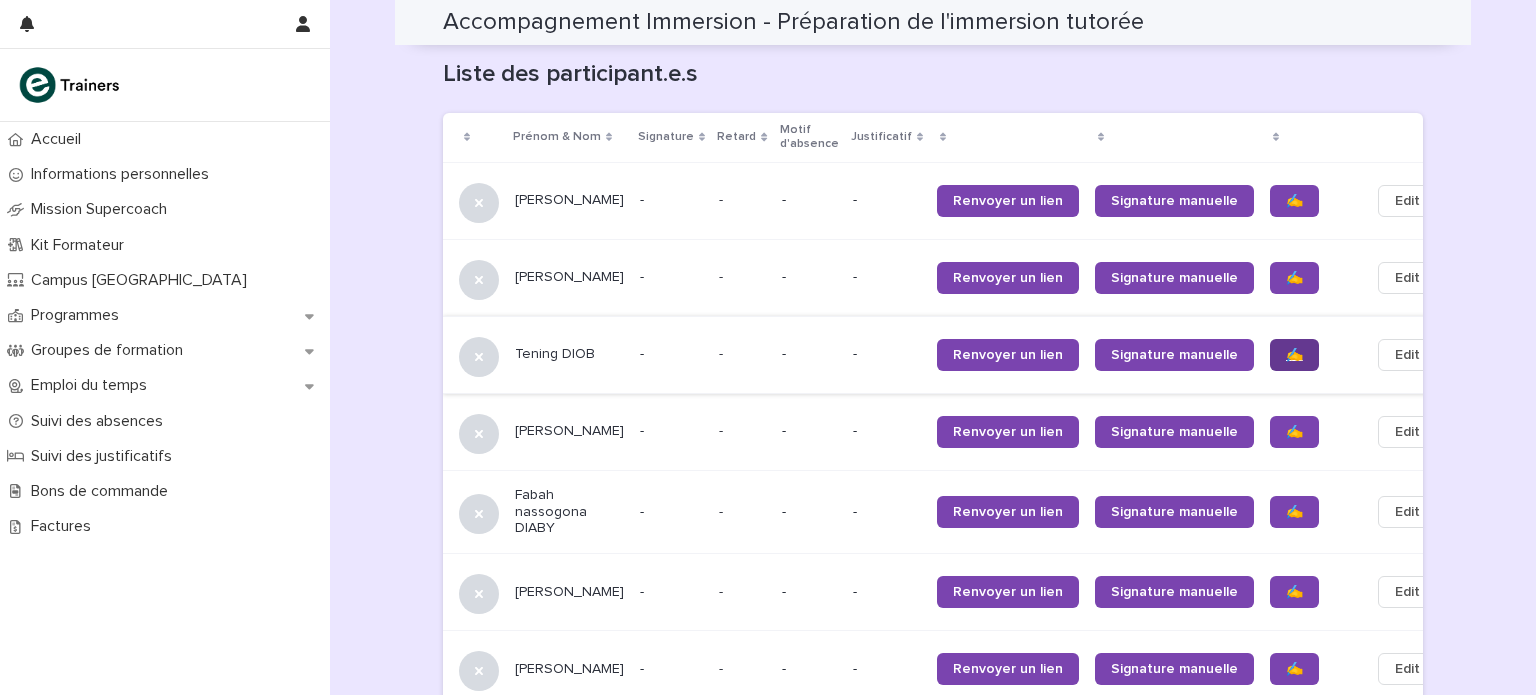 scroll, scrollTop: 1300, scrollLeft: 0, axis: vertical 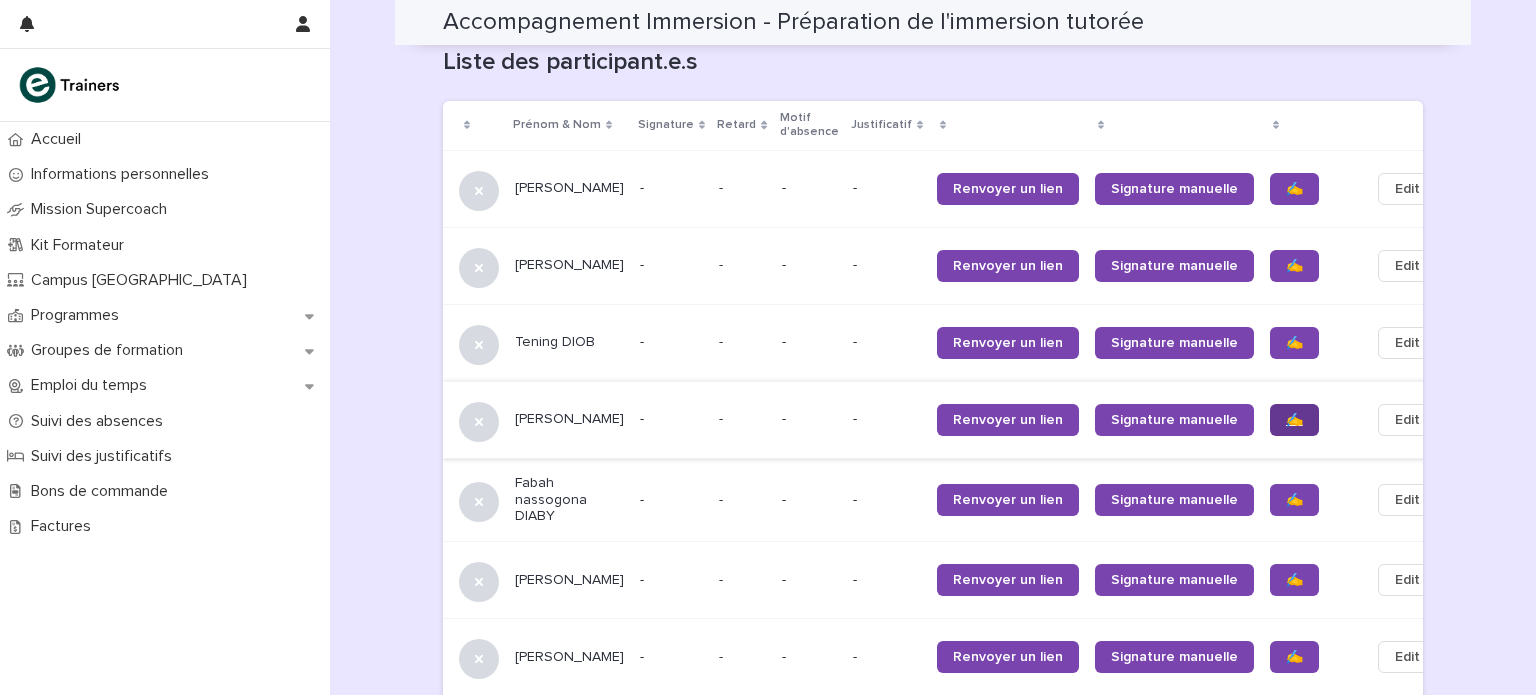 click on "✍️" at bounding box center (1294, 420) 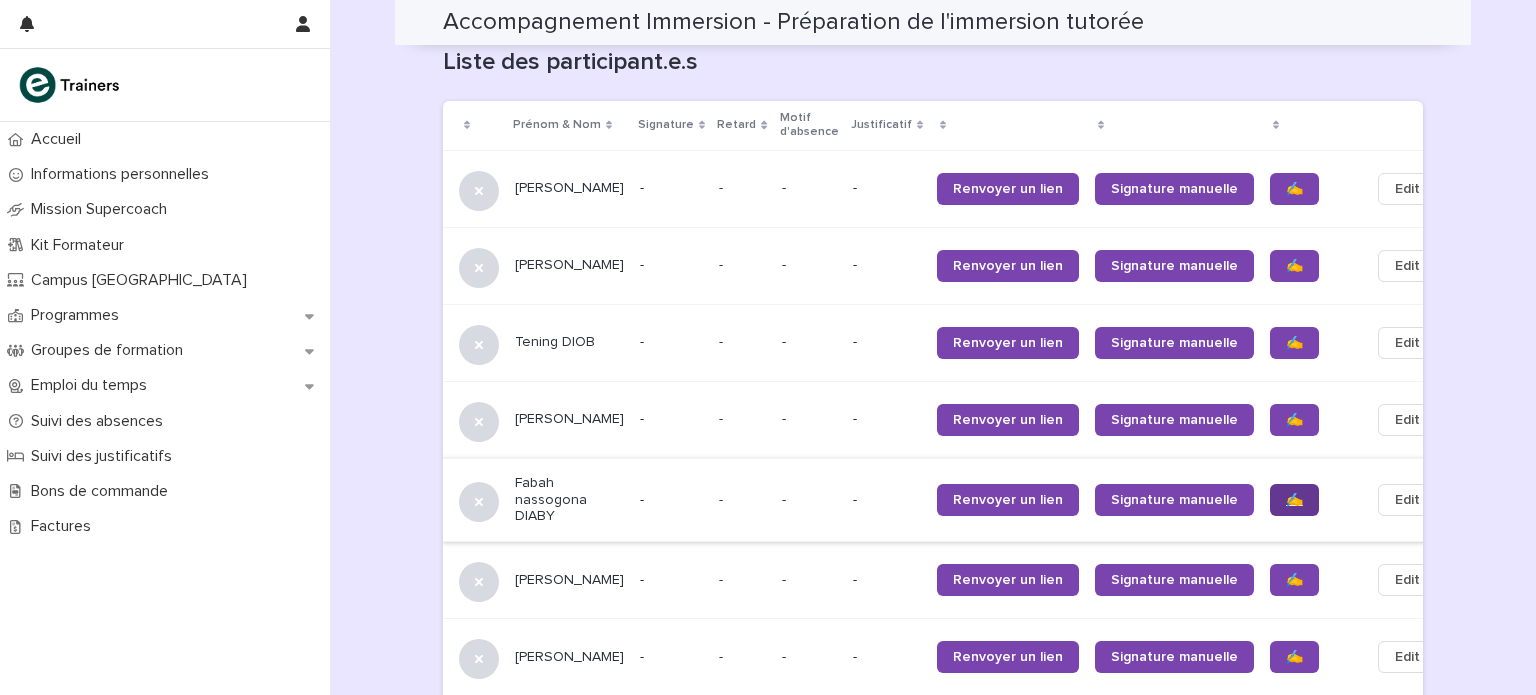 click on "✍️" at bounding box center (1294, 500) 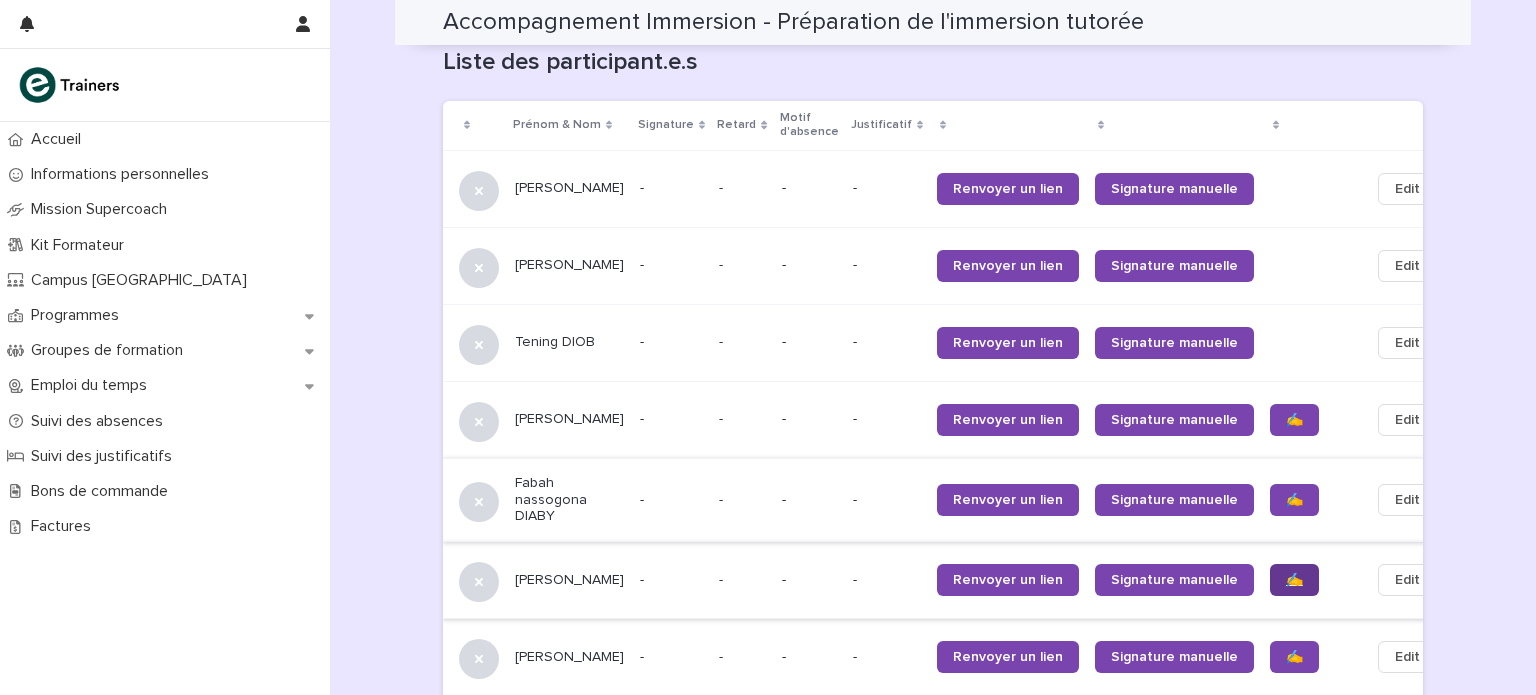 click on "✍️" at bounding box center [1294, 580] 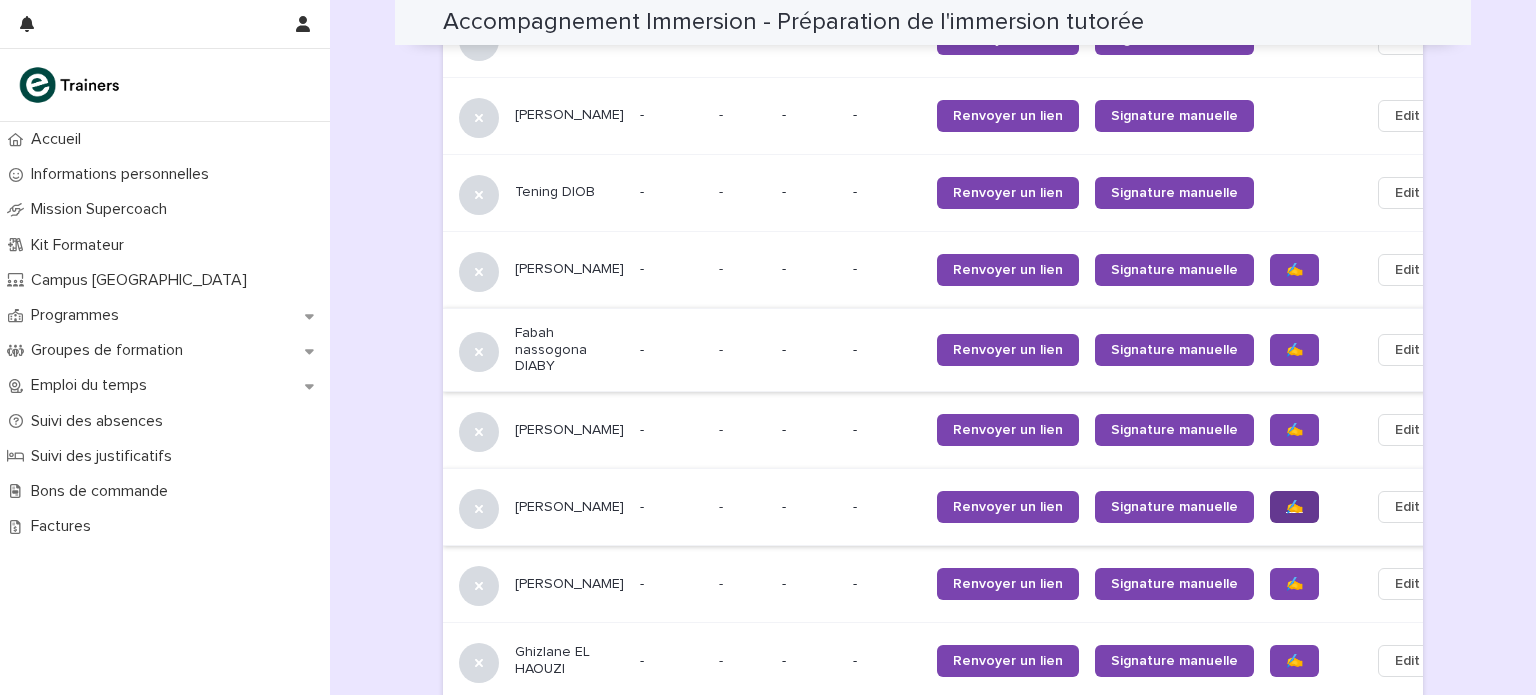 scroll, scrollTop: 1457, scrollLeft: 0, axis: vertical 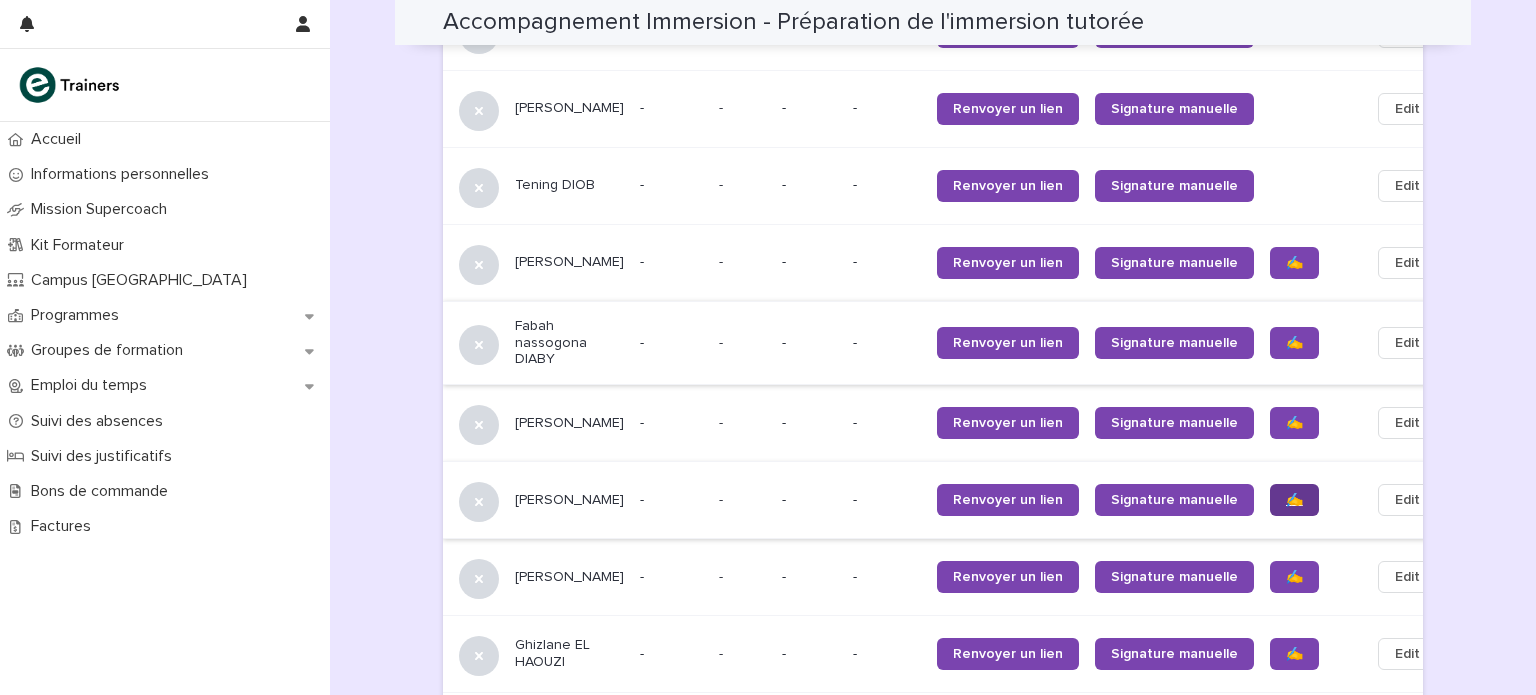 click on "✍️" at bounding box center [1294, 500] 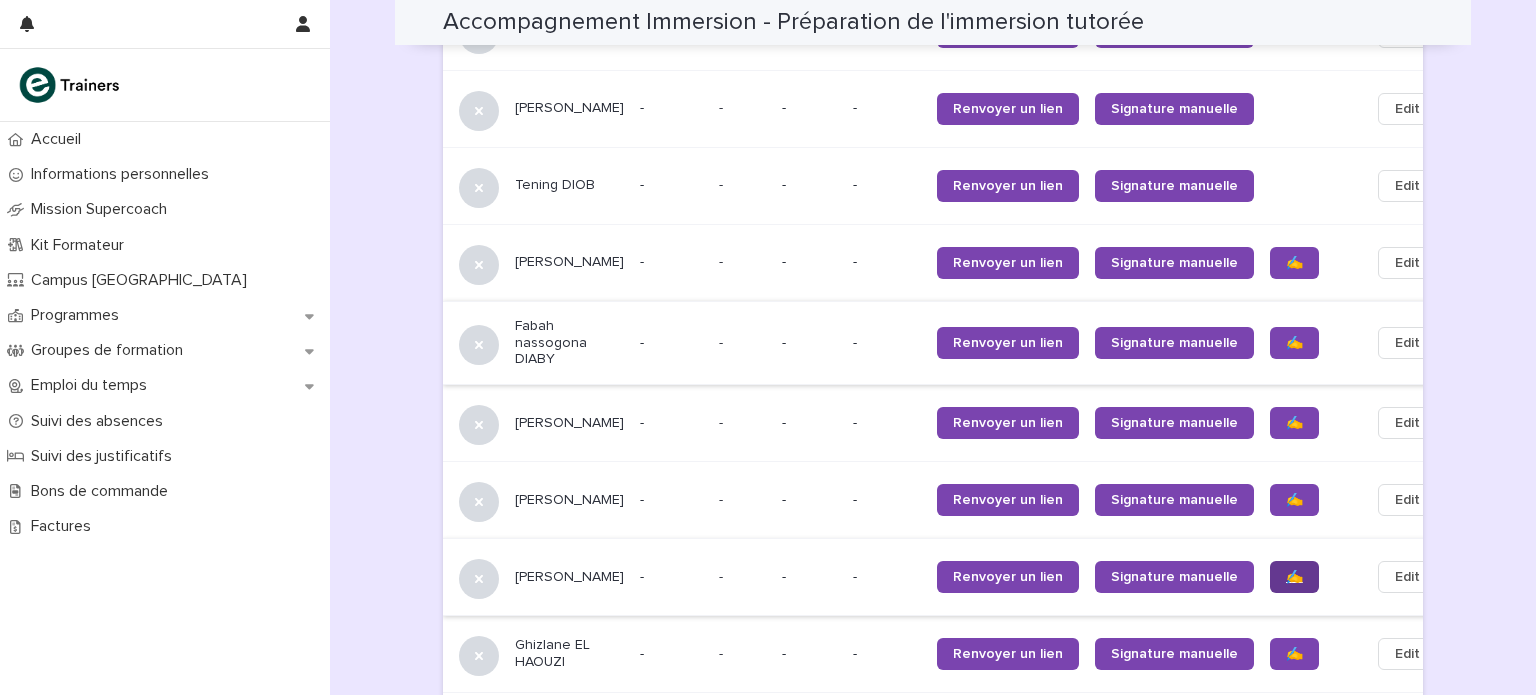 click on "✍️" at bounding box center [1294, 577] 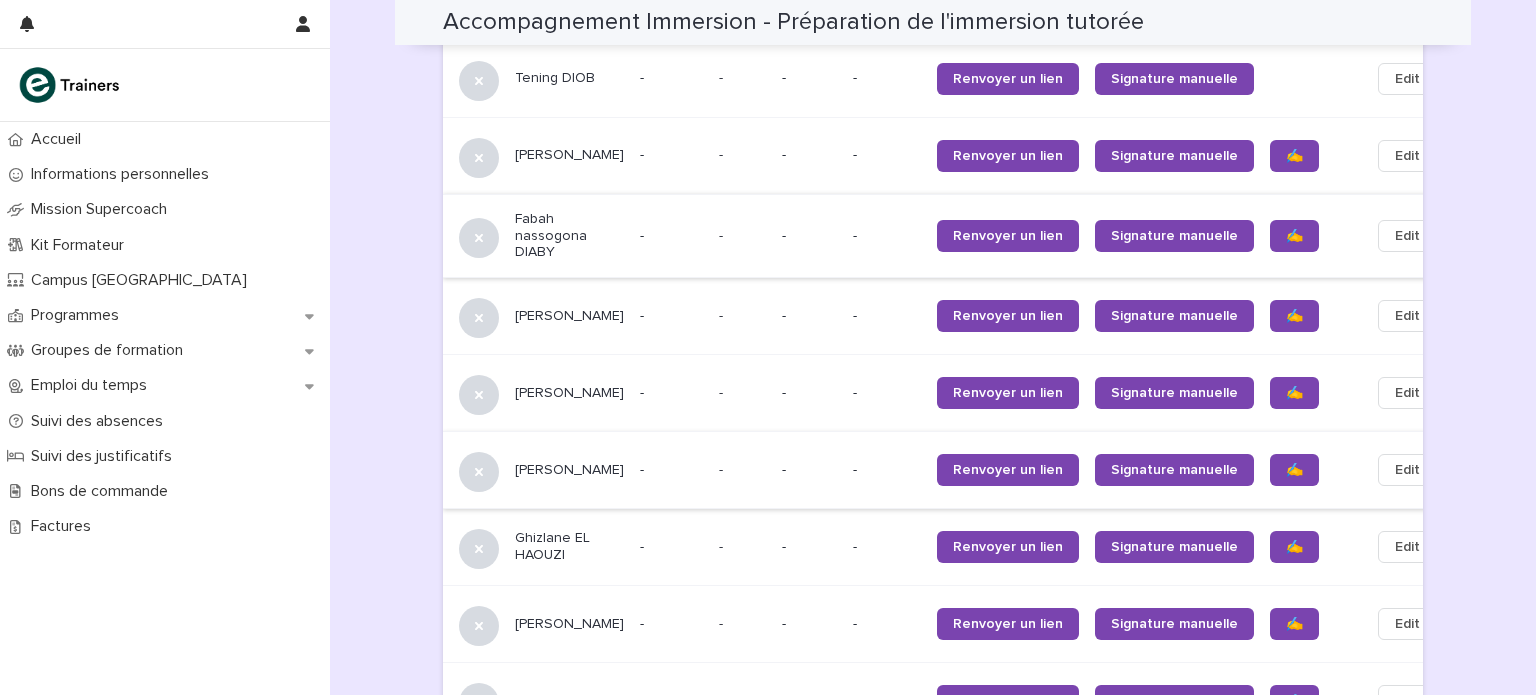 scroll, scrollTop: 1568, scrollLeft: 0, axis: vertical 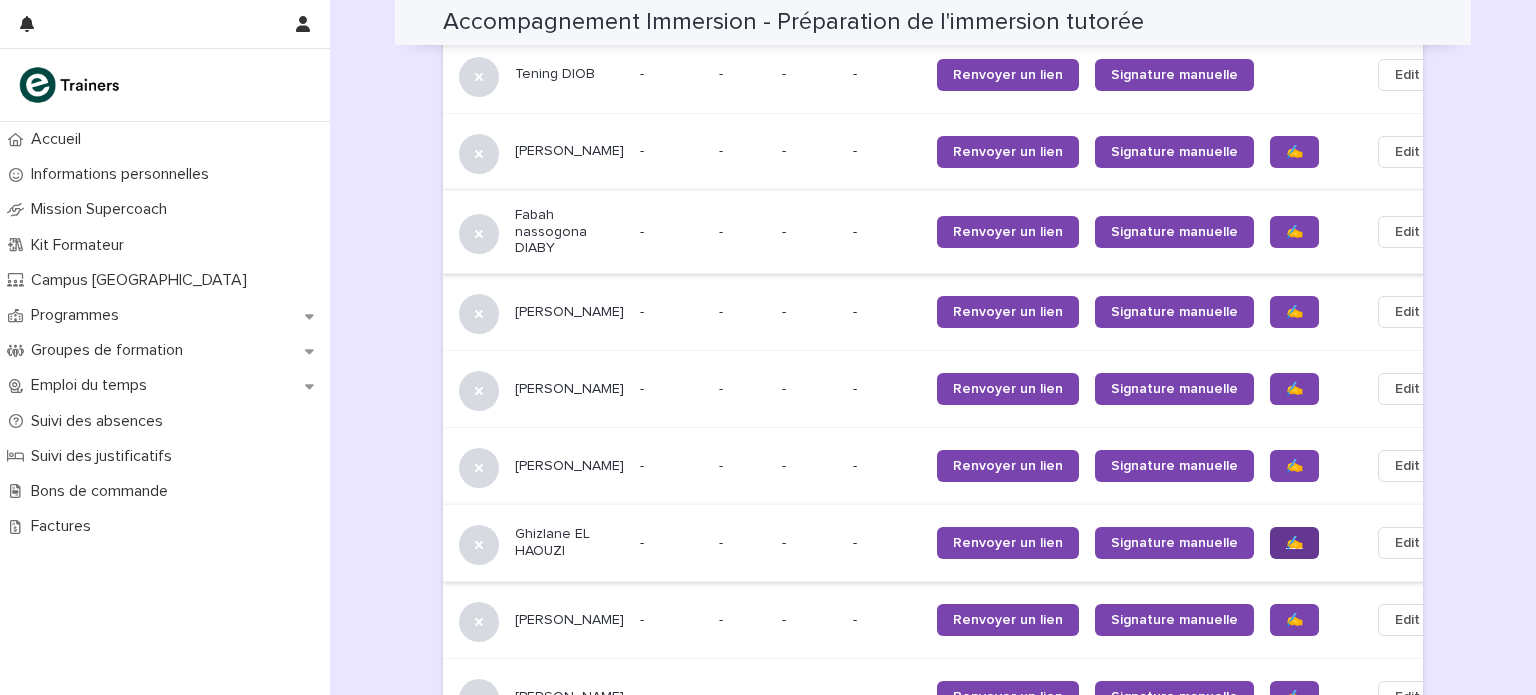 click on "✍️" at bounding box center [1294, 543] 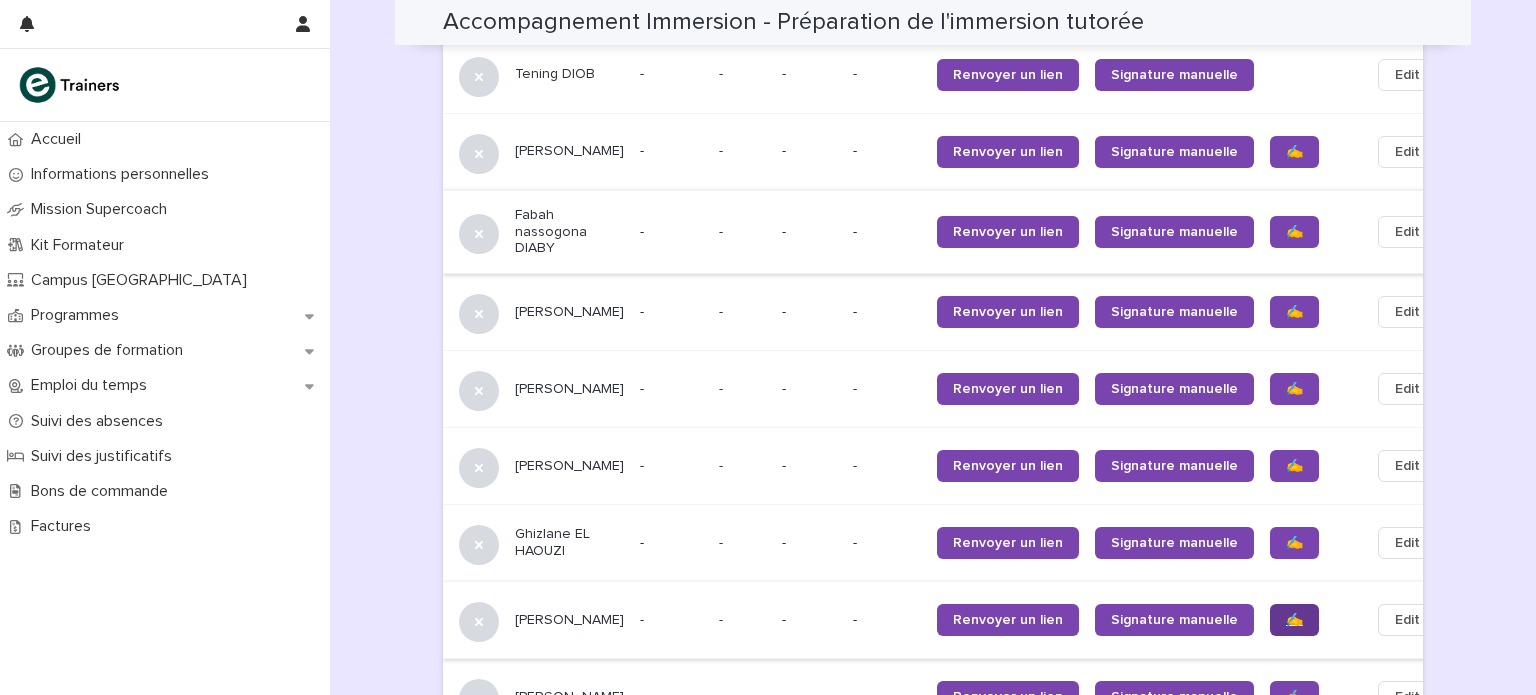 click on "✍️" at bounding box center [1294, 620] 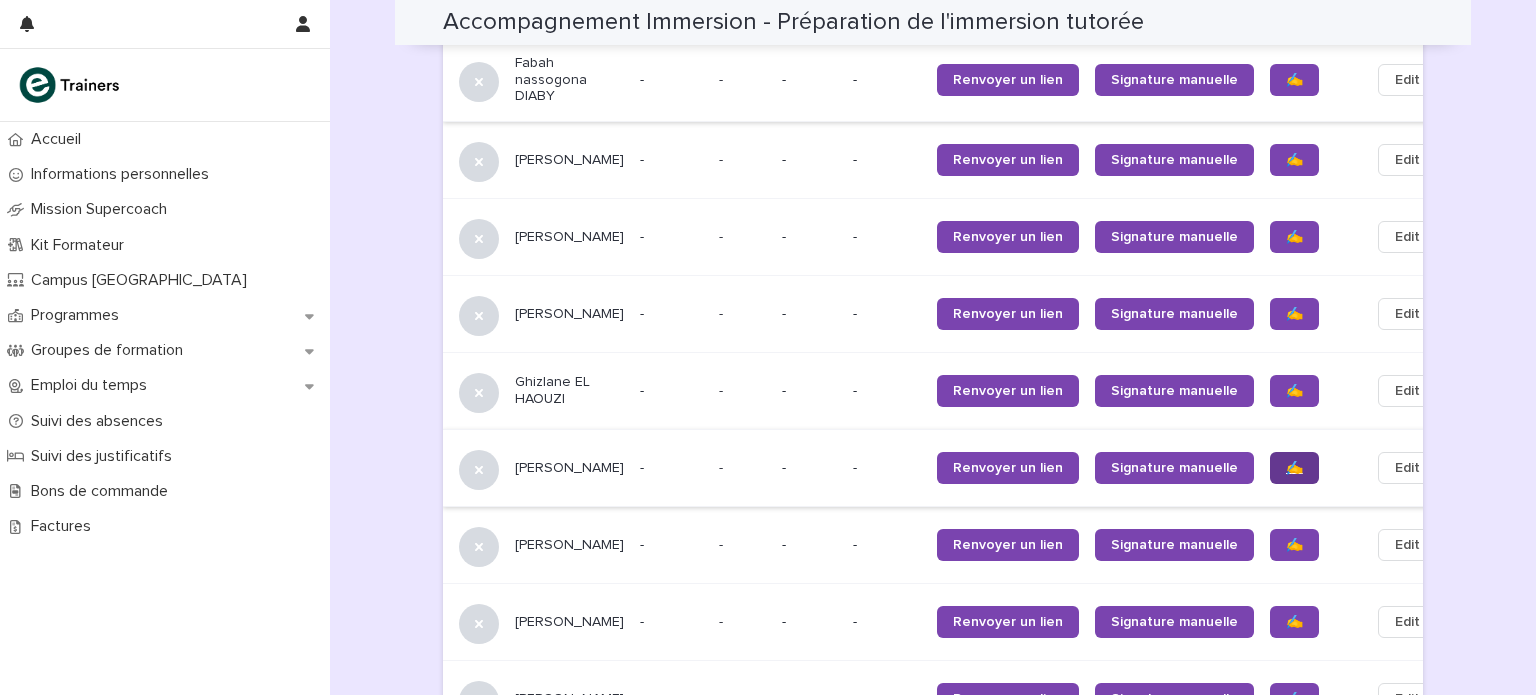 scroll, scrollTop: 1722, scrollLeft: 0, axis: vertical 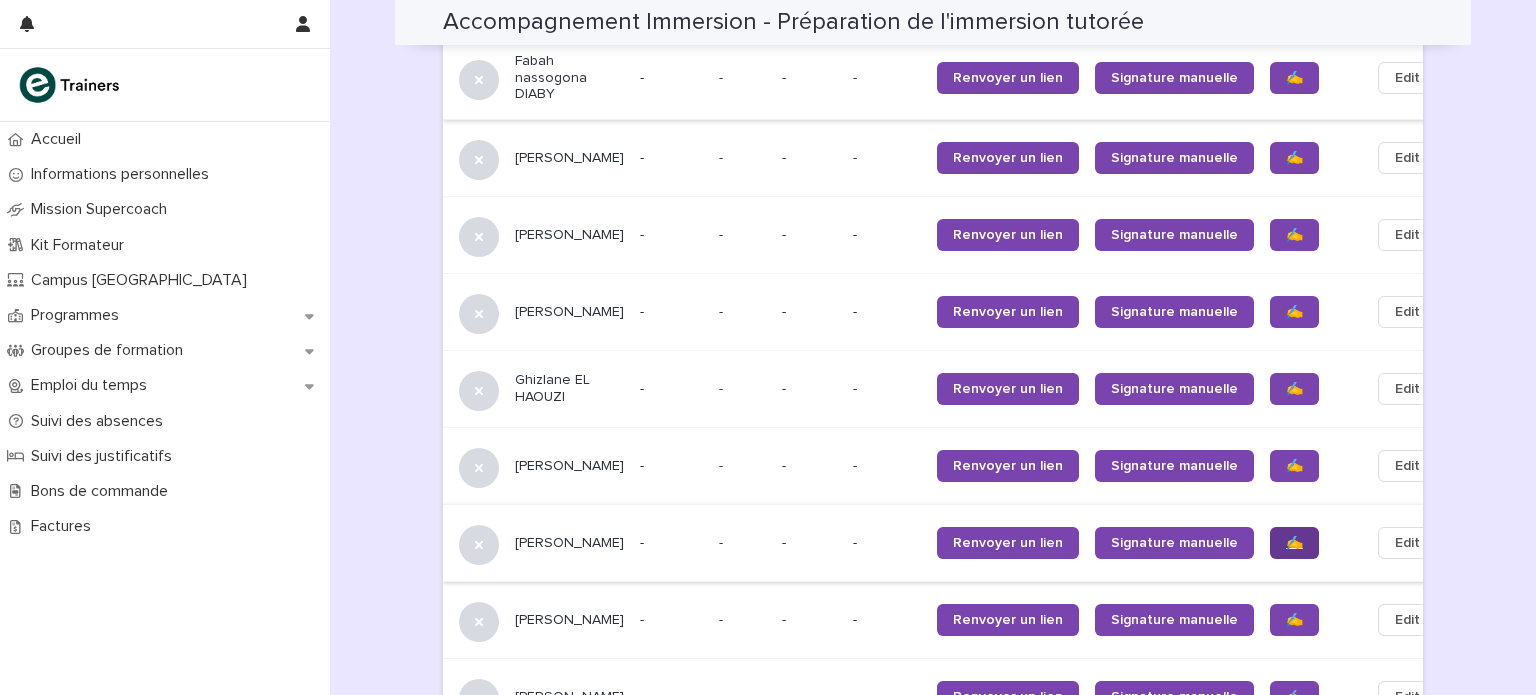 click on "✍️" at bounding box center (1294, 543) 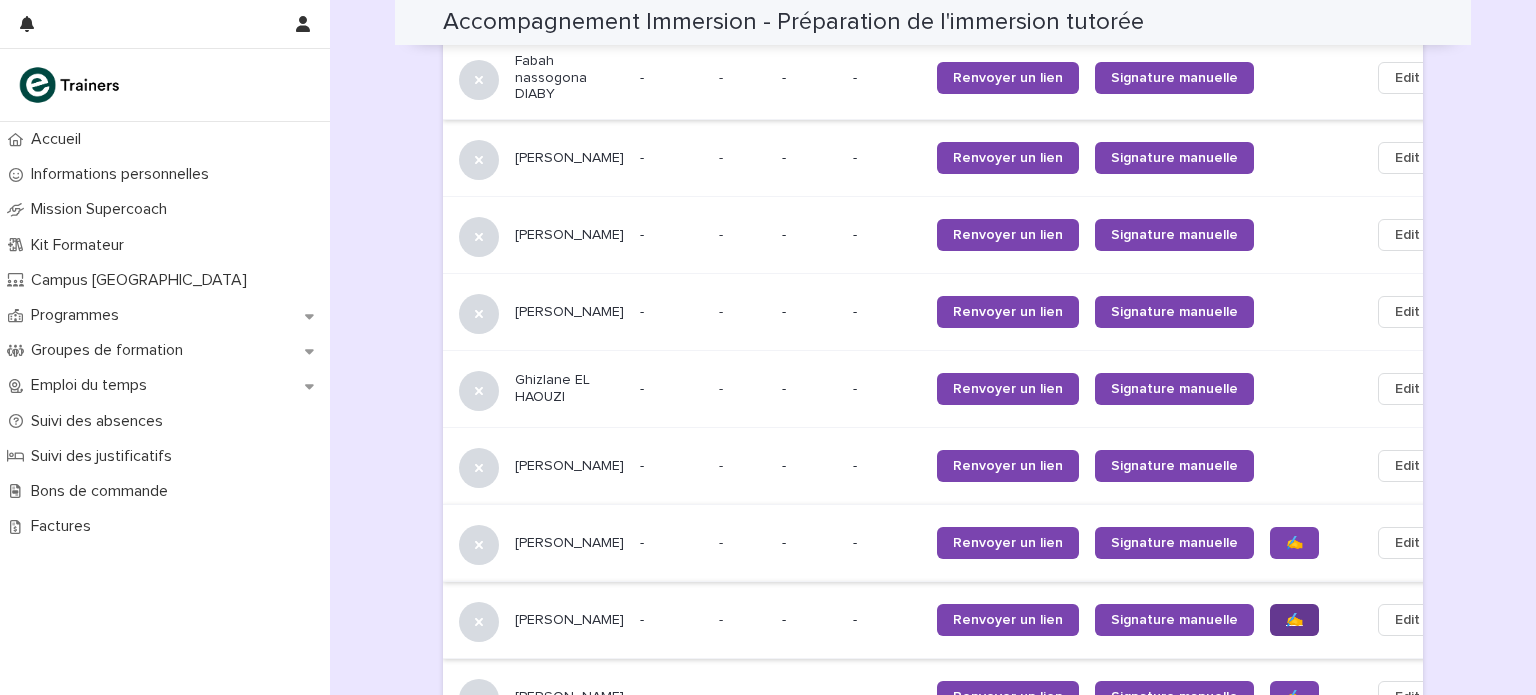 click on "✍️" at bounding box center (1294, 620) 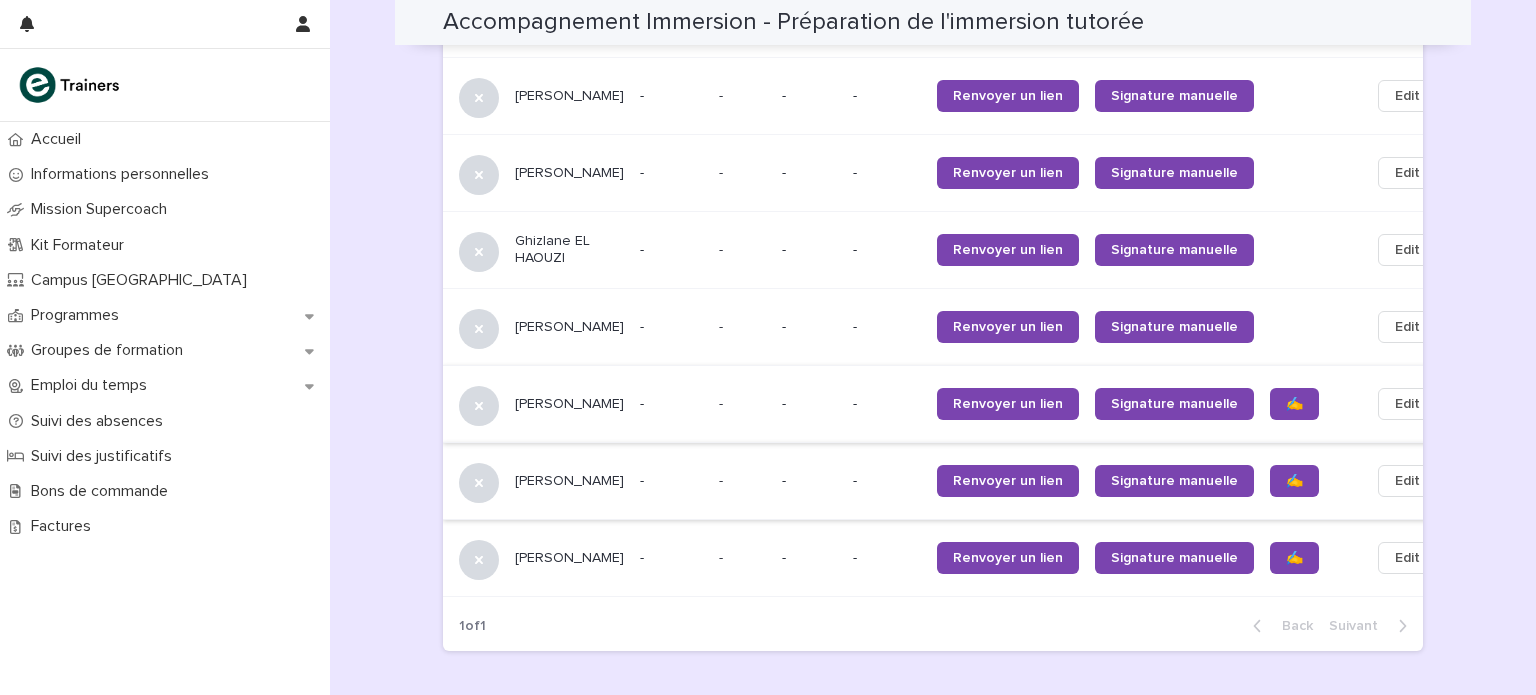 scroll, scrollTop: 1864, scrollLeft: 0, axis: vertical 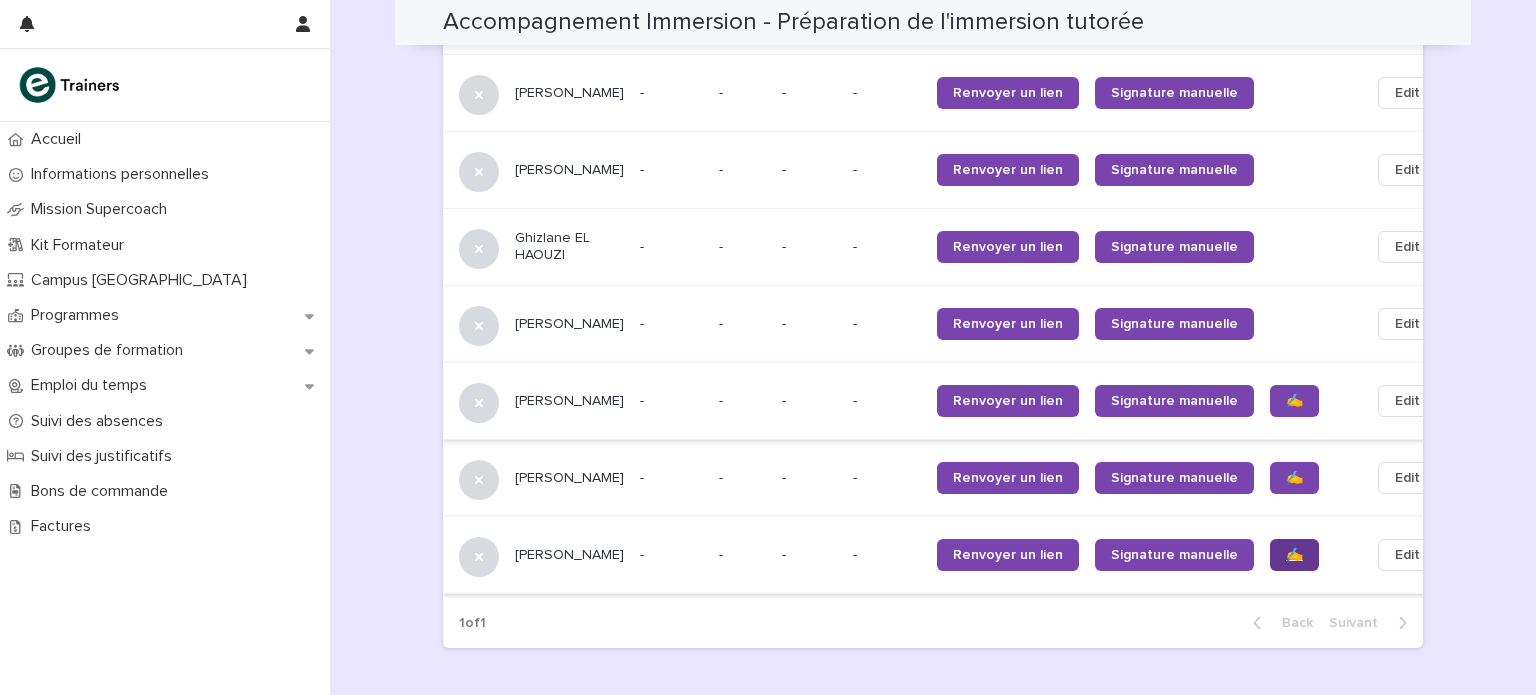 click on "✍️" at bounding box center [1294, 555] 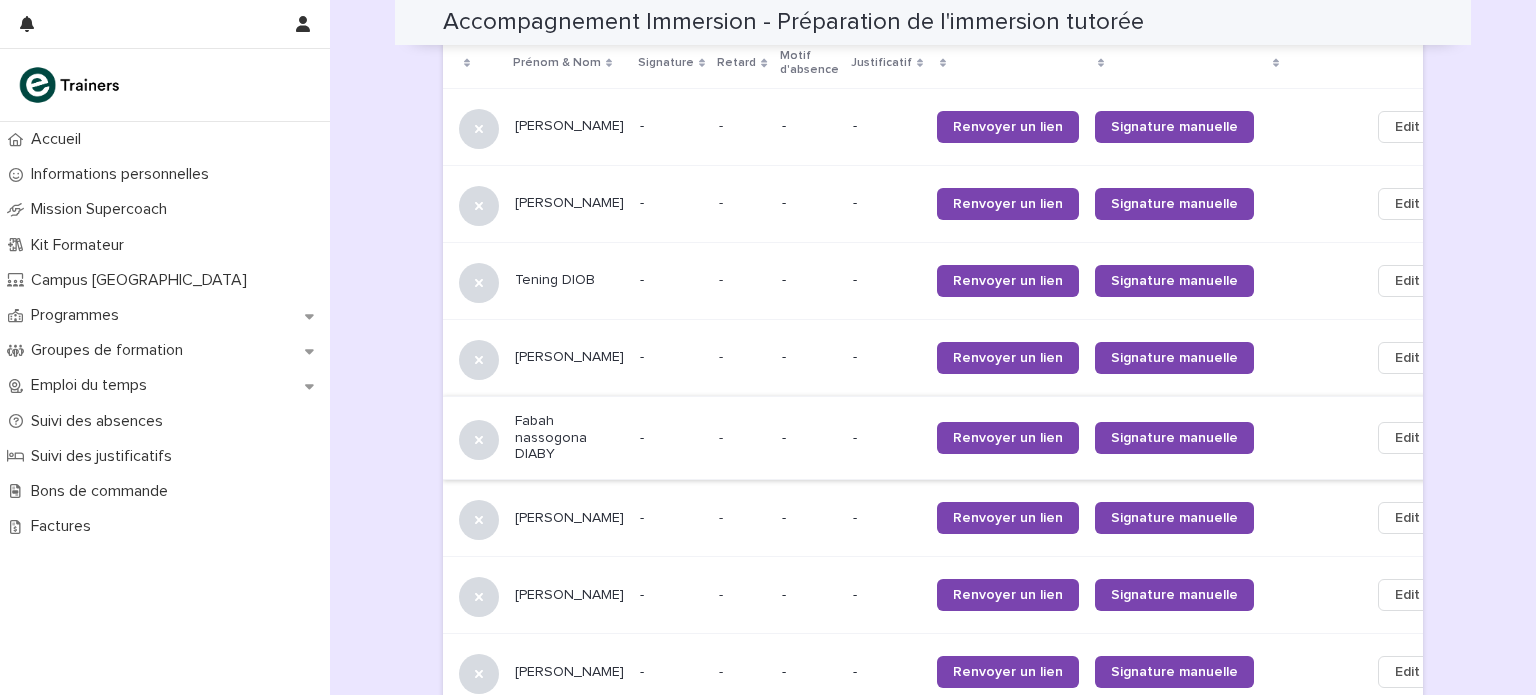 scroll, scrollTop: 1359, scrollLeft: 0, axis: vertical 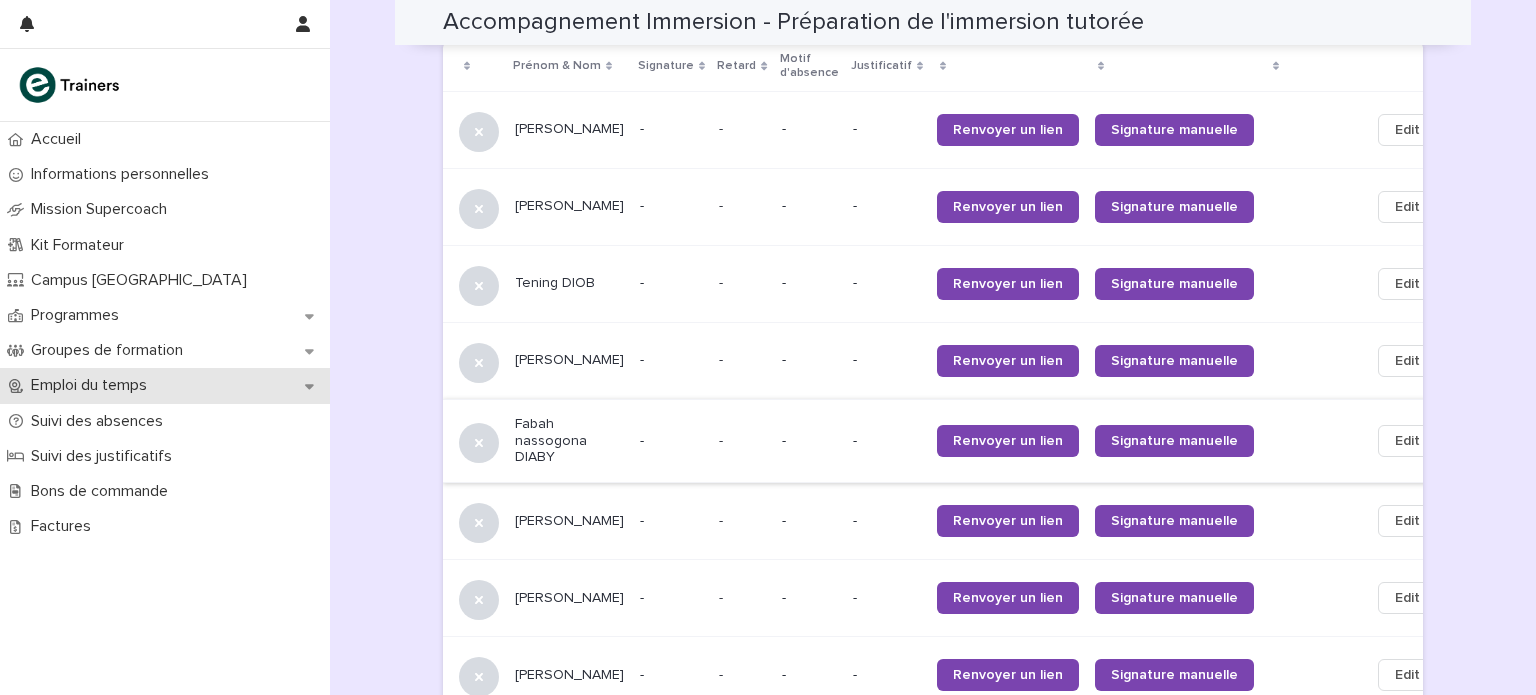 click on "Emploi du temps" at bounding box center (165, 385) 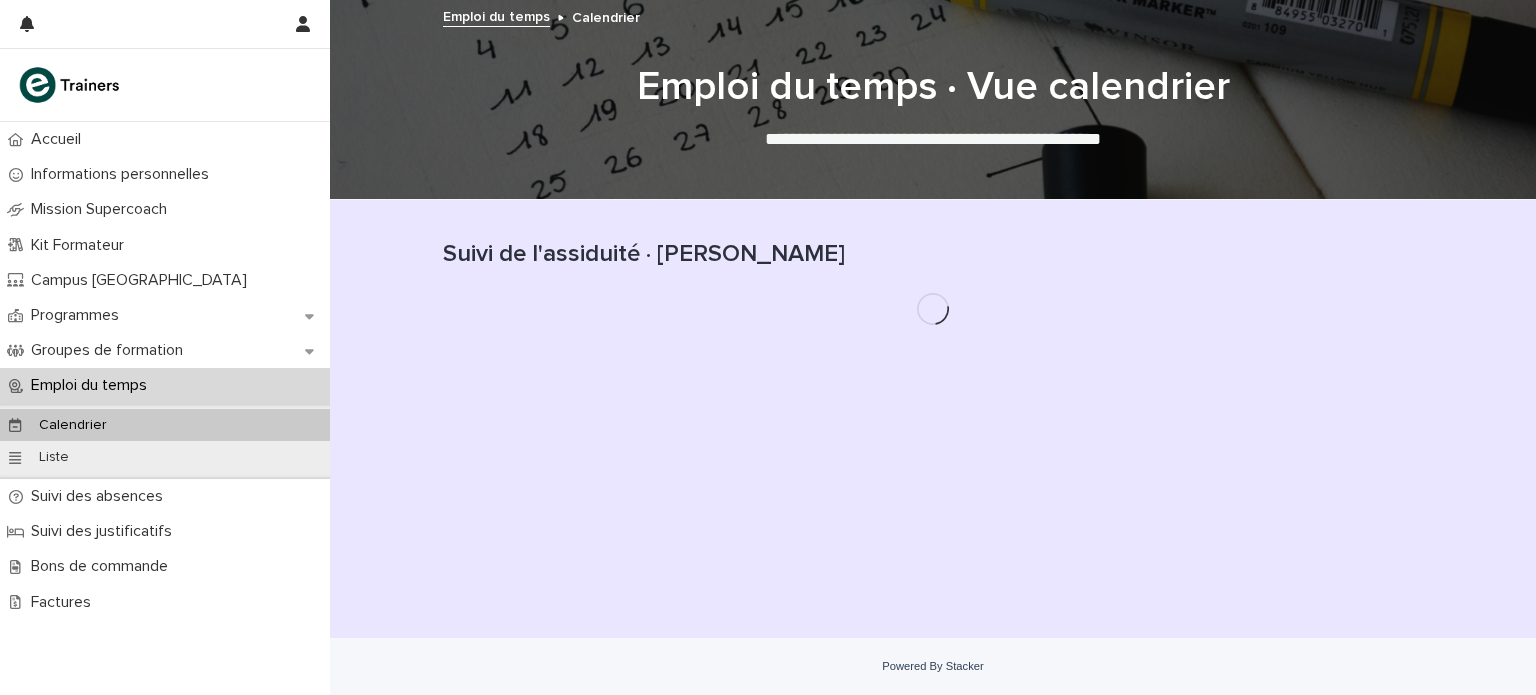 scroll, scrollTop: 0, scrollLeft: 0, axis: both 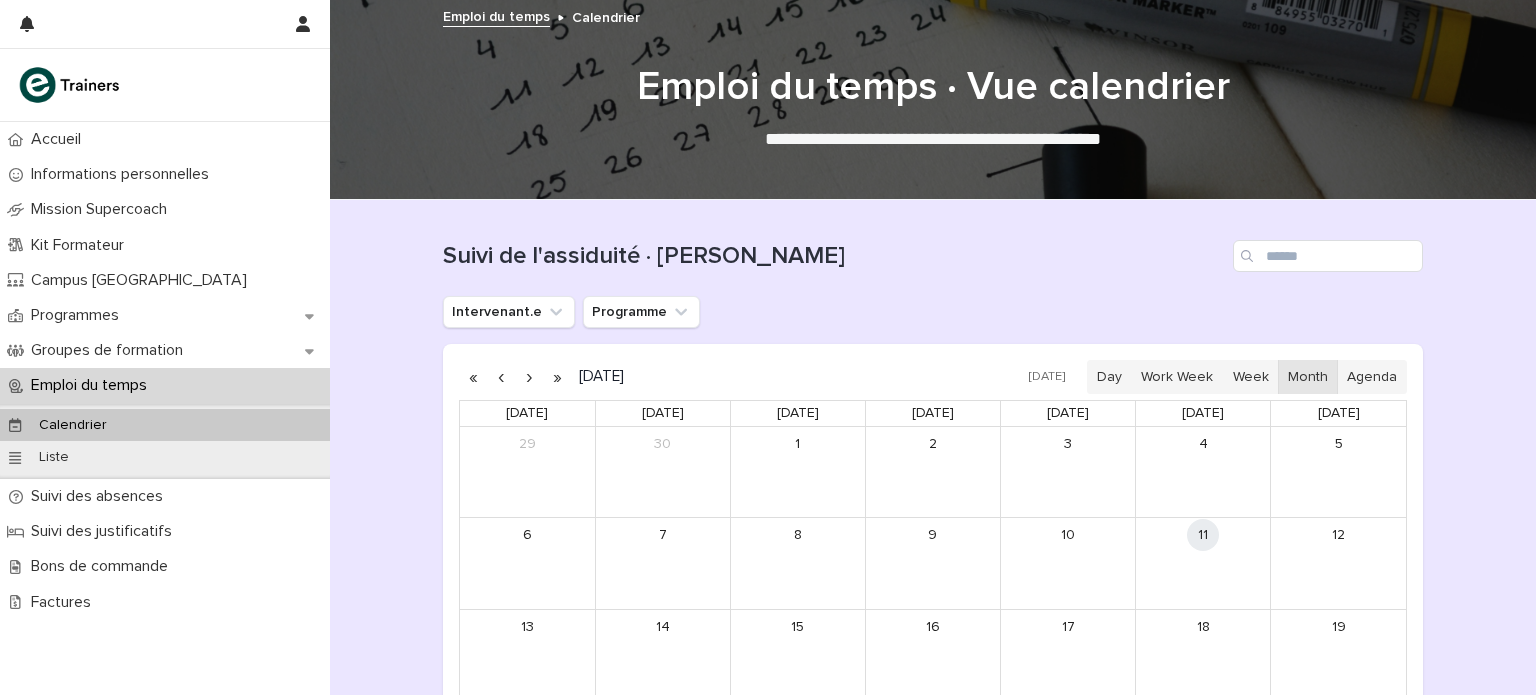 click on "[DATE]" at bounding box center (1338, 413) 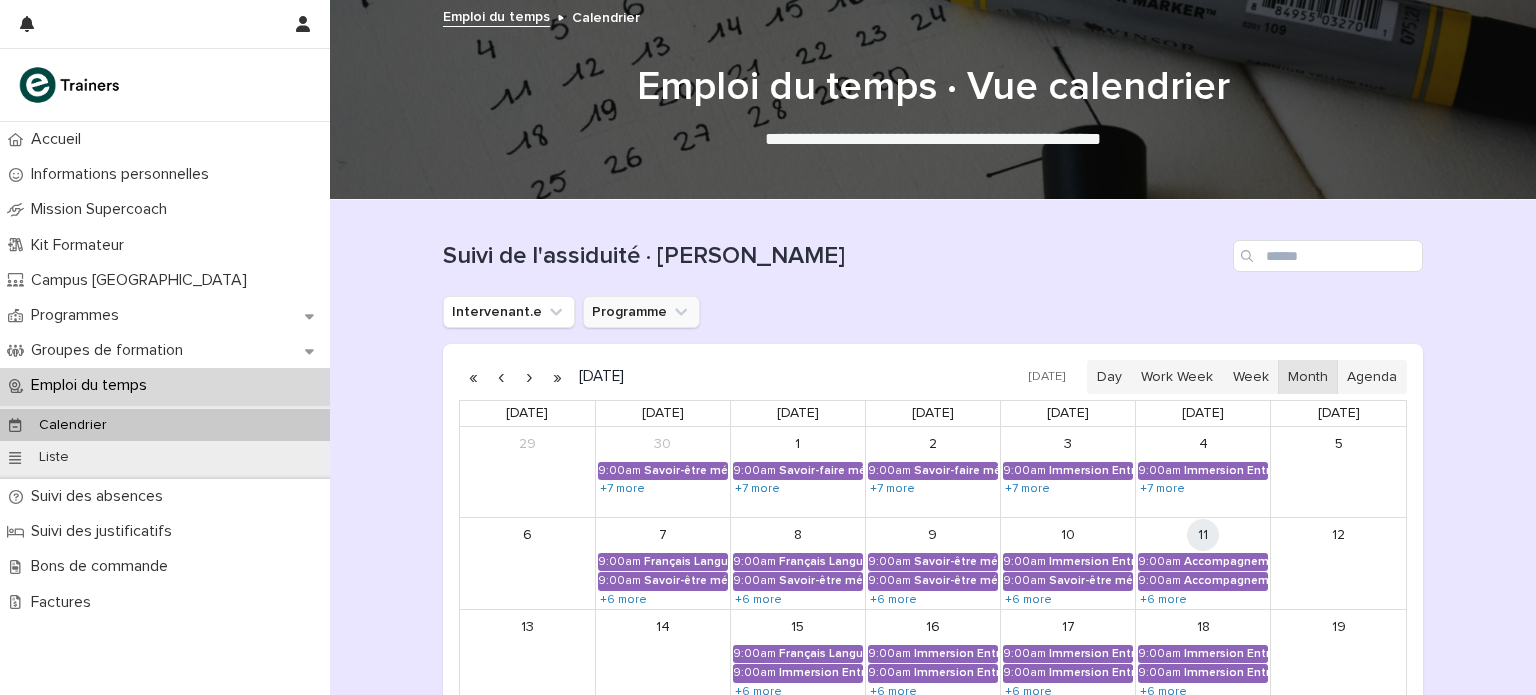 click 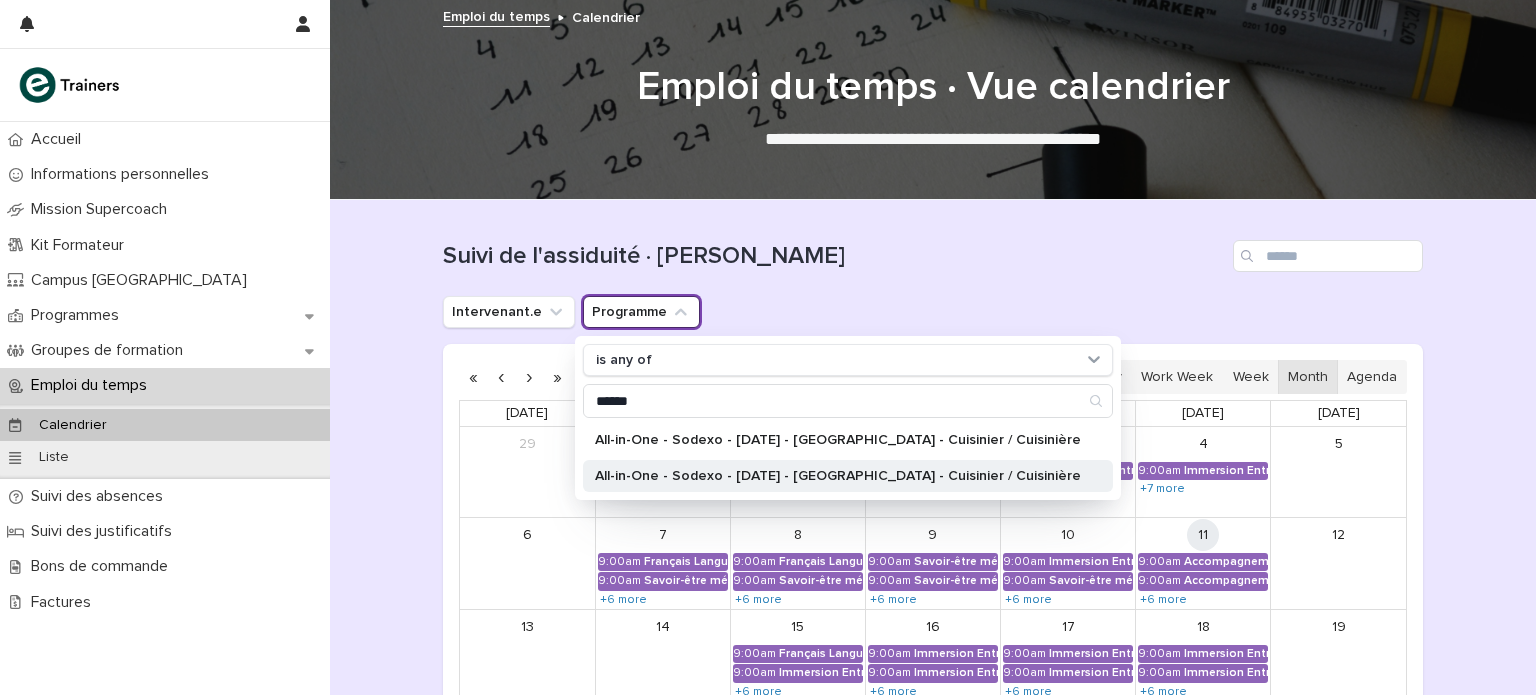 type on "******" 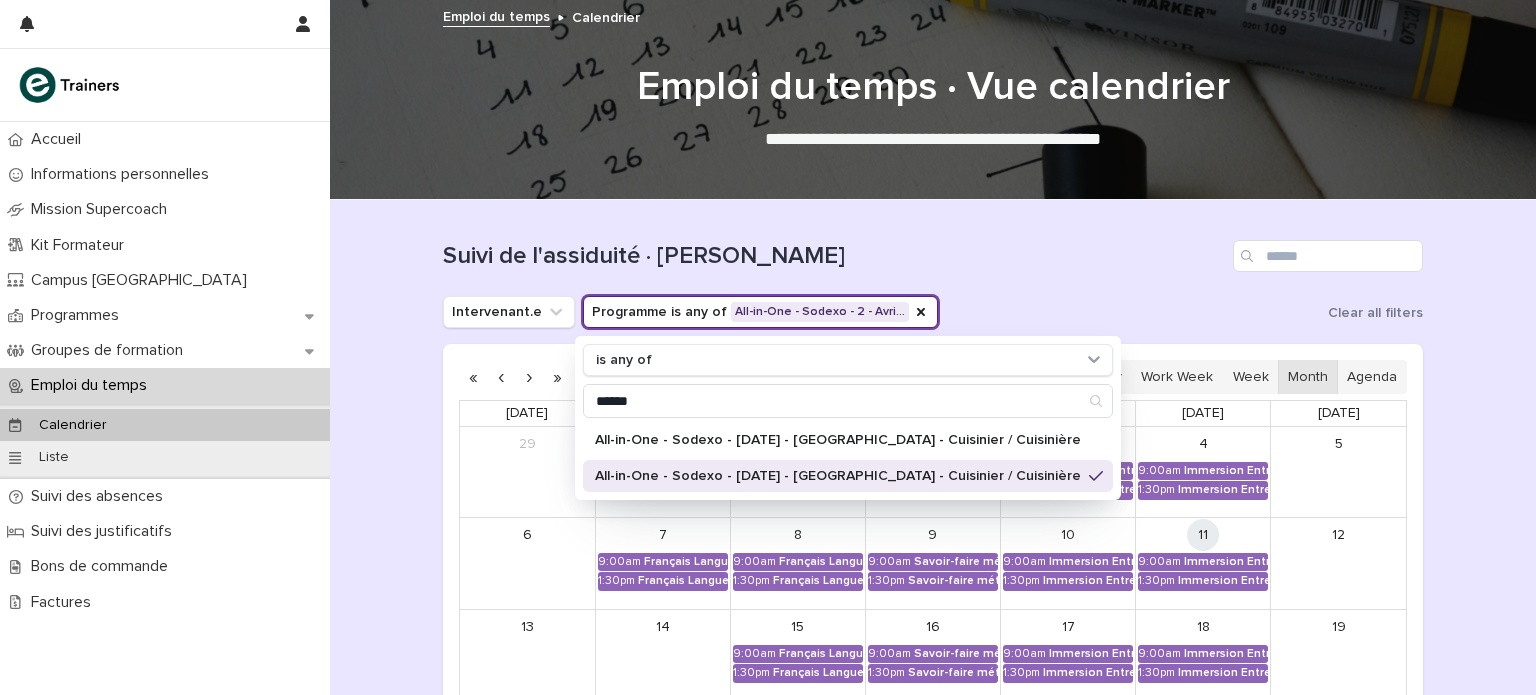 click on "Suivi de l'assiduité · [PERSON_NAME]" at bounding box center (834, 256) 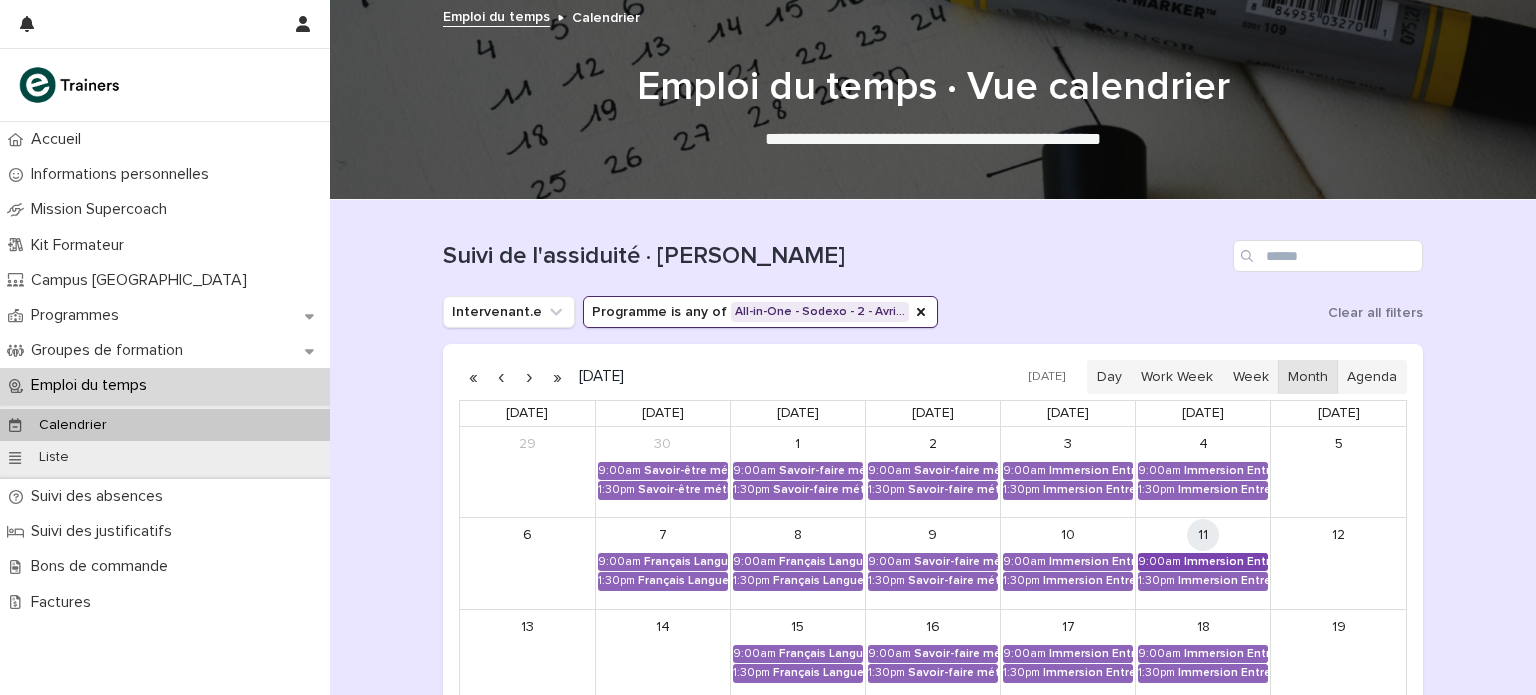 click on "Immersion Entreprise - Immersion tutorée" at bounding box center [1226, 562] 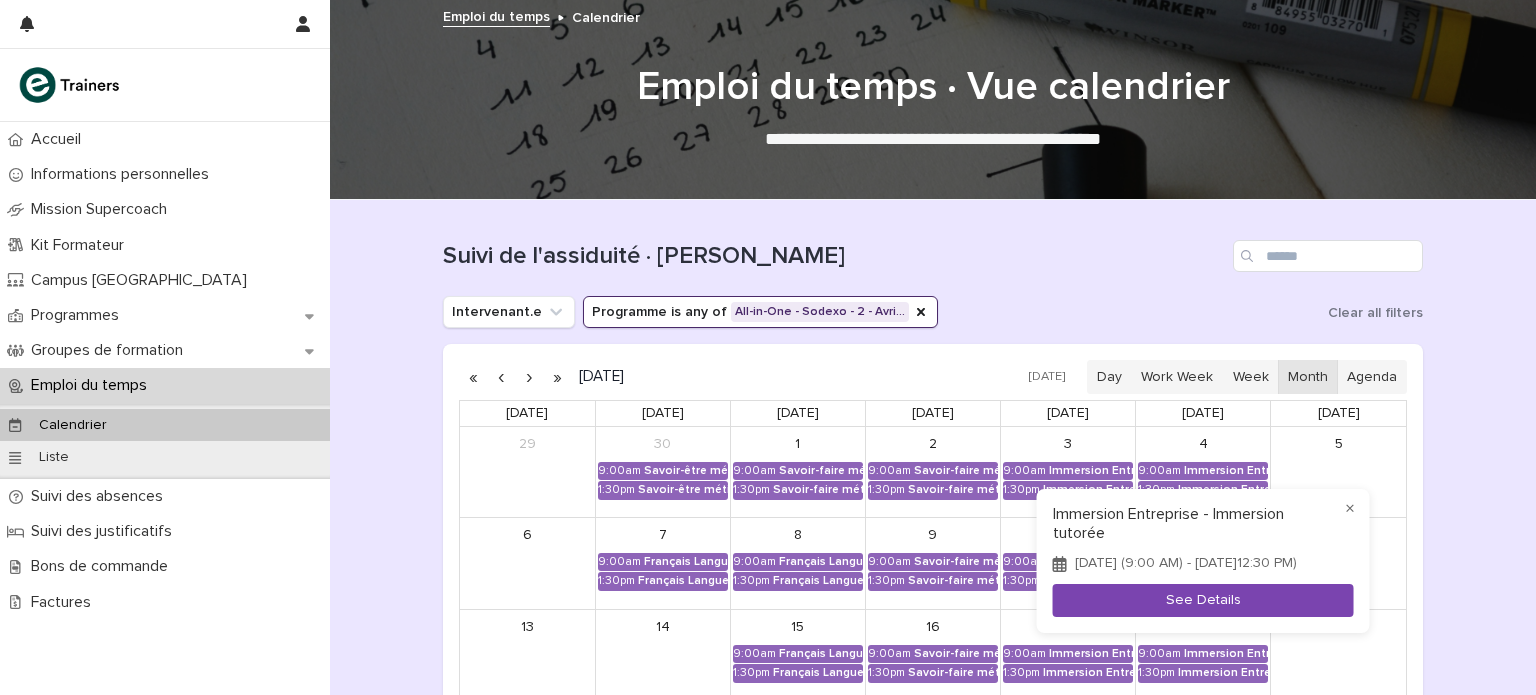 click on "See Details" at bounding box center [1203, 600] 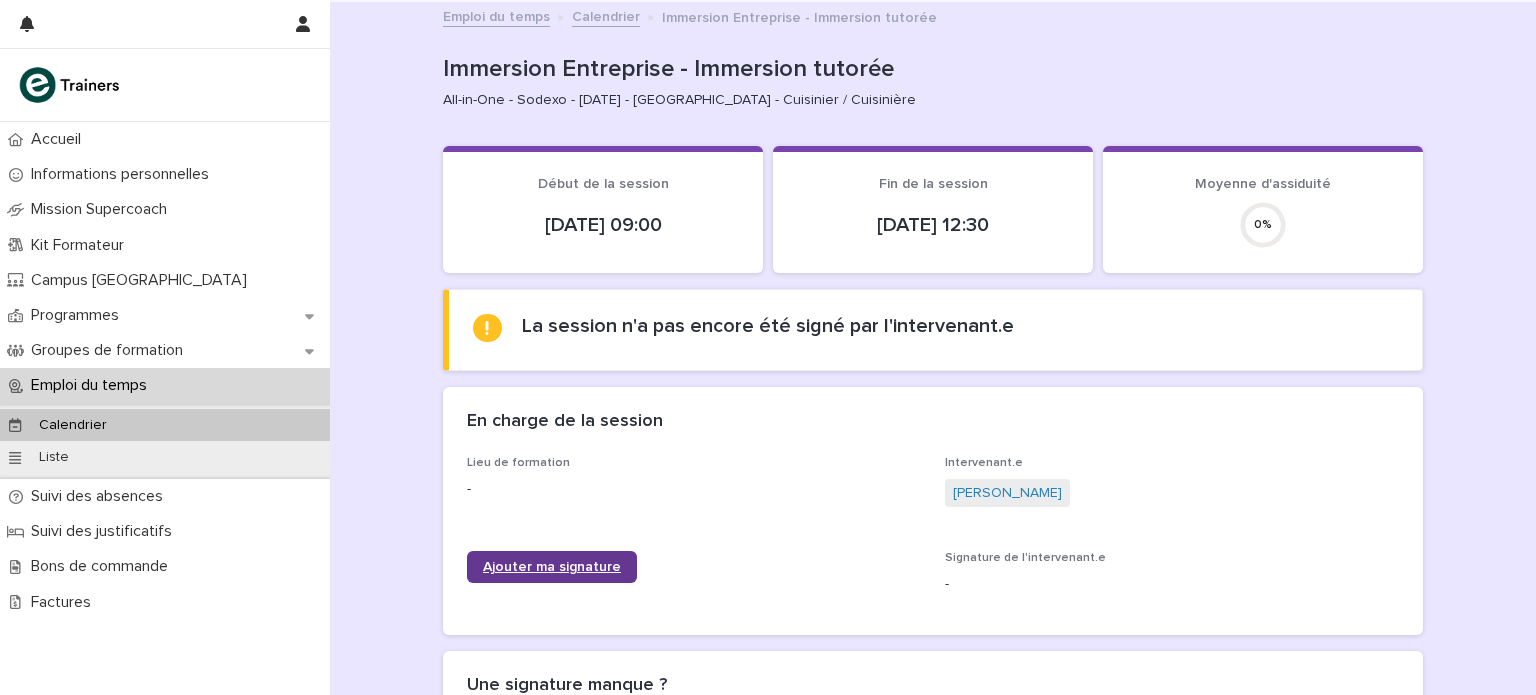 click on "Ajouter ma signature" at bounding box center (552, 567) 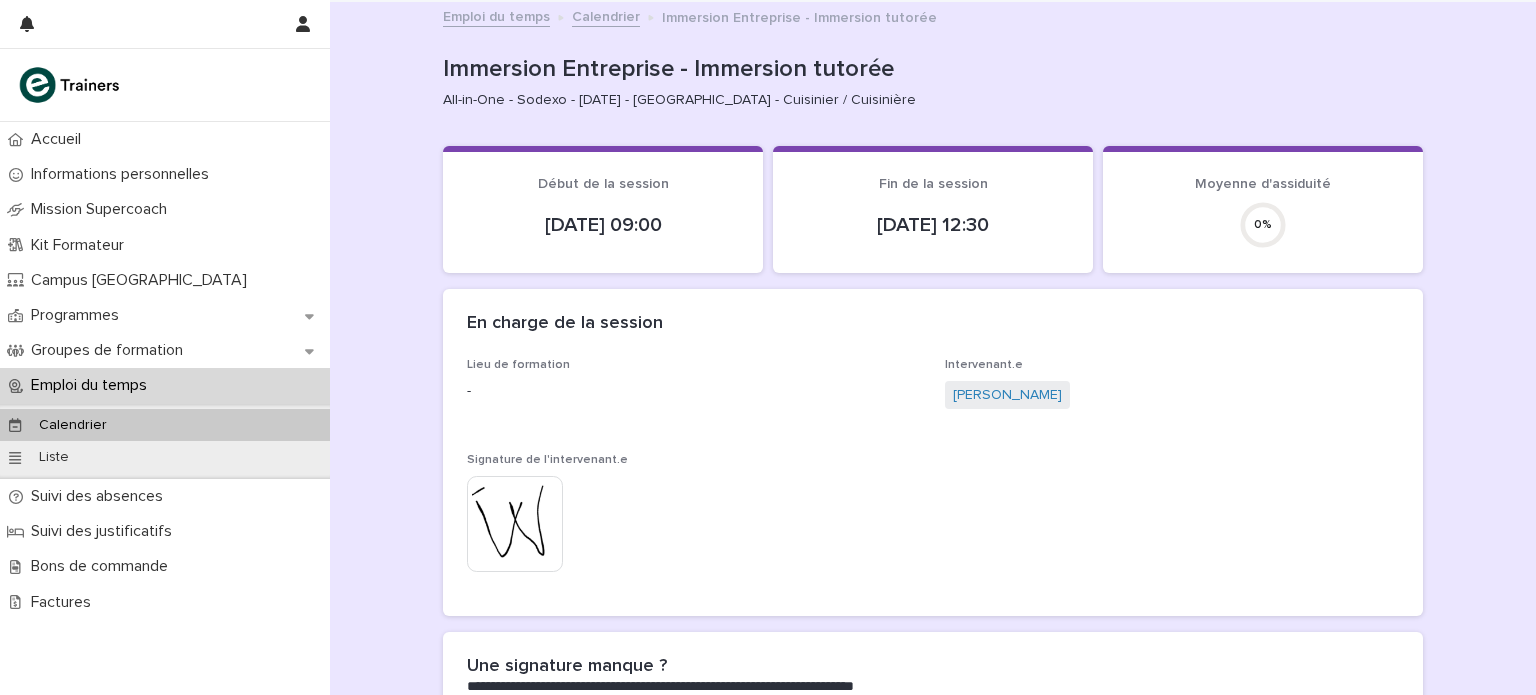 click on "Emploi du temps" at bounding box center [93, 385] 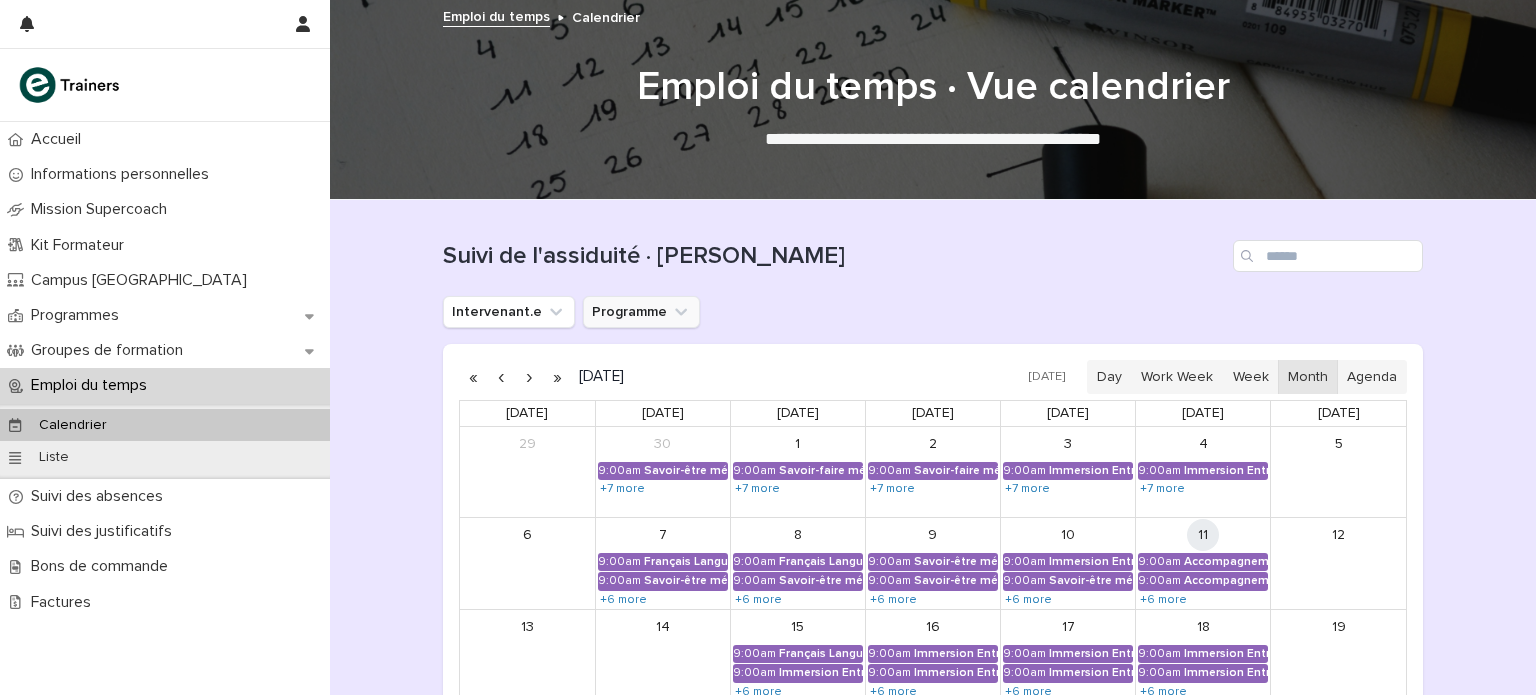 click on "Programme" at bounding box center [641, 312] 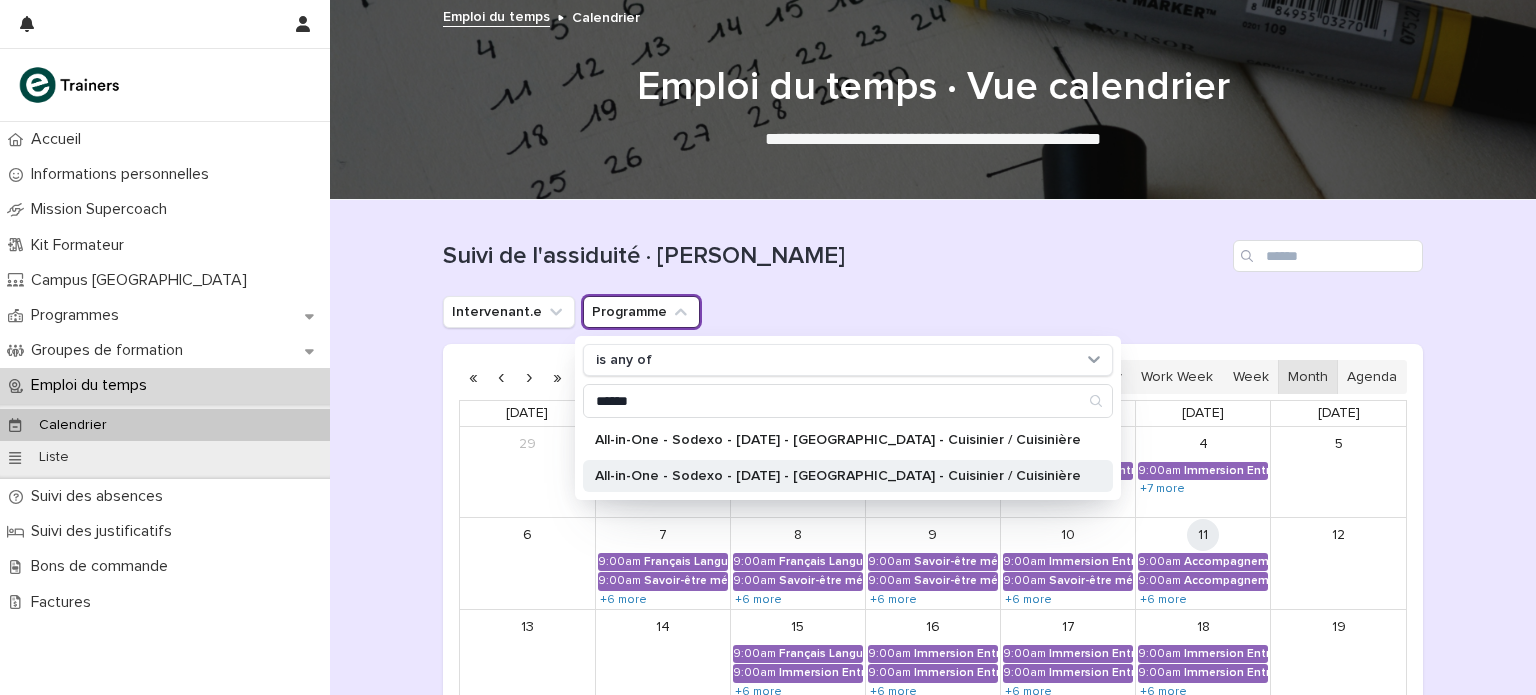 type on "******" 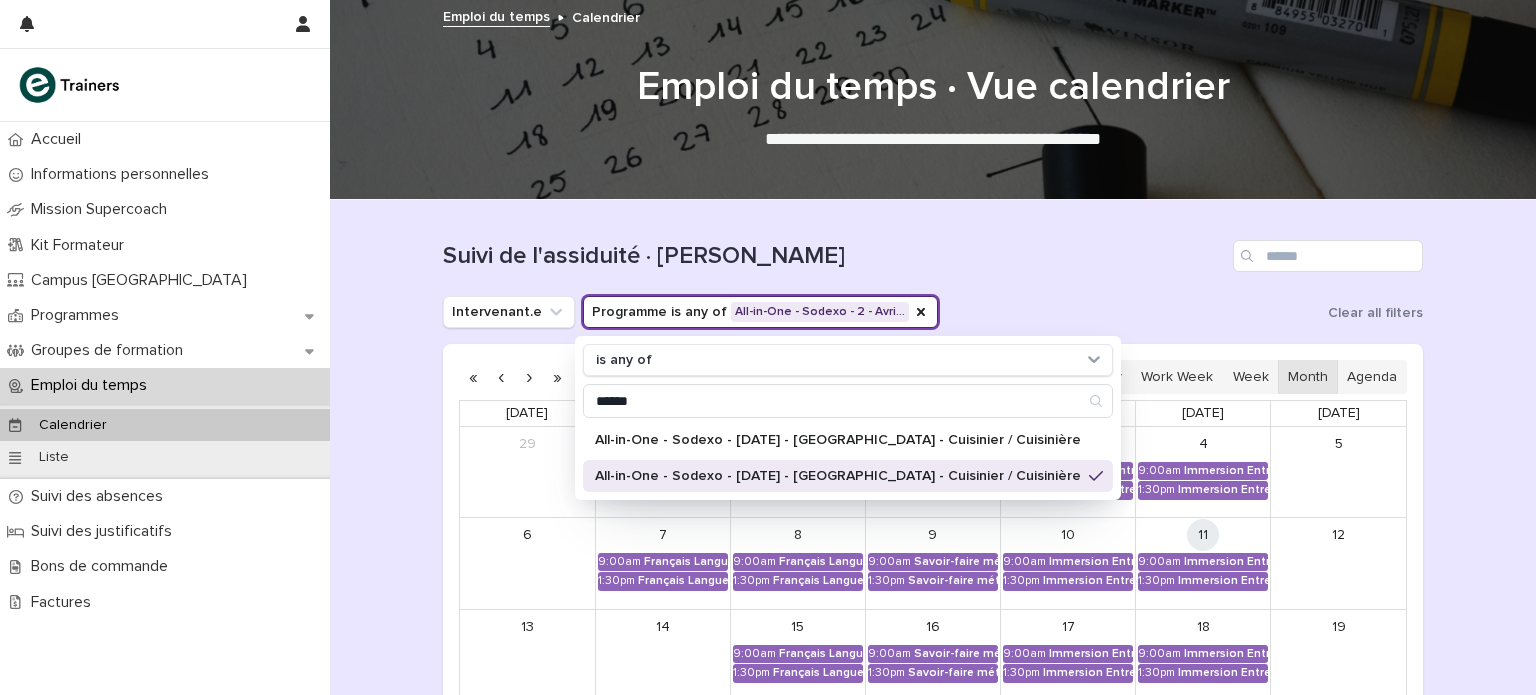 click on "Intervenant.e Programme is any of All-in-One - Sodexo - 2 - Avri… is any of ****** All-in-One - Sodexo - 1 - Décembre 2024 - Île-de-France - Cuisinier / Cuisinière All-in-One - Sodexo - 2 - Avril 2025 - Île-de-France - Cuisinier / Cuisinière Clear all filters" at bounding box center [933, 312] 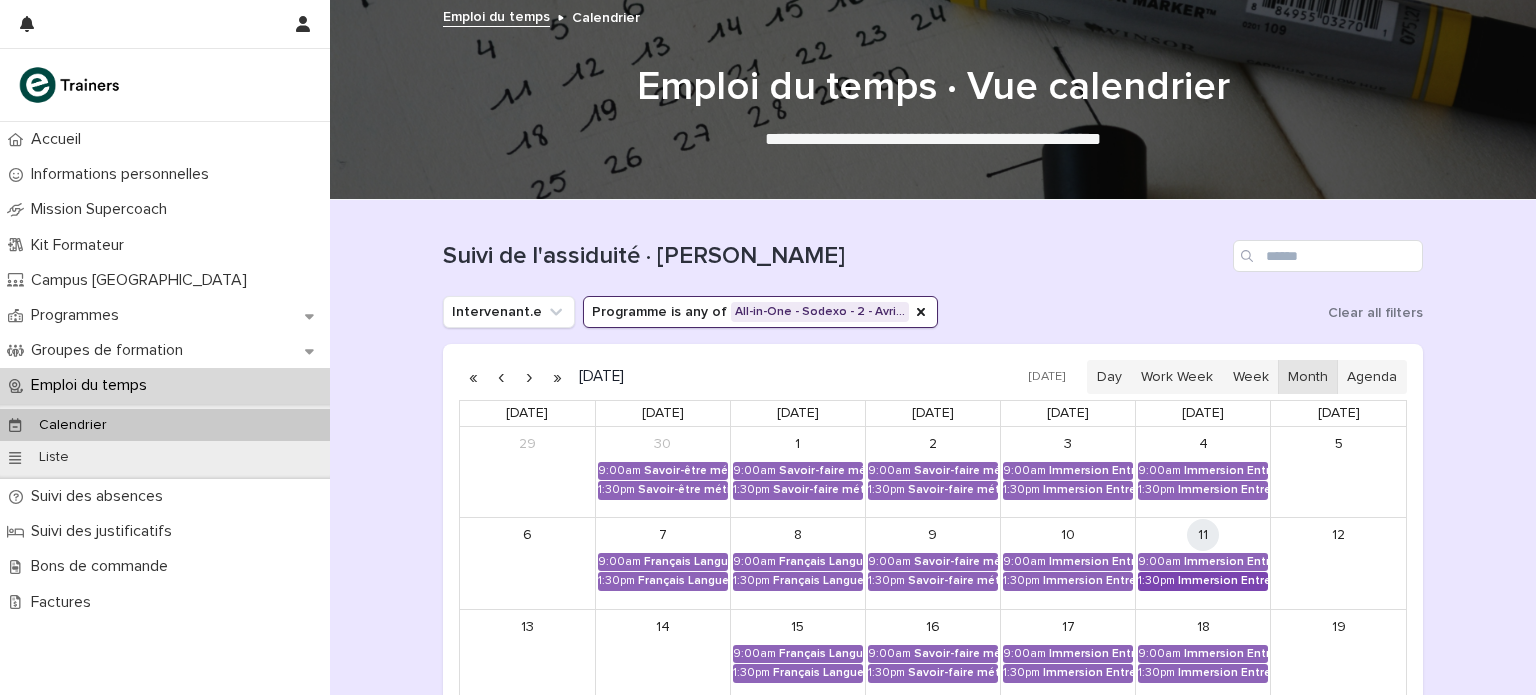 click on "Immersion Entreprise - Immersion tutorée" at bounding box center [1223, 581] 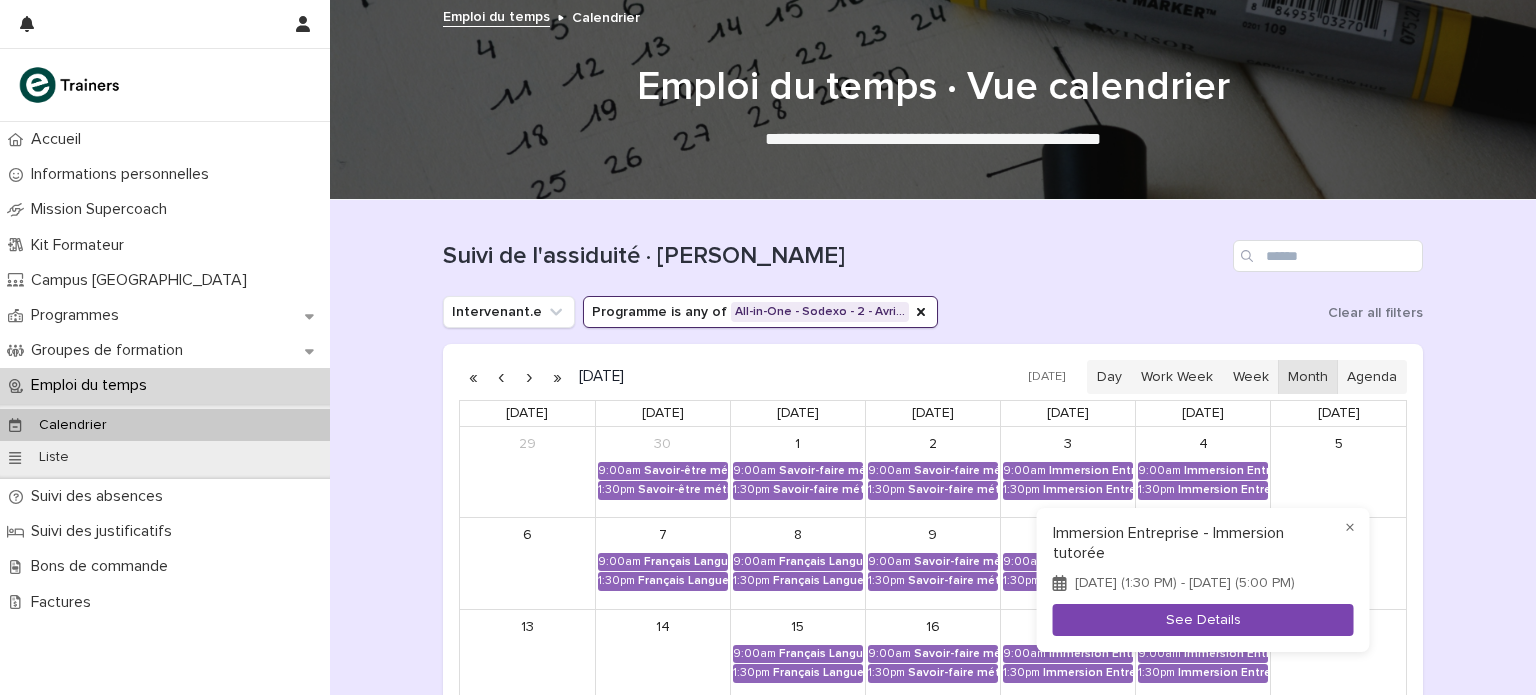 click on "See Details" at bounding box center (1203, 620) 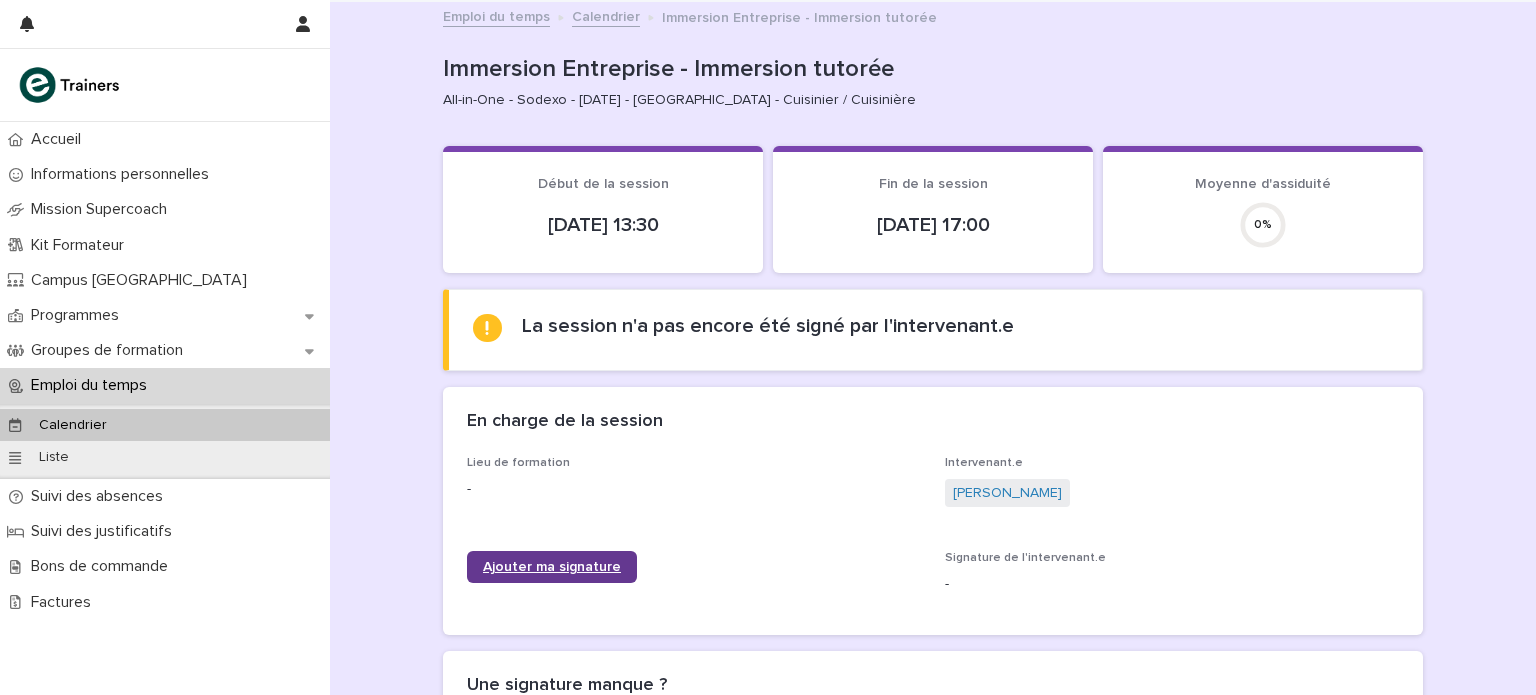 click on "Ajouter ma signature" at bounding box center [552, 567] 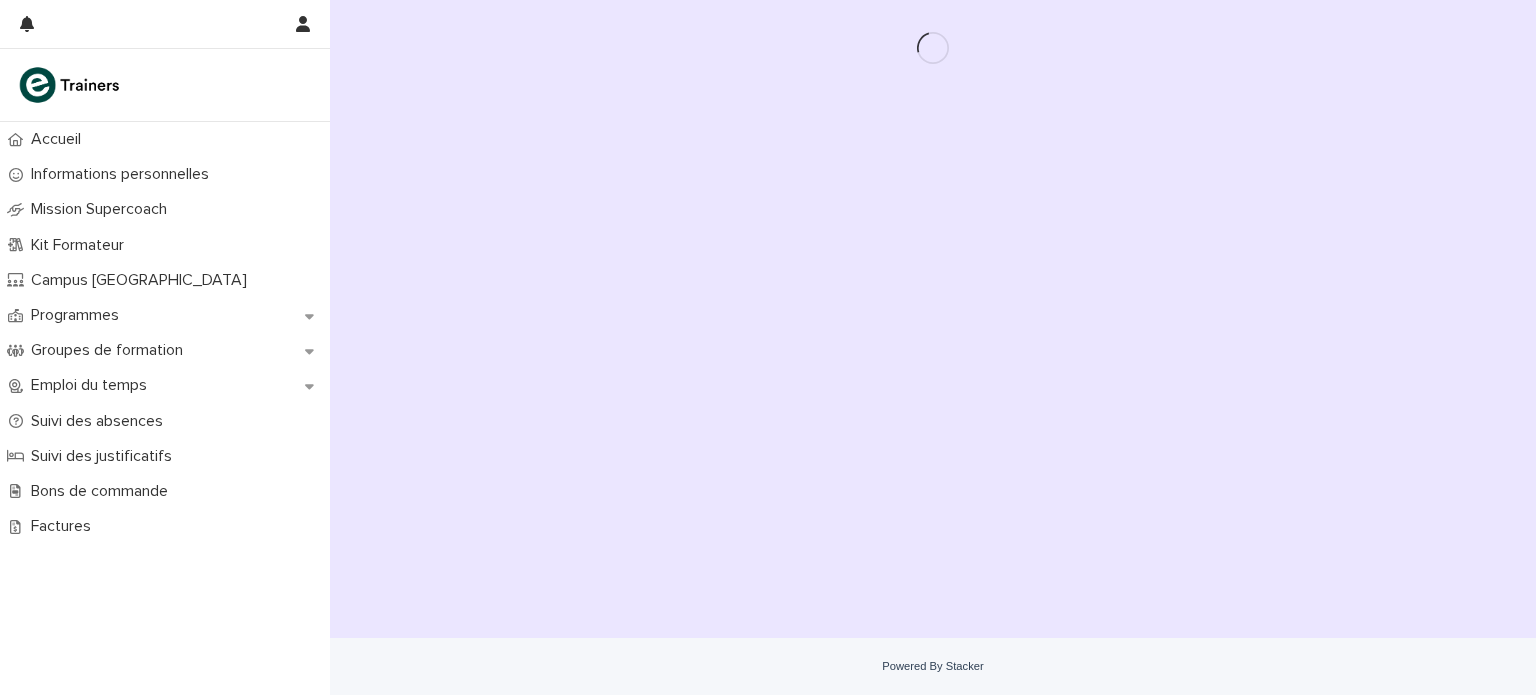 scroll, scrollTop: 0, scrollLeft: 0, axis: both 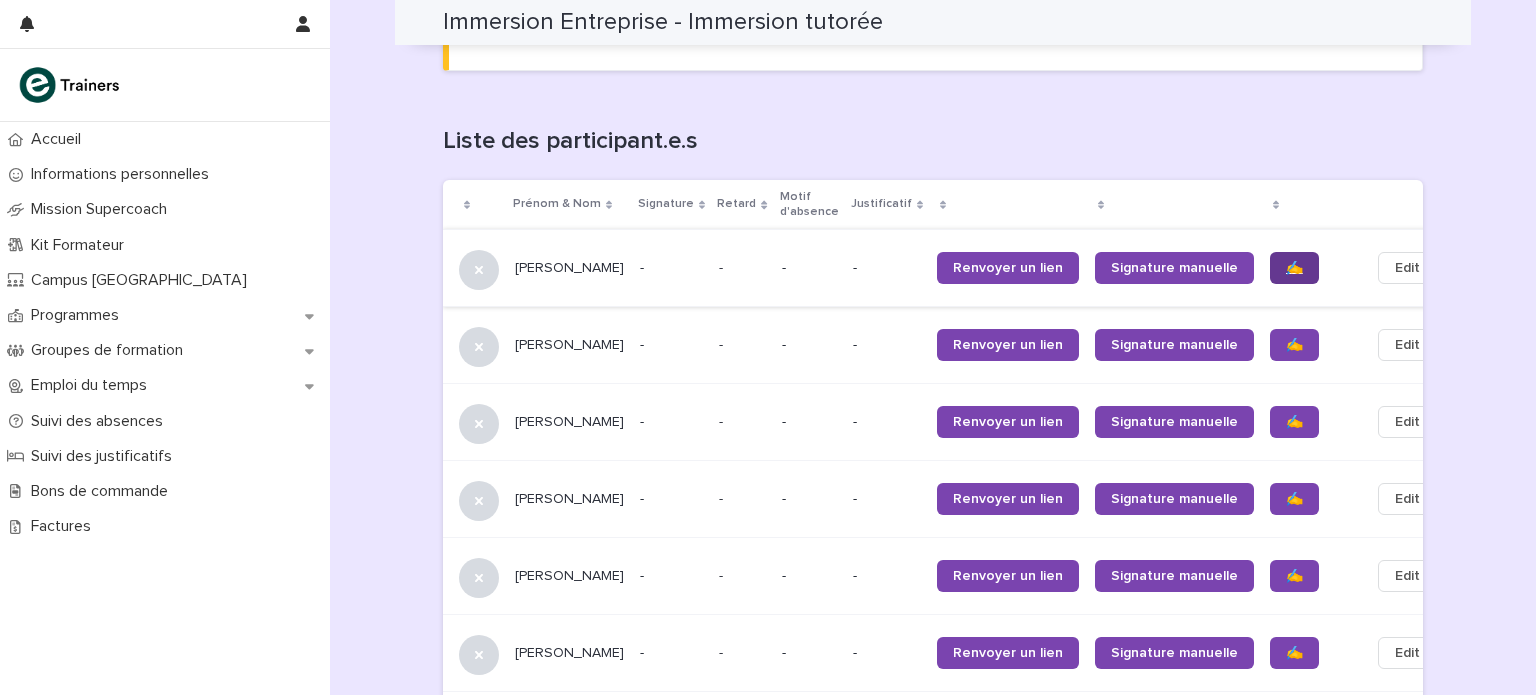 click on "✍️" at bounding box center (1294, 268) 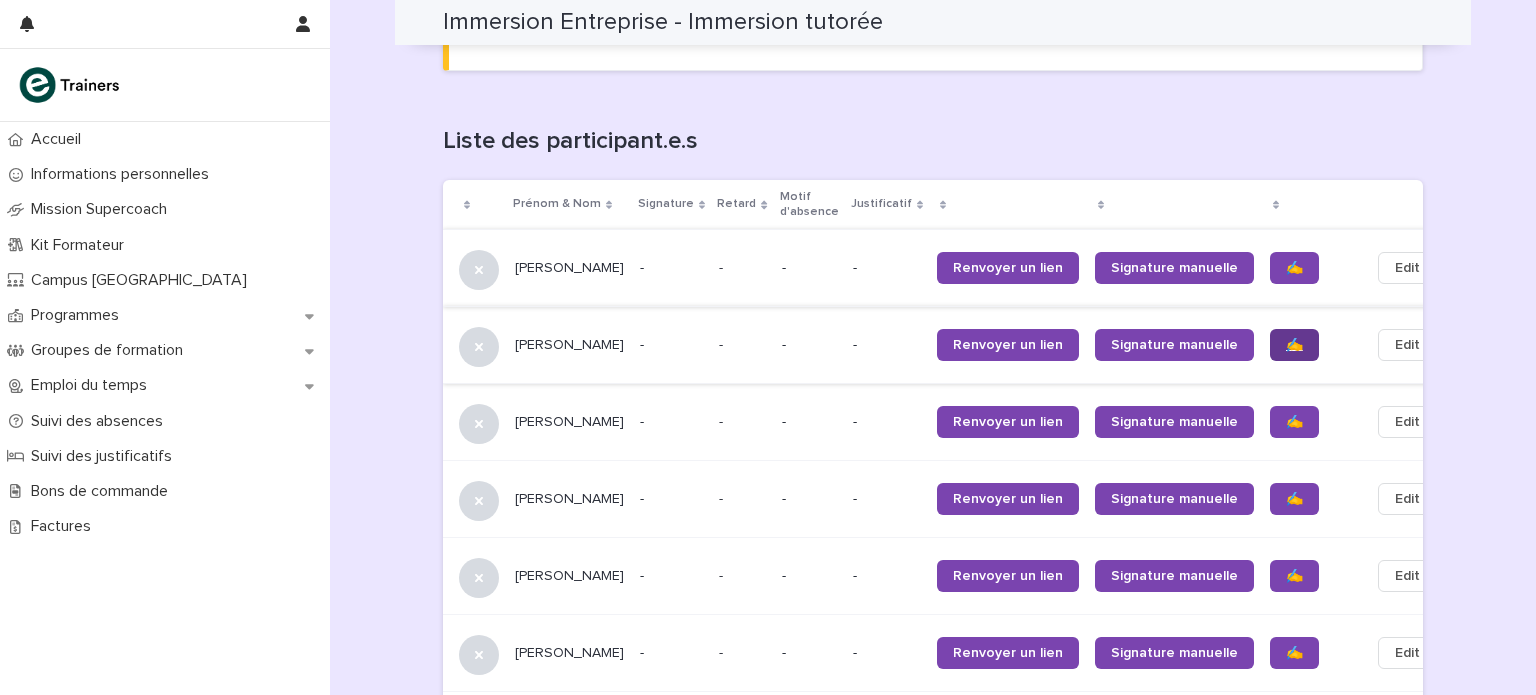 click on "✍️" at bounding box center [1294, 345] 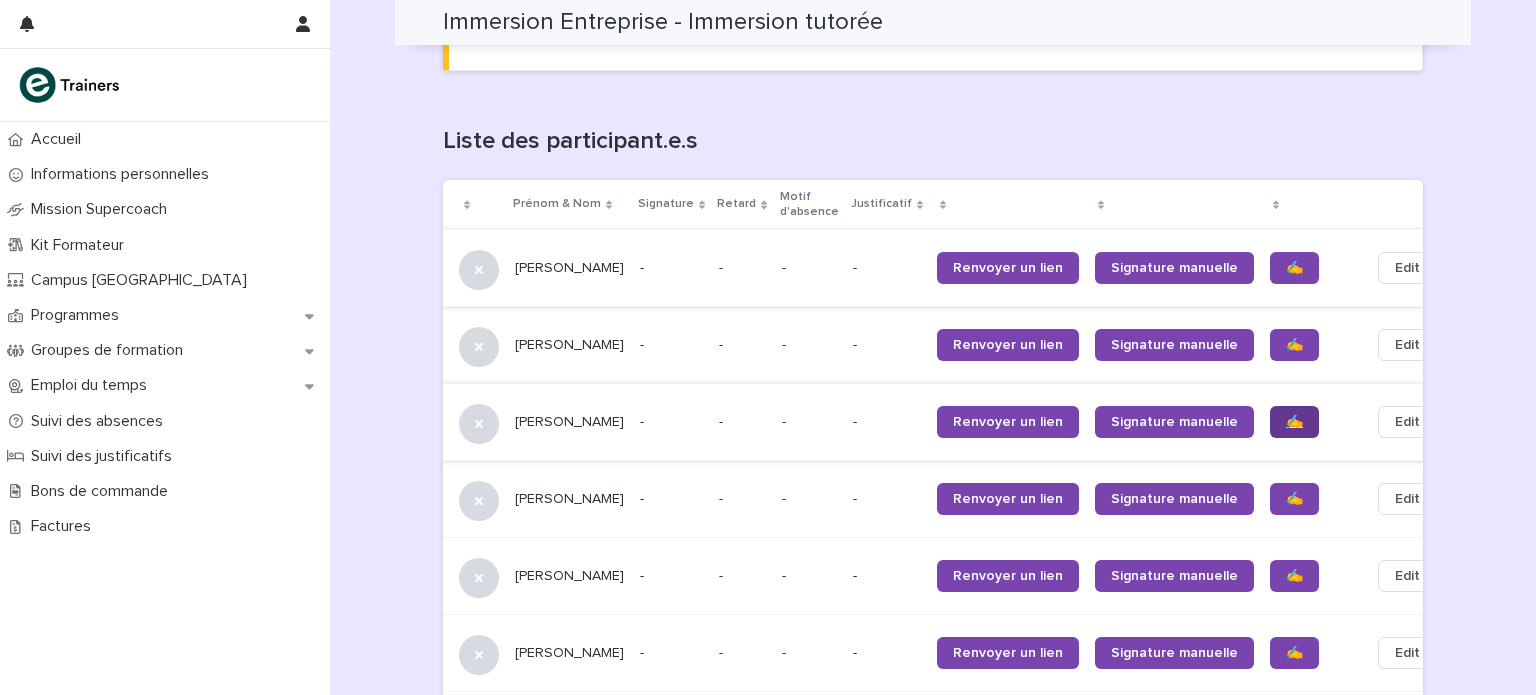 click on "✍️" at bounding box center [1294, 422] 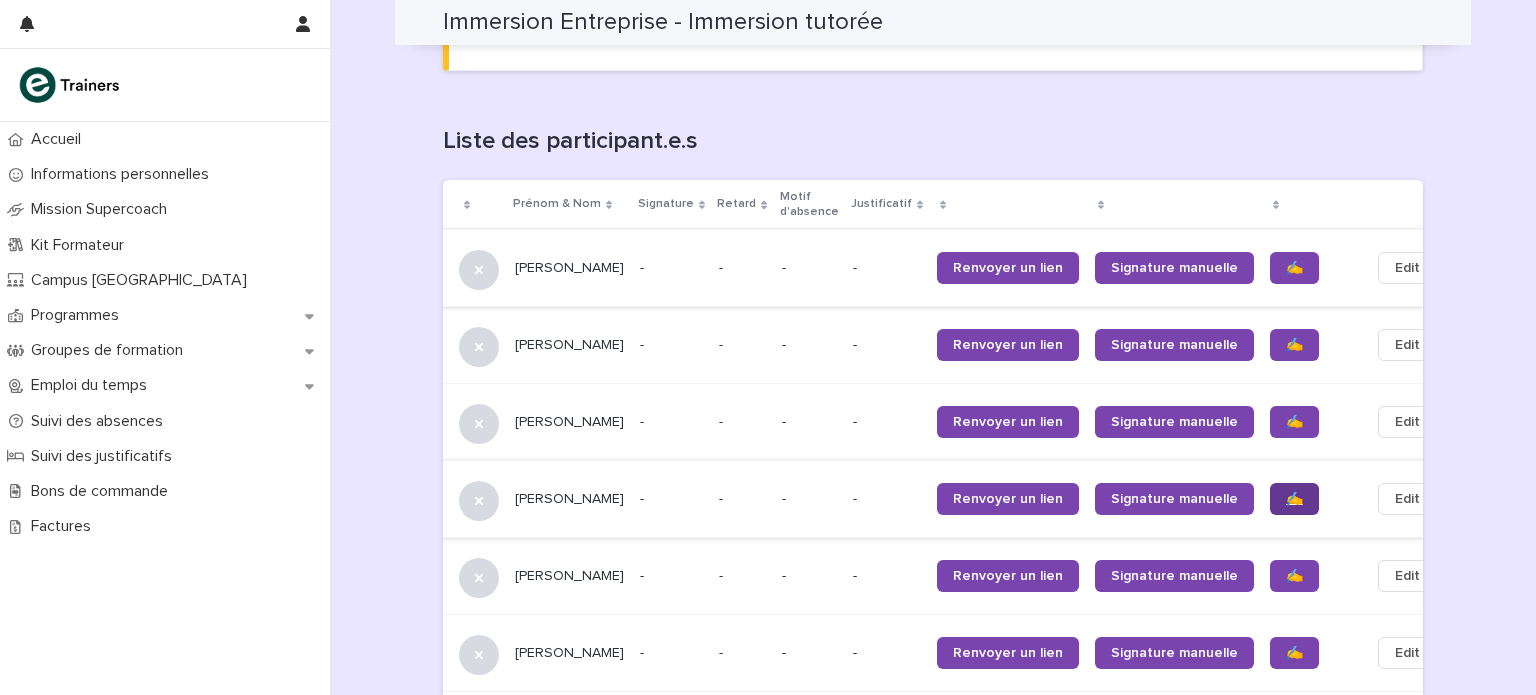 click on "✍️" at bounding box center (1294, 499) 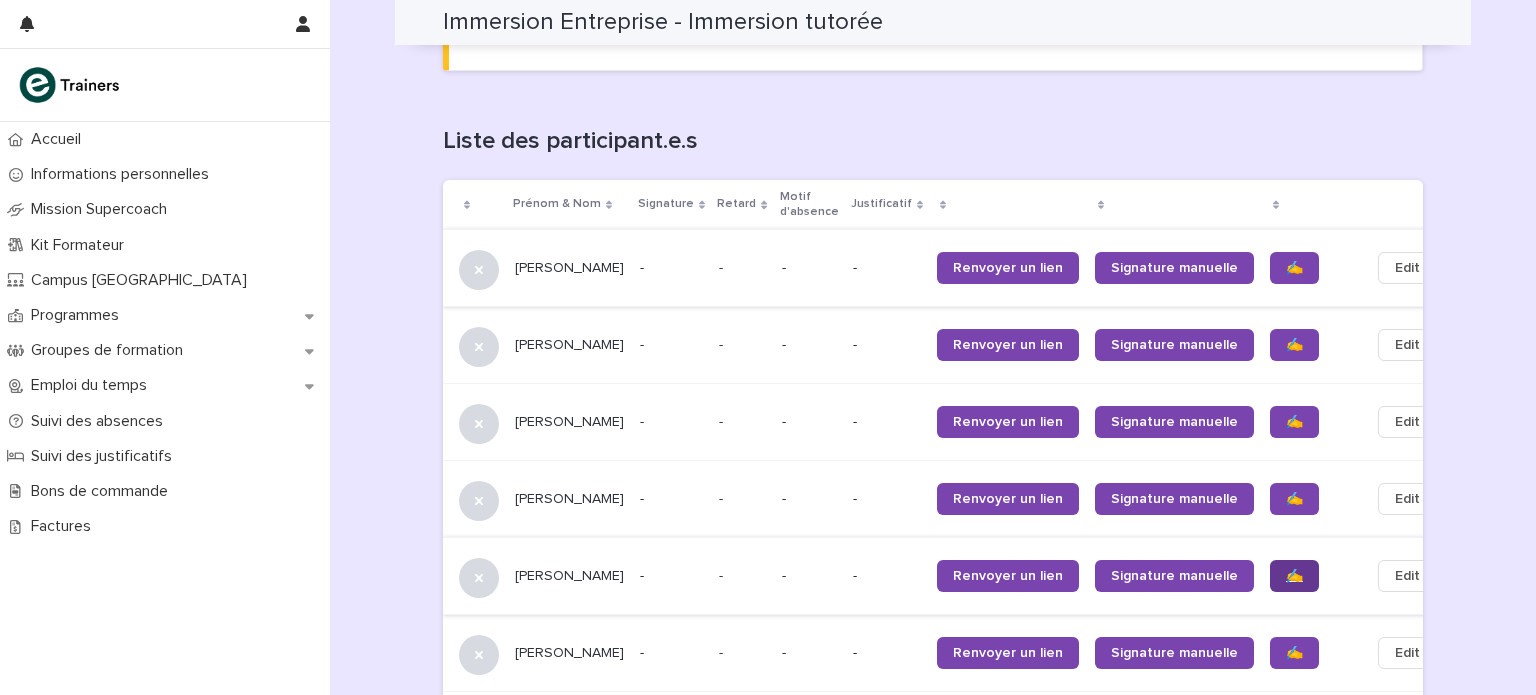 click on "✍️" at bounding box center [1294, 576] 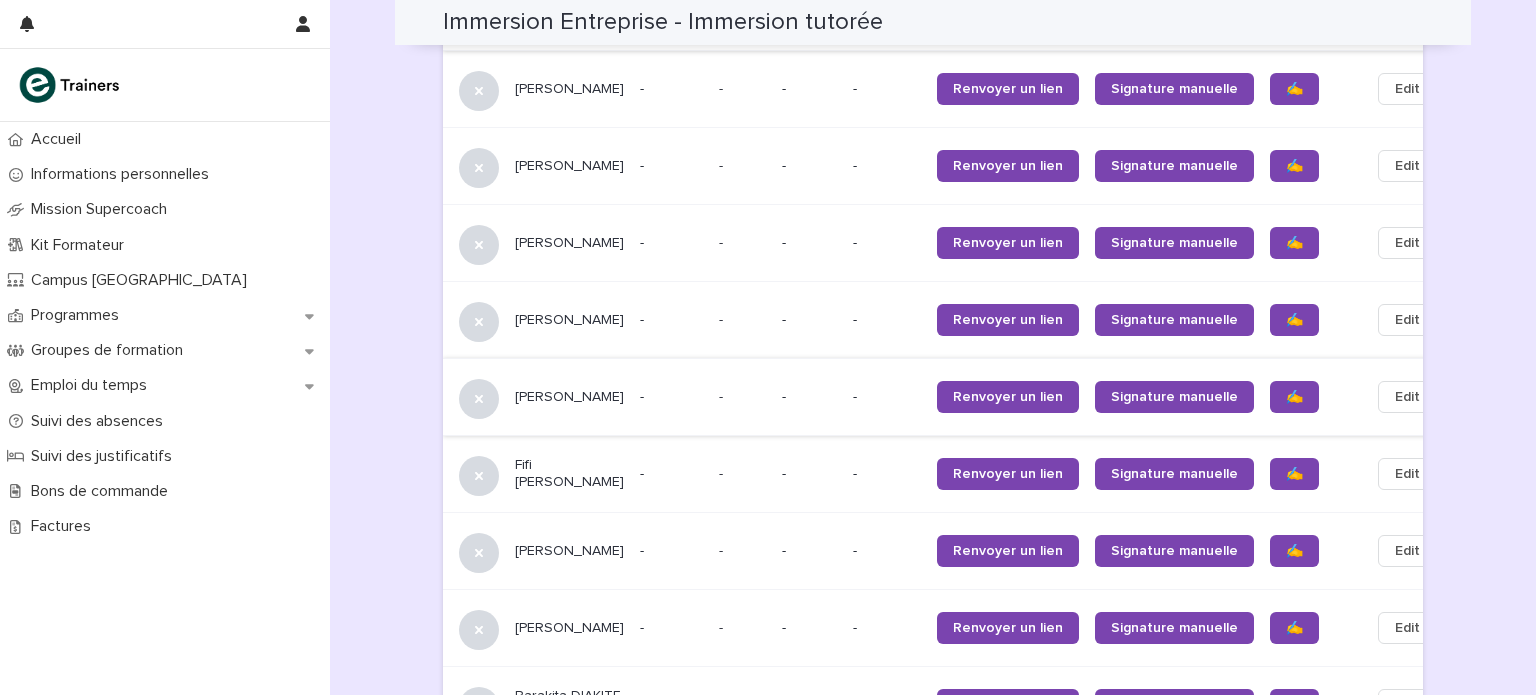 scroll, scrollTop: 1469, scrollLeft: 0, axis: vertical 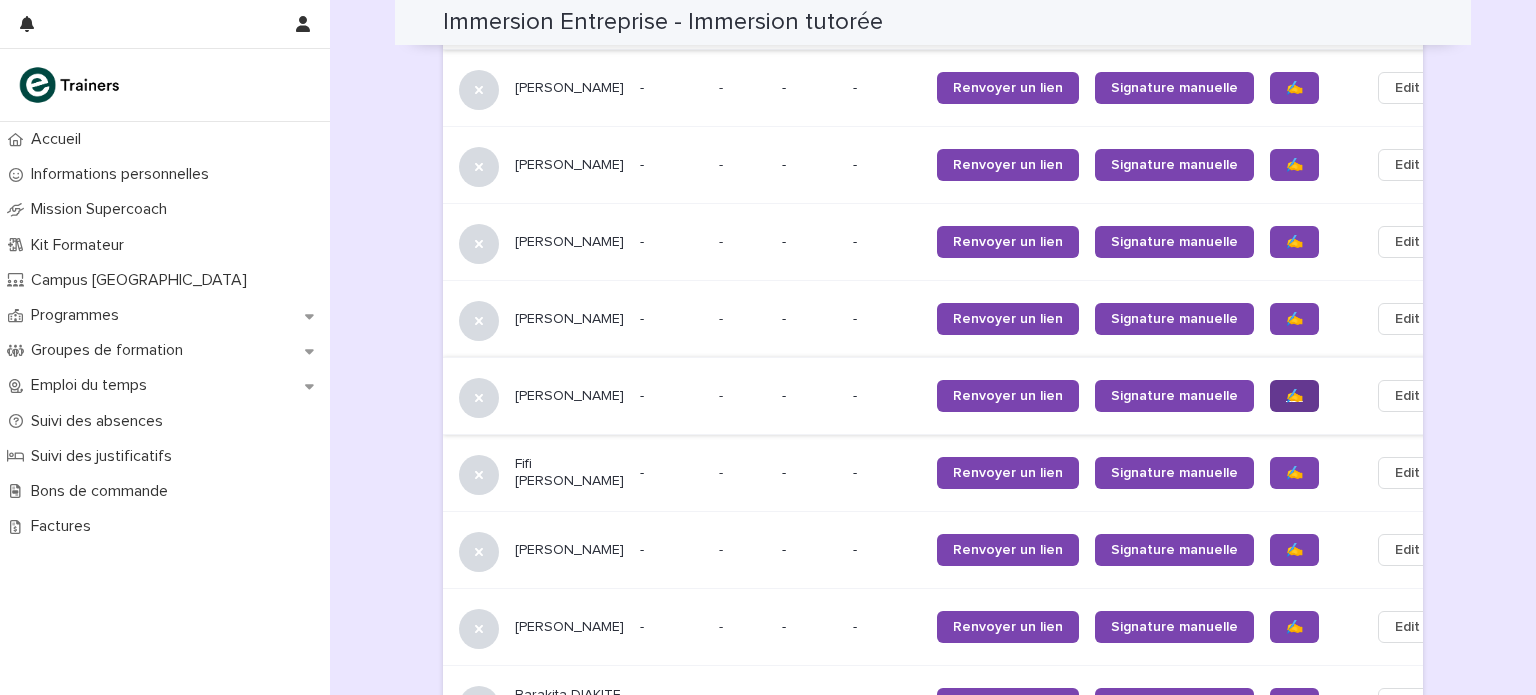 click on "✍️" at bounding box center (1294, 396) 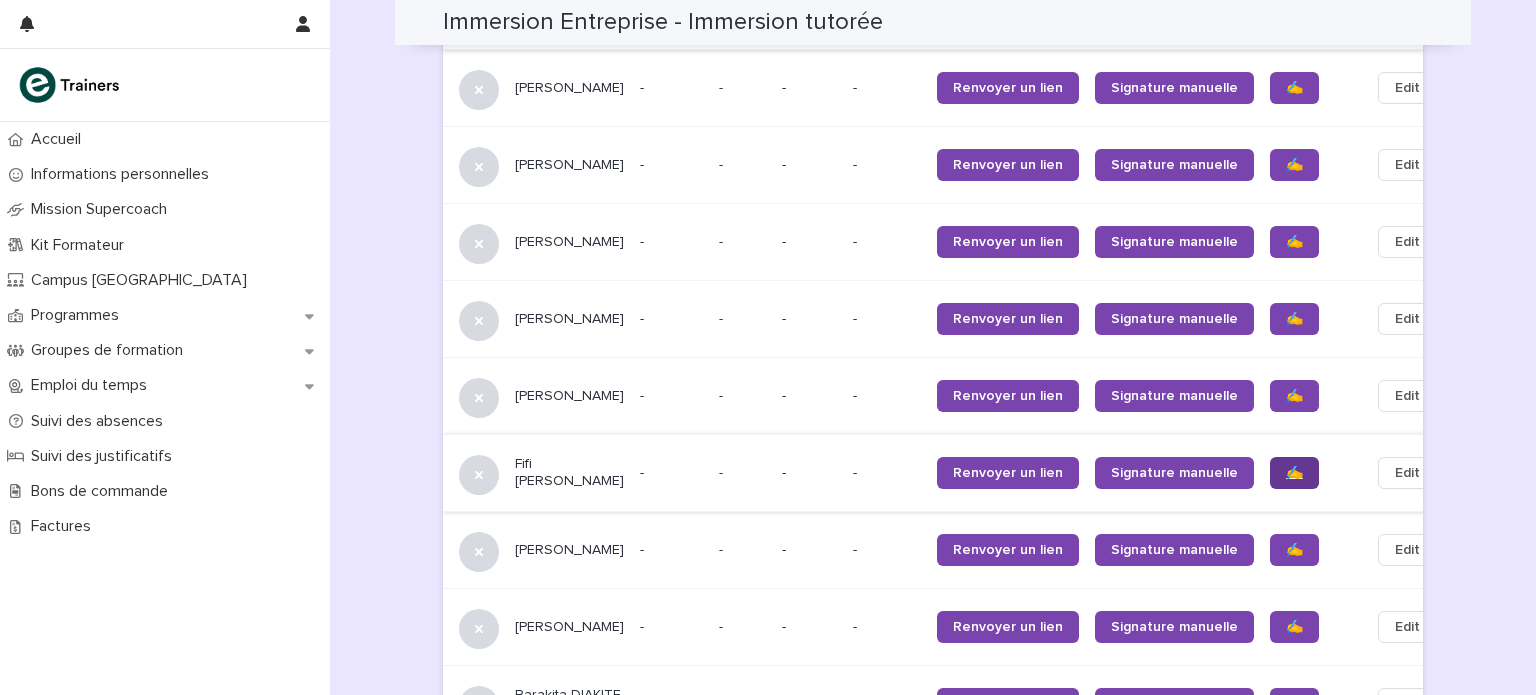 click on "✍️" at bounding box center (1294, 473) 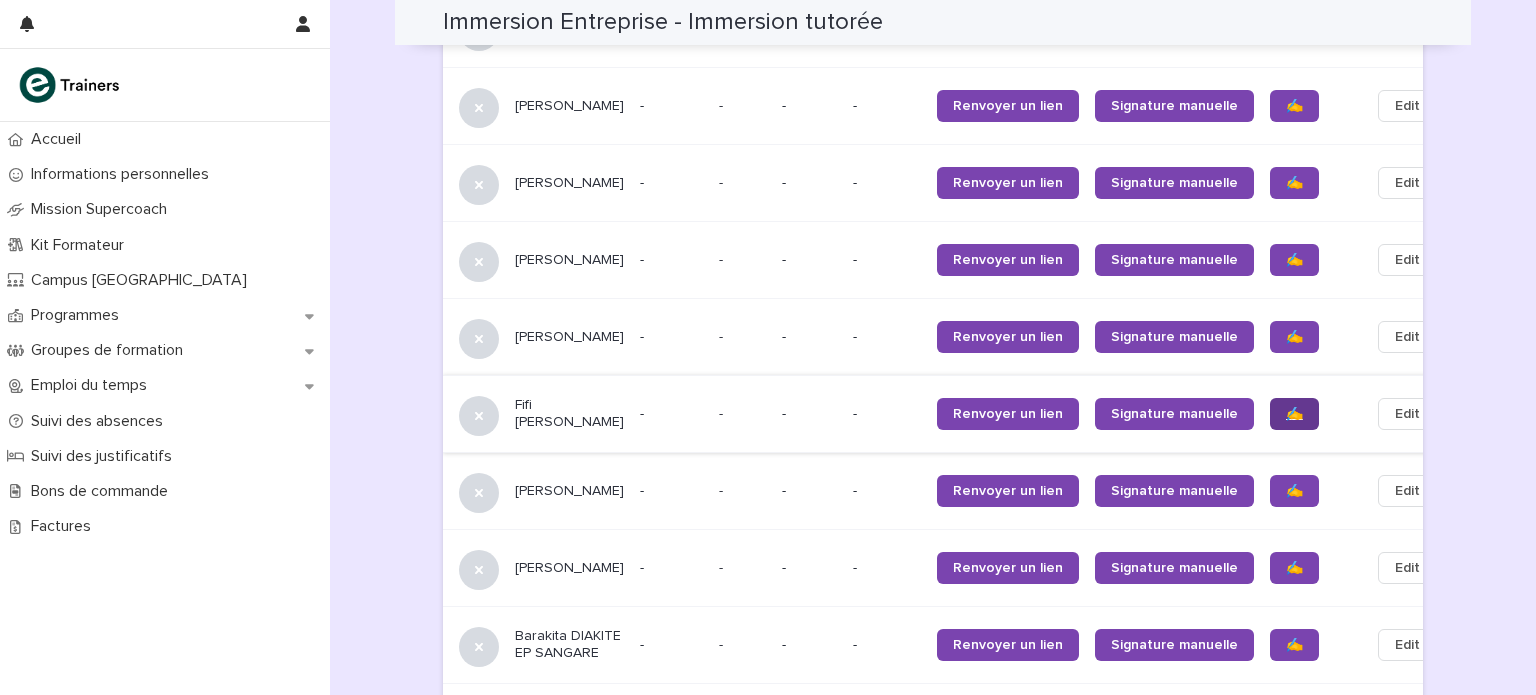 scroll, scrollTop: 1538, scrollLeft: 0, axis: vertical 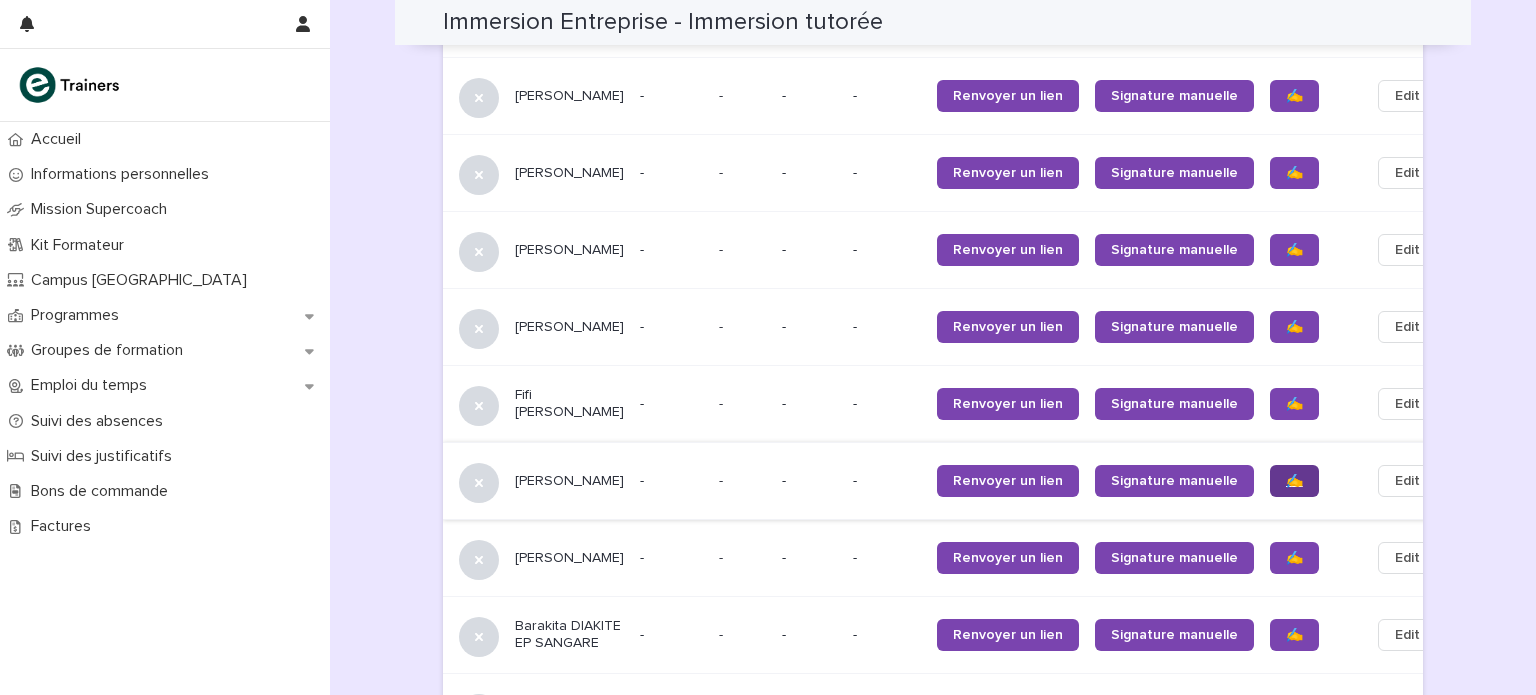 click on "✍️" at bounding box center [1294, 481] 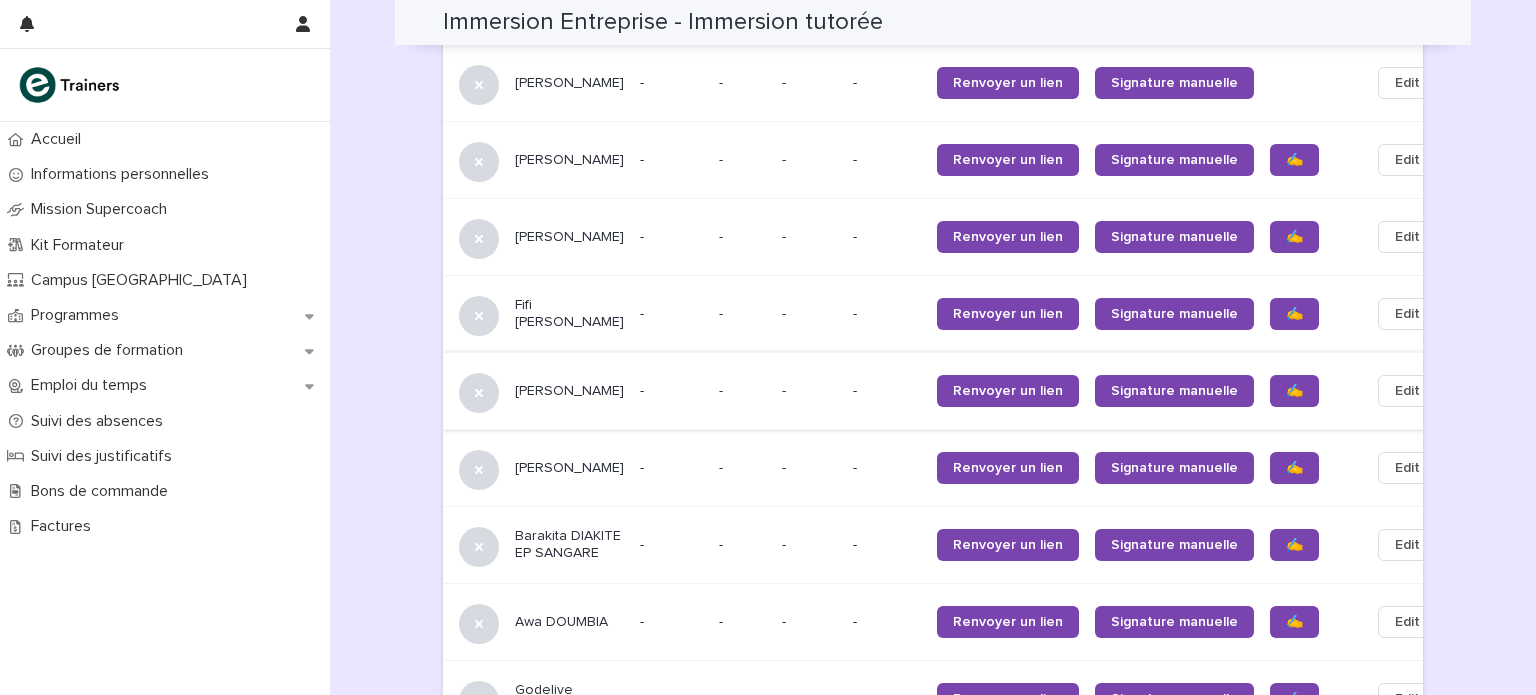scroll, scrollTop: 1636, scrollLeft: 0, axis: vertical 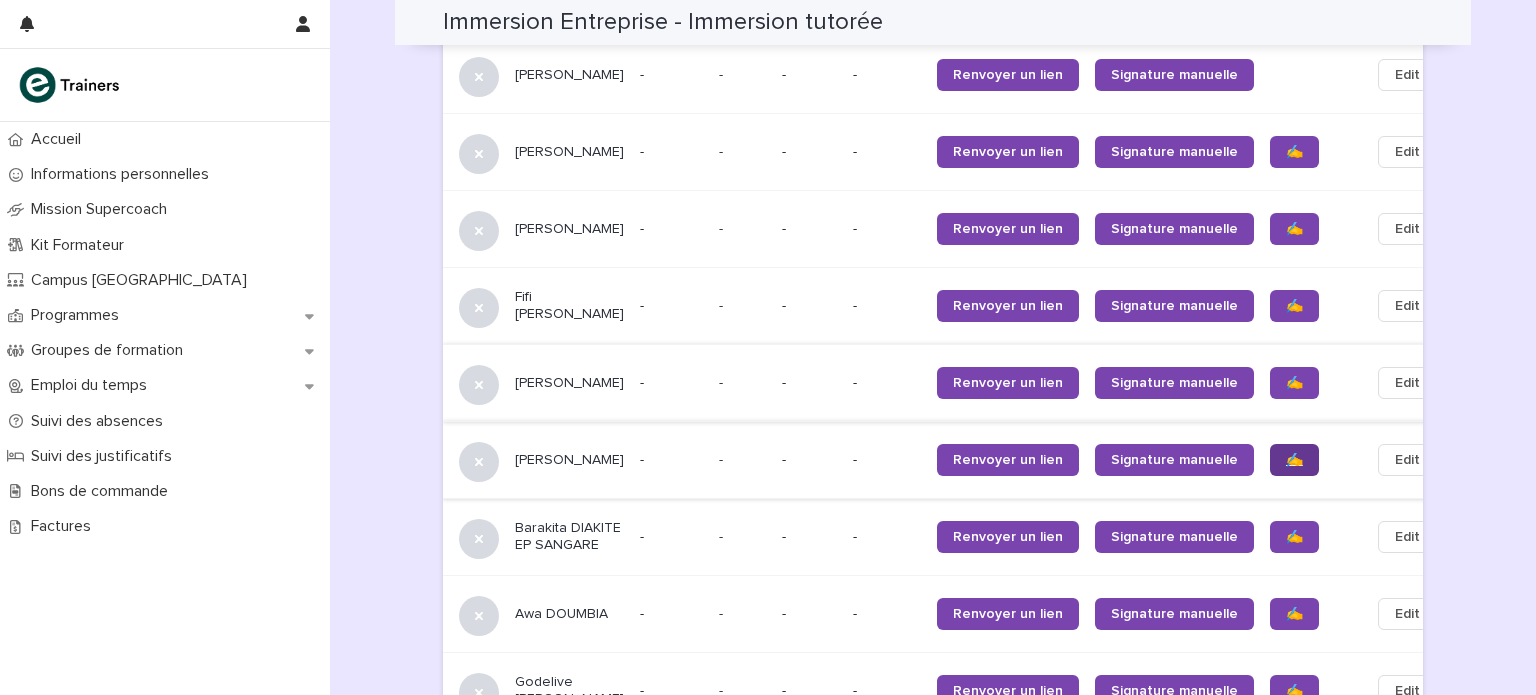 click on "✍️" at bounding box center (1294, 460) 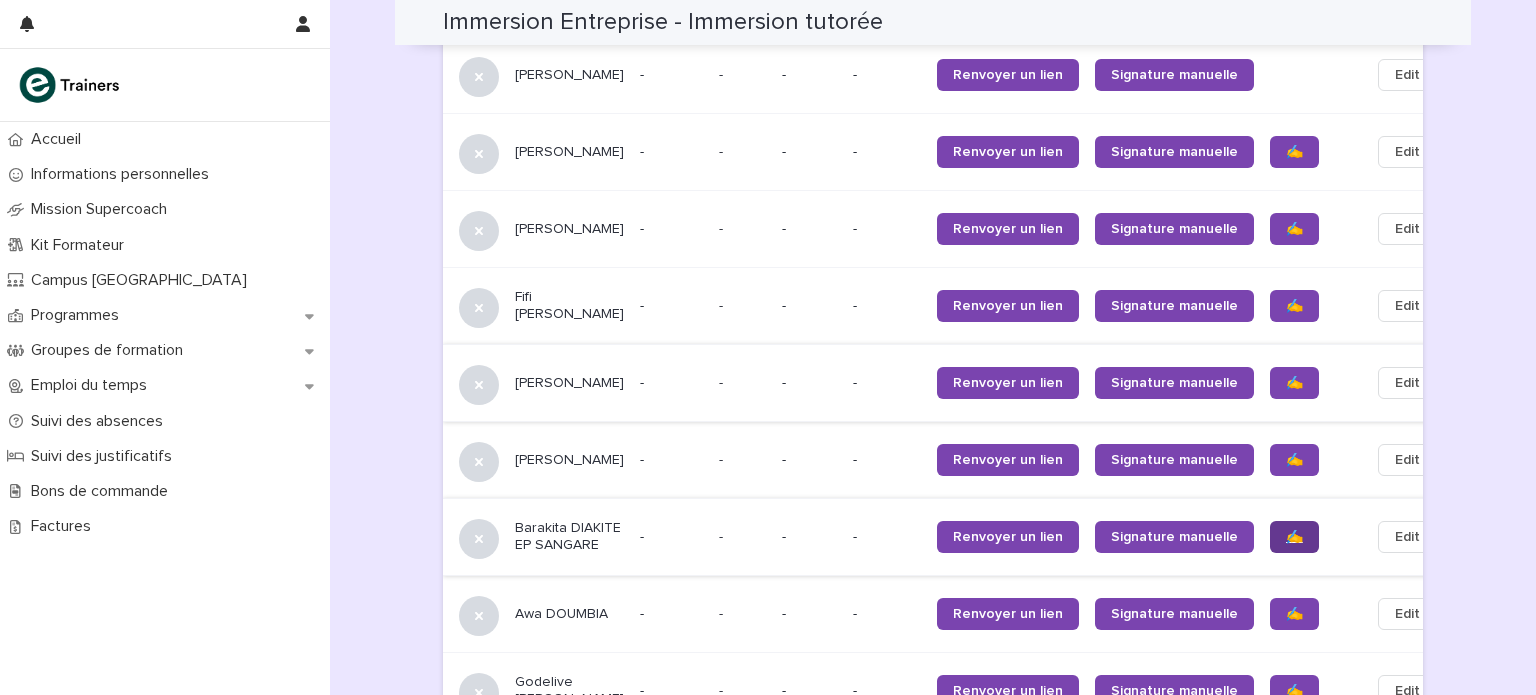 click on "✍️" at bounding box center (1294, 537) 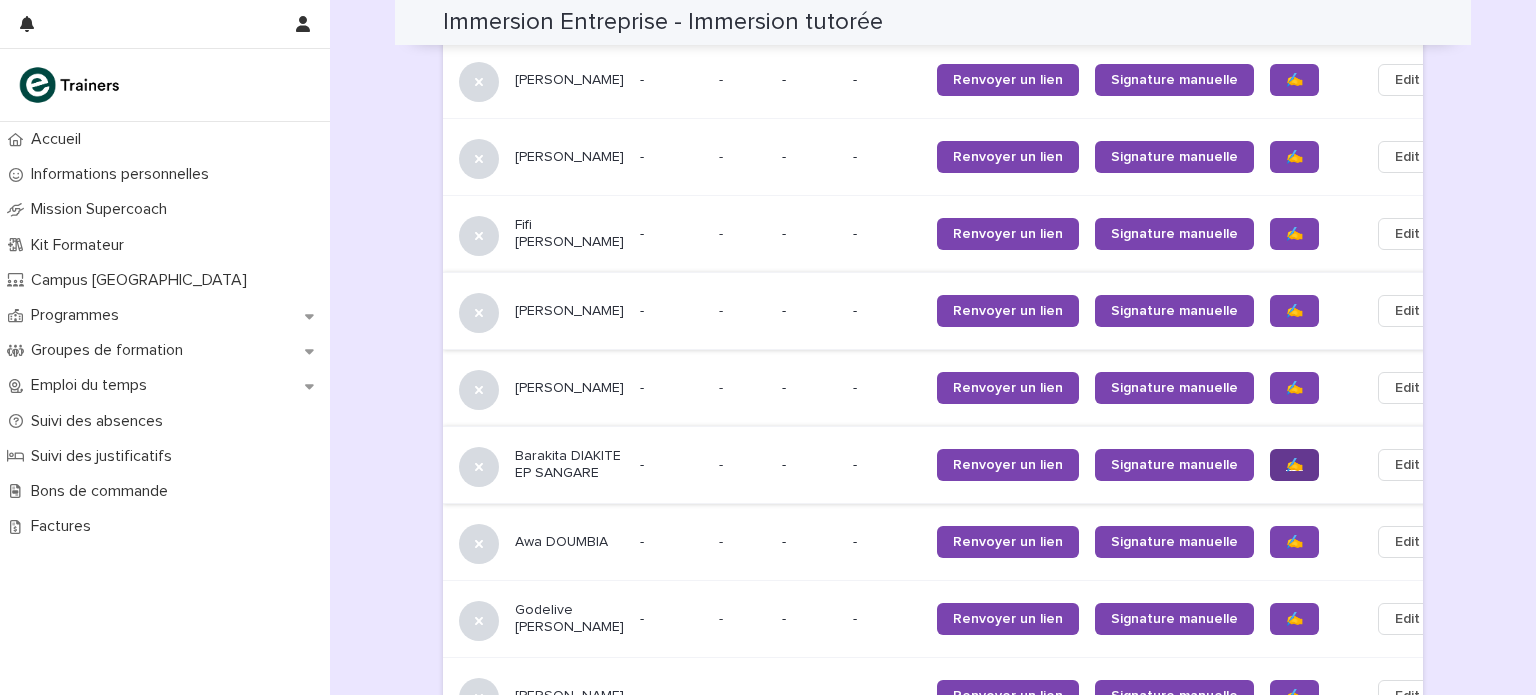scroll, scrollTop: 1725, scrollLeft: 0, axis: vertical 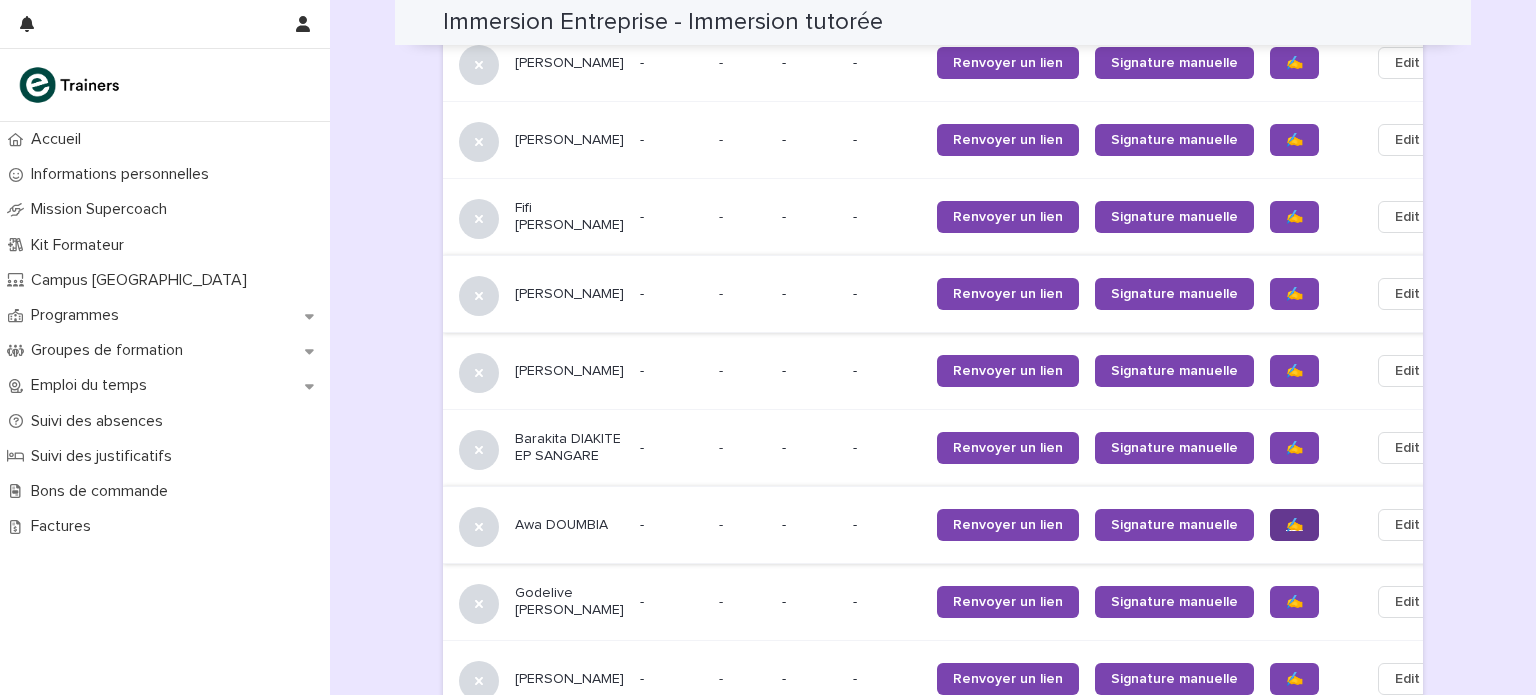 click on "✍️" at bounding box center (1294, 525) 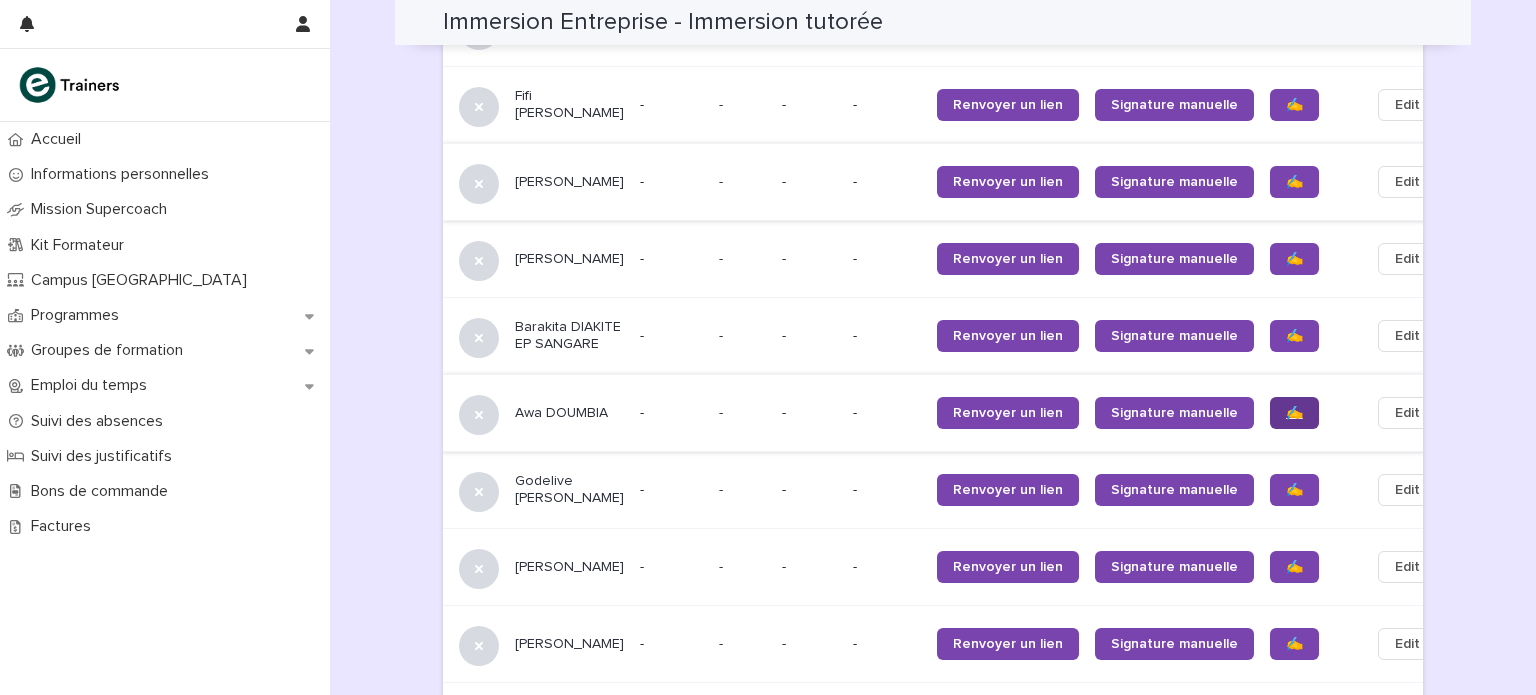 scroll, scrollTop: 1831, scrollLeft: 0, axis: vertical 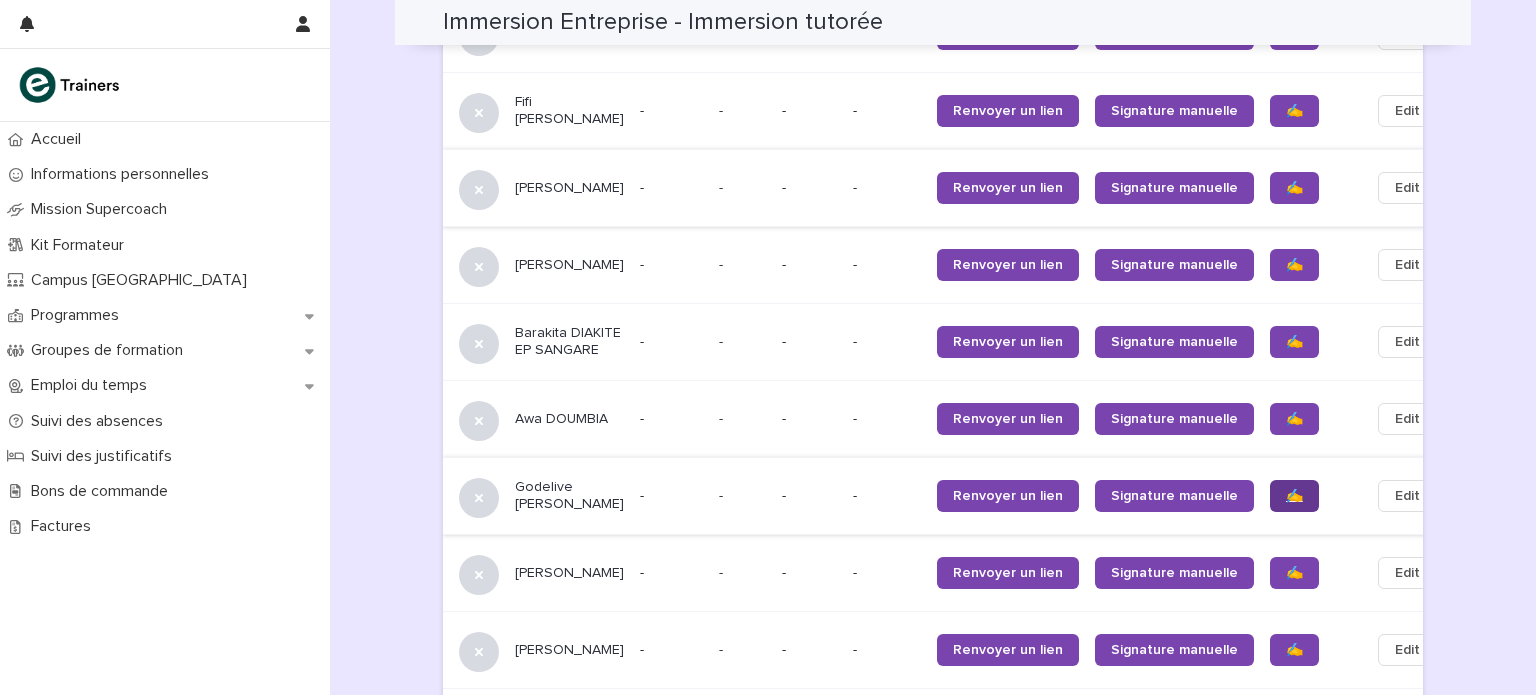 click on "✍️" at bounding box center [1294, 496] 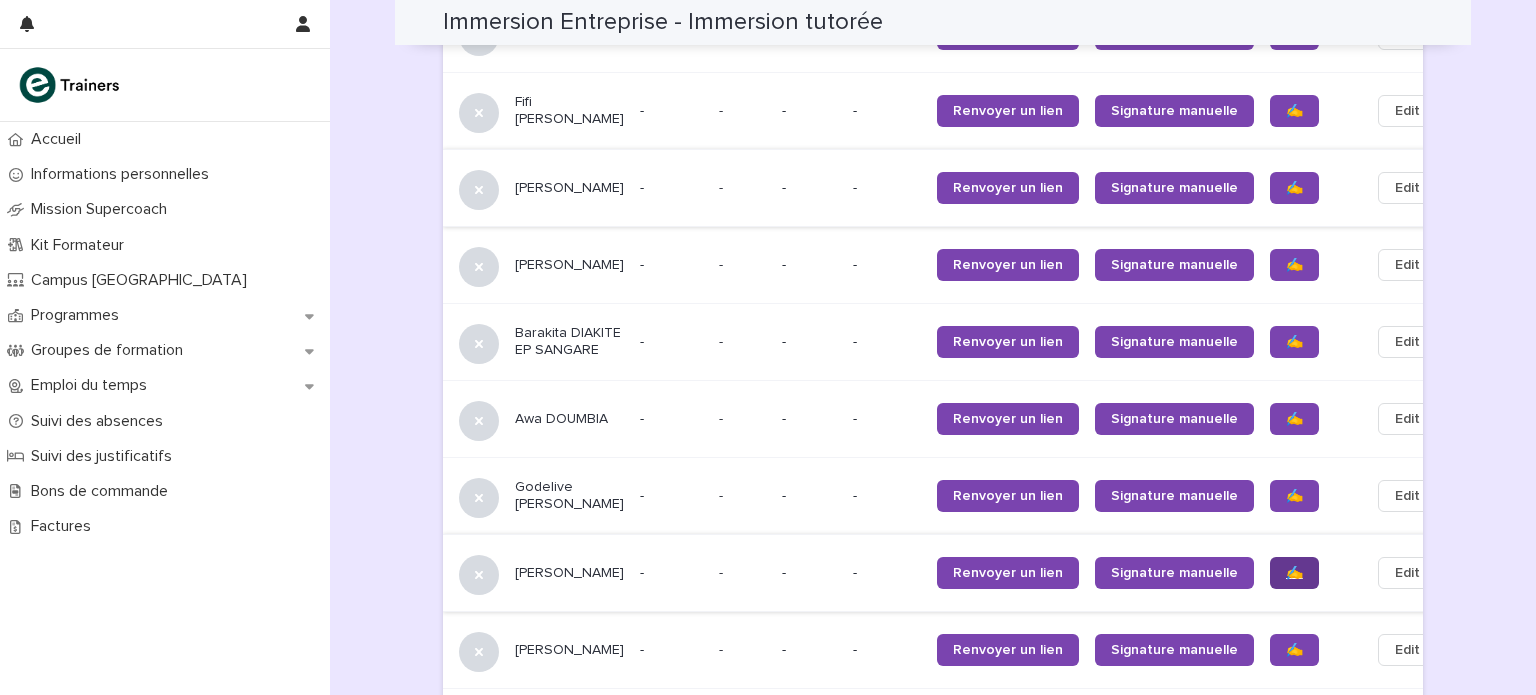 click on "✍️" at bounding box center [1294, 573] 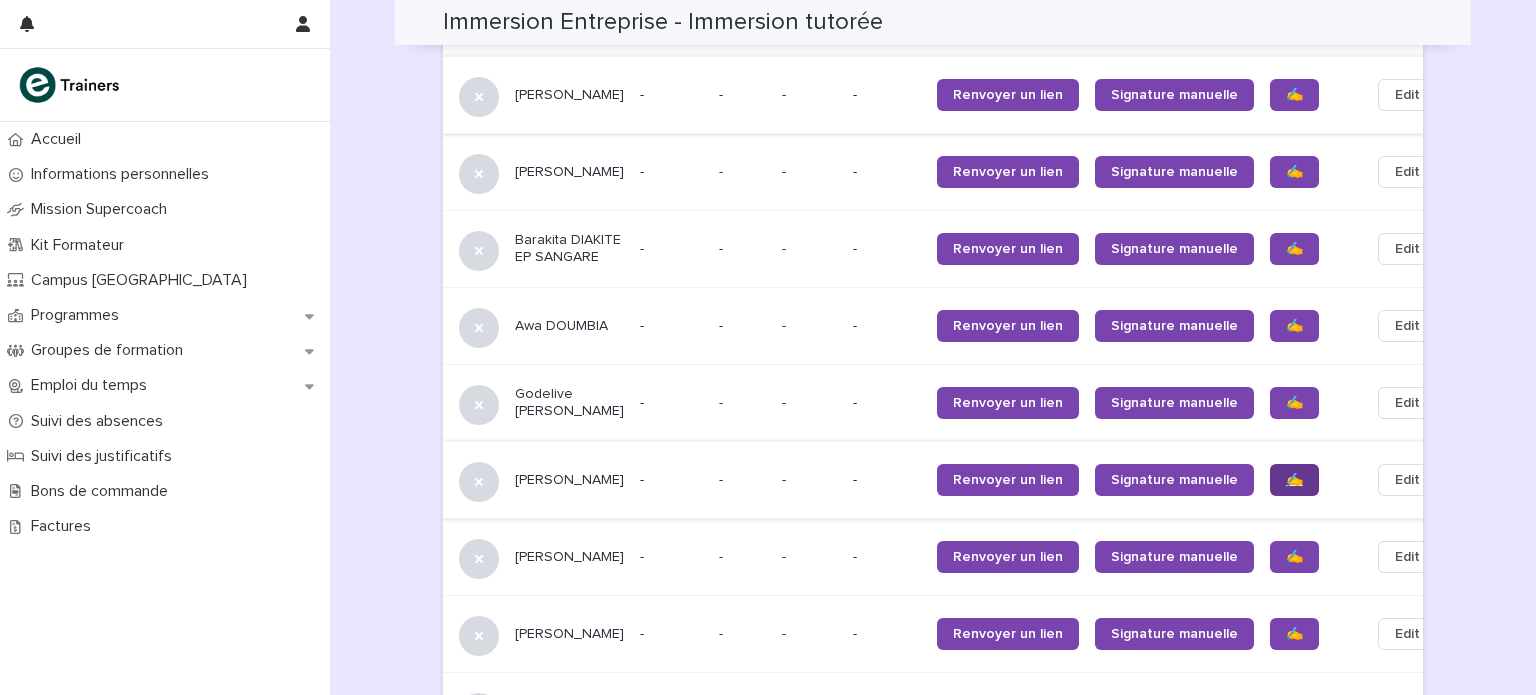 scroll, scrollTop: 1924, scrollLeft: 0, axis: vertical 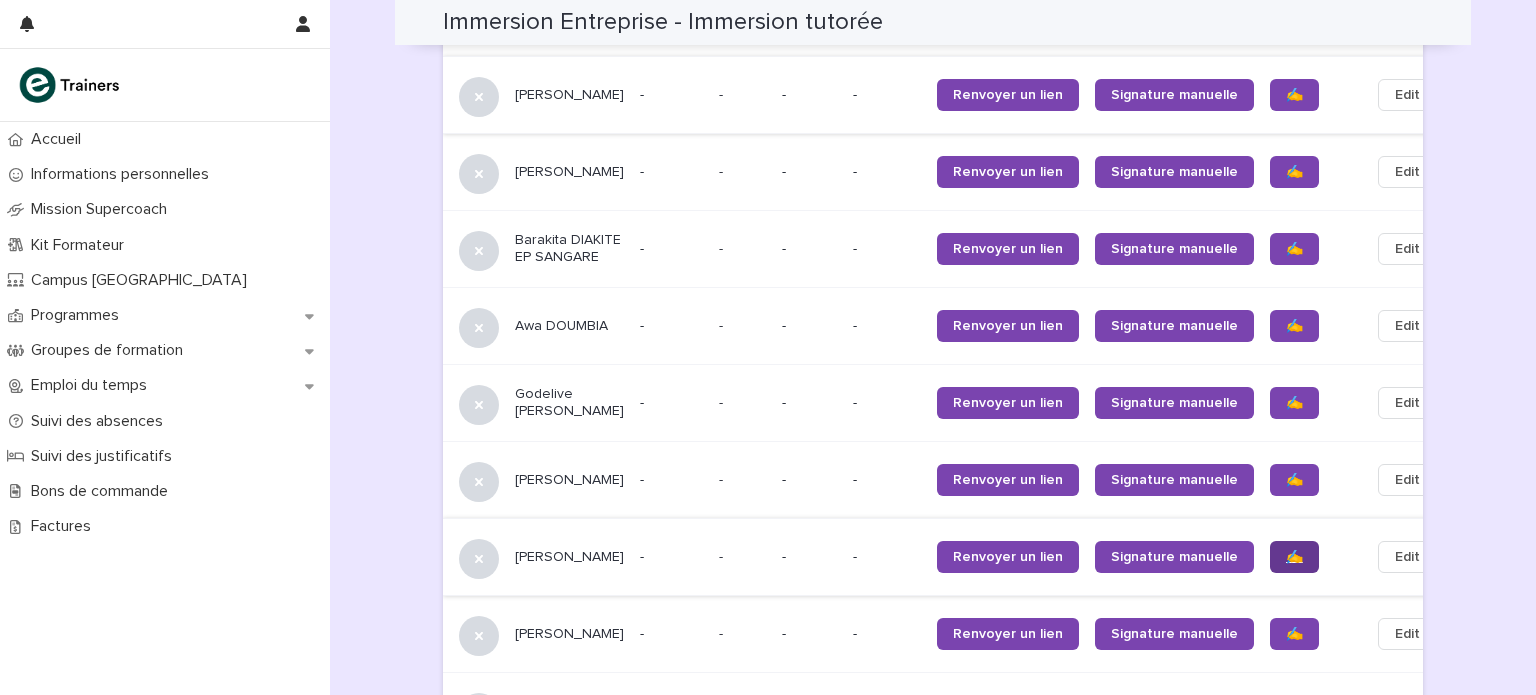 click on "✍️" at bounding box center [1294, 557] 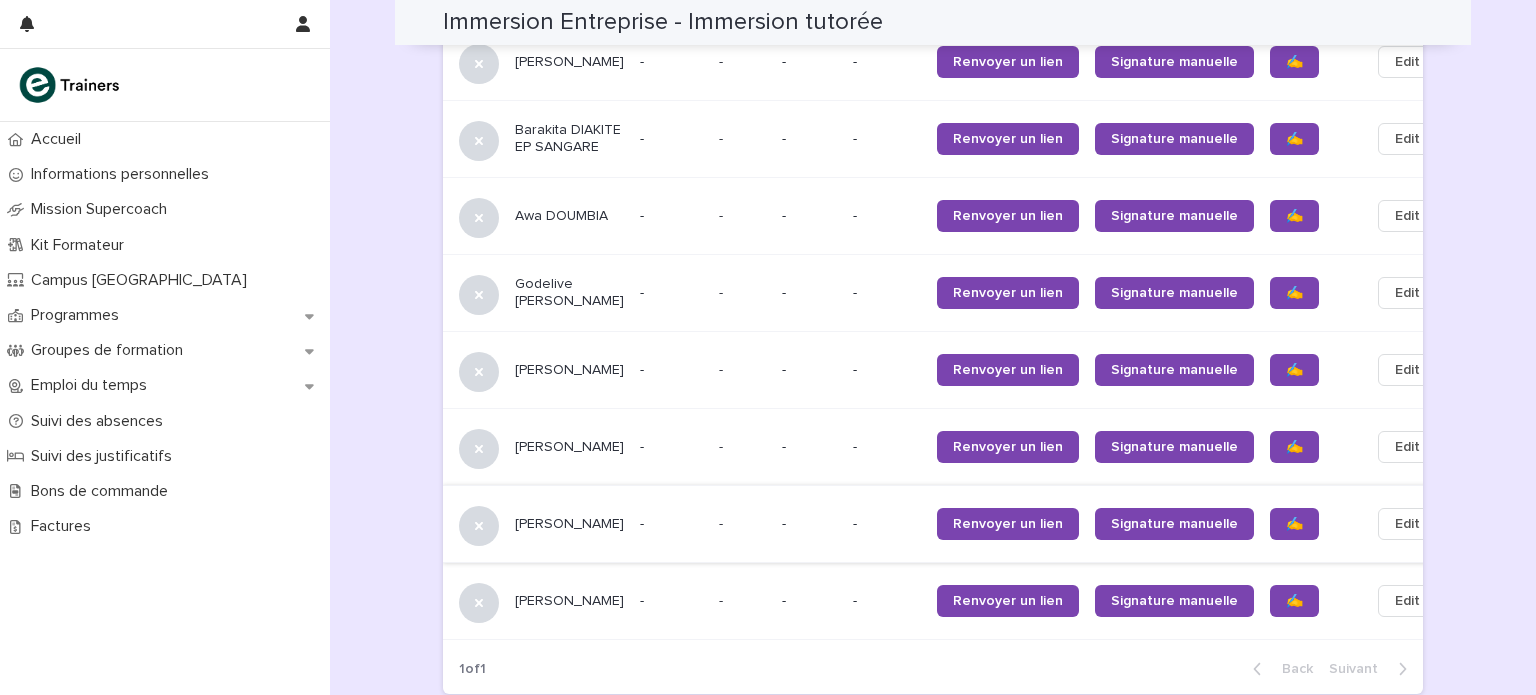 scroll, scrollTop: 2035, scrollLeft: 0, axis: vertical 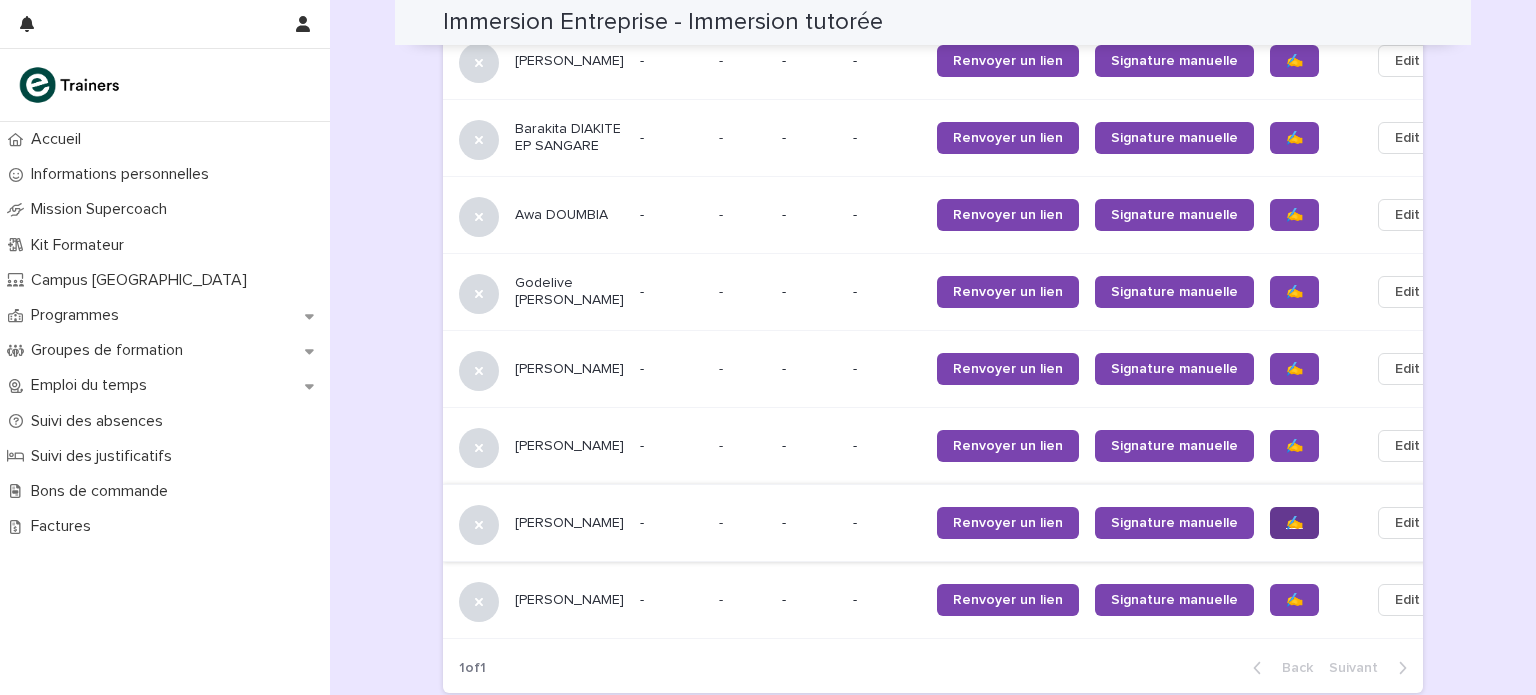 click on "✍️" at bounding box center [1294, 523] 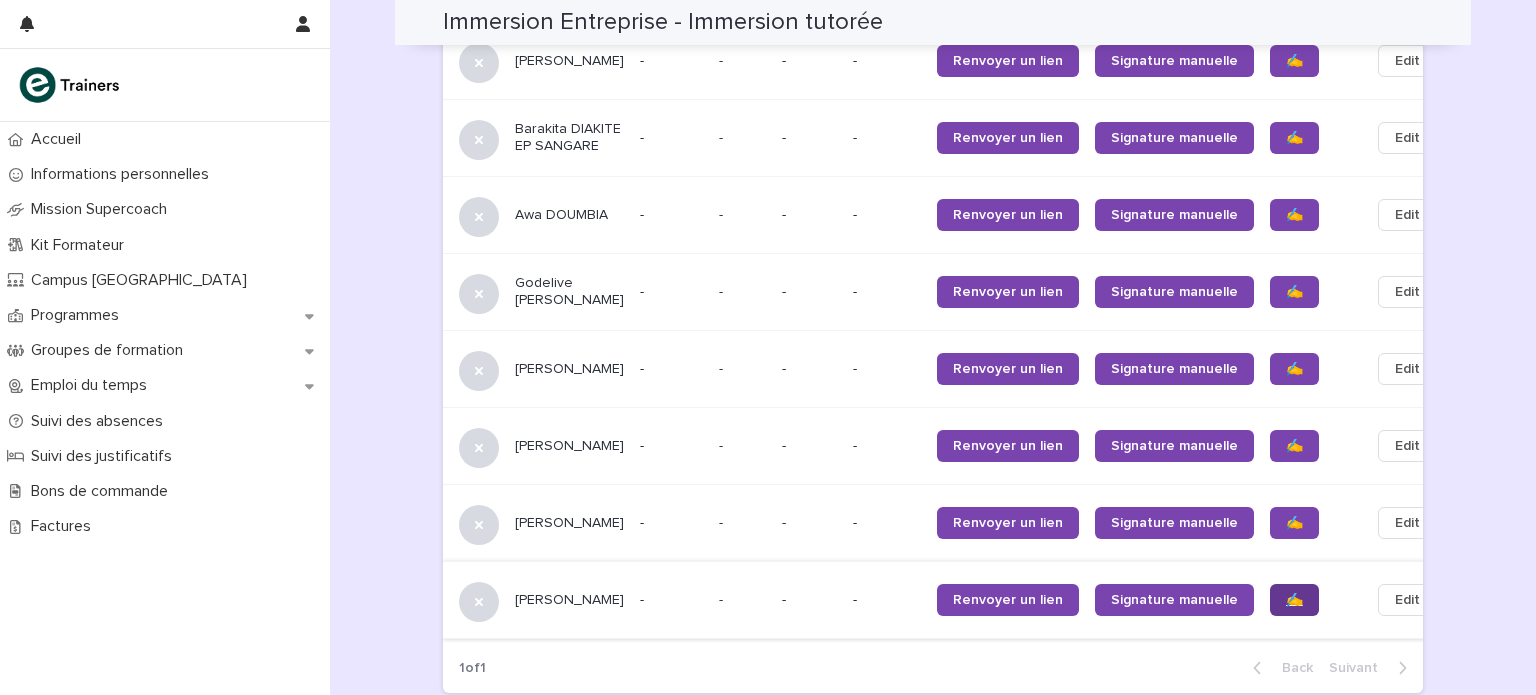 click on "✍️" at bounding box center (1294, 600) 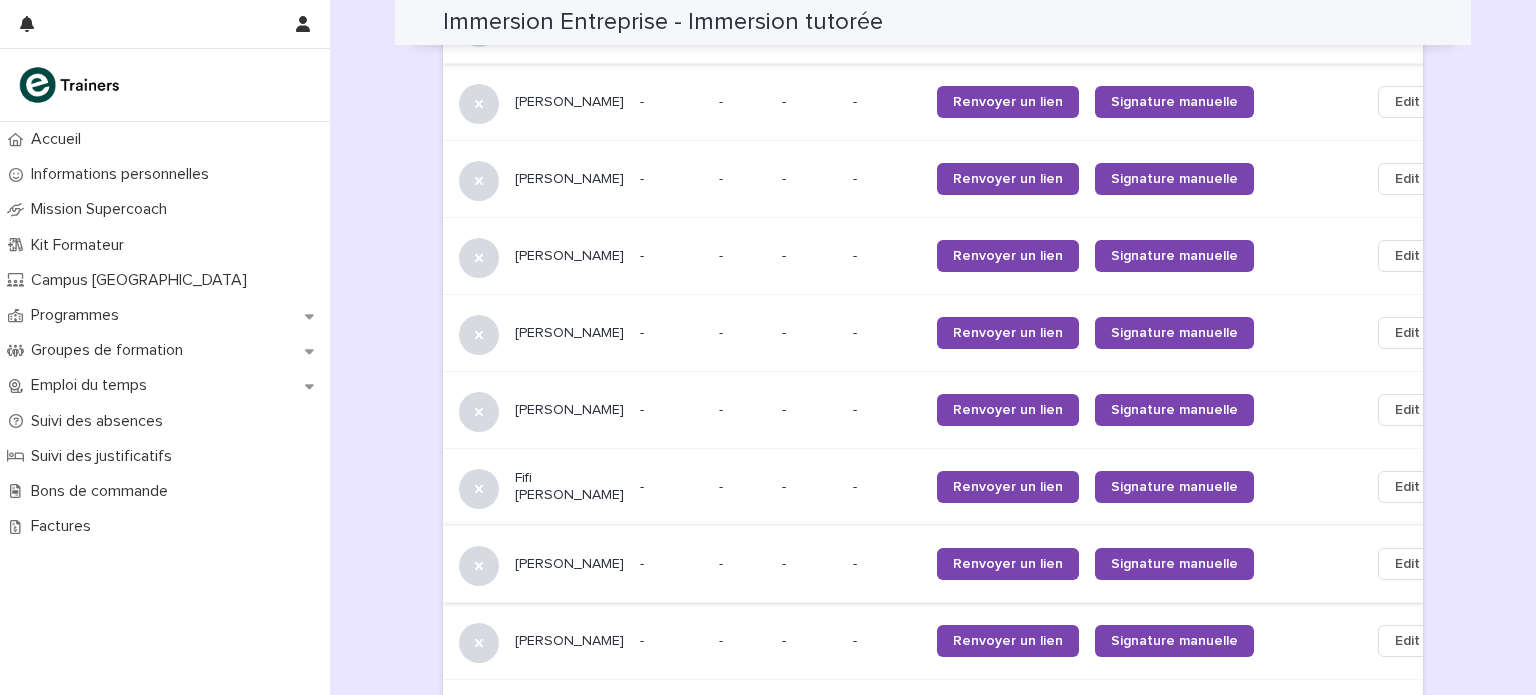 scroll, scrollTop: 0, scrollLeft: 0, axis: both 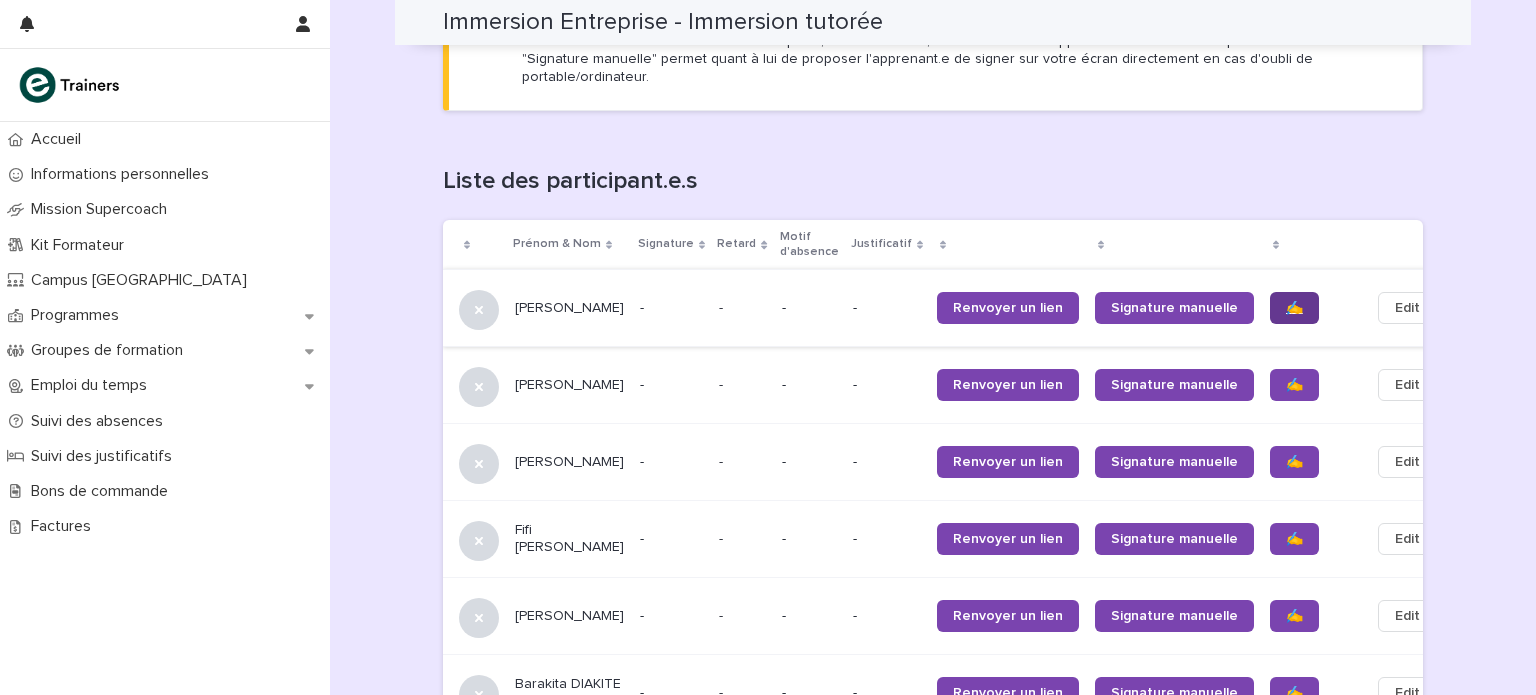 click on "✍️" at bounding box center (1294, 308) 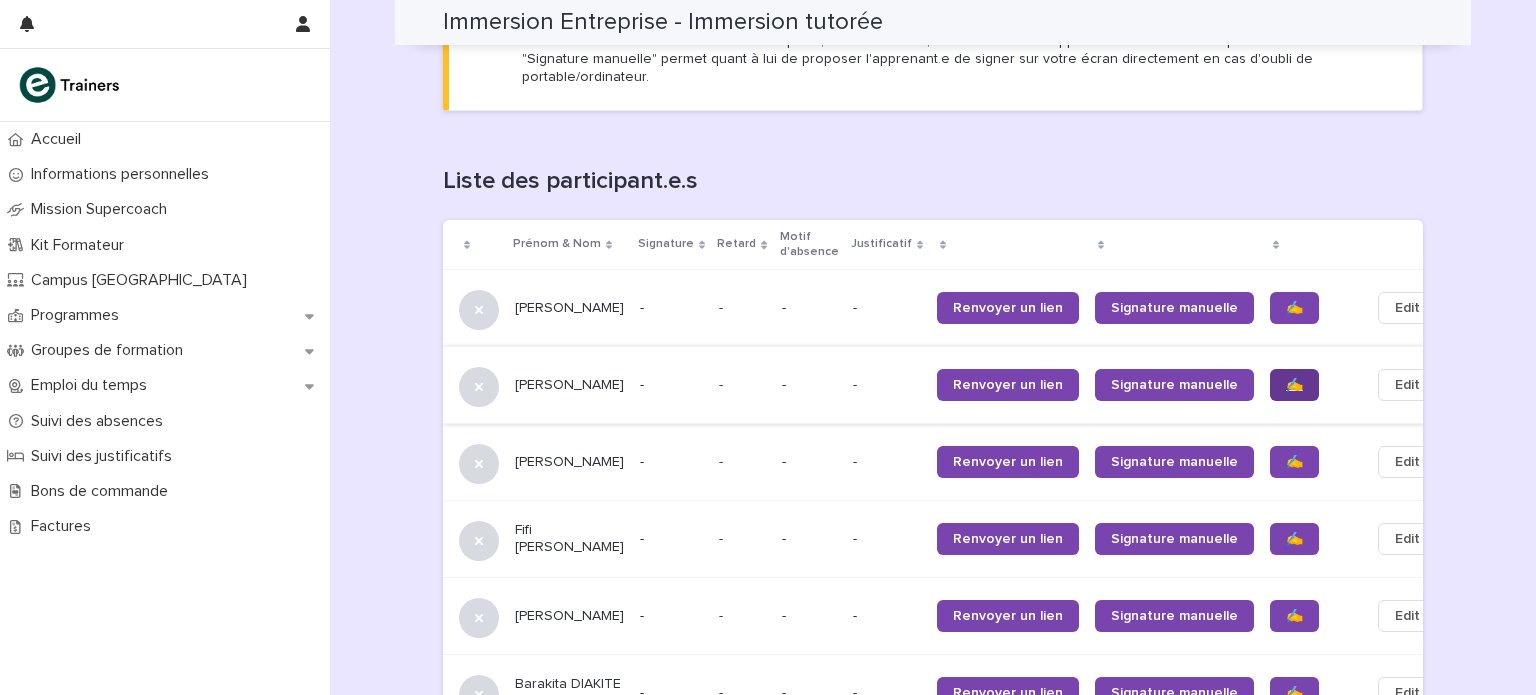 click on "✍️" at bounding box center [1294, 385] 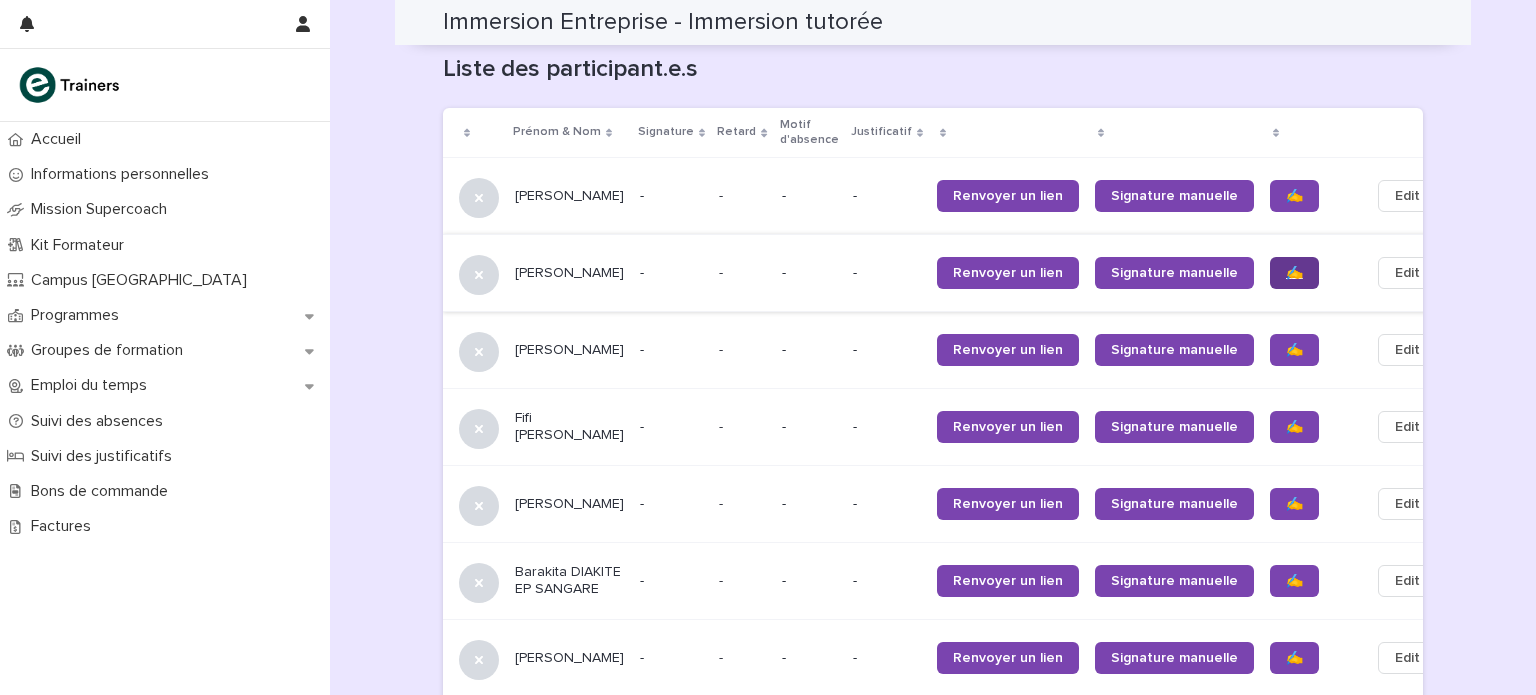 scroll, scrollTop: 1227, scrollLeft: 0, axis: vertical 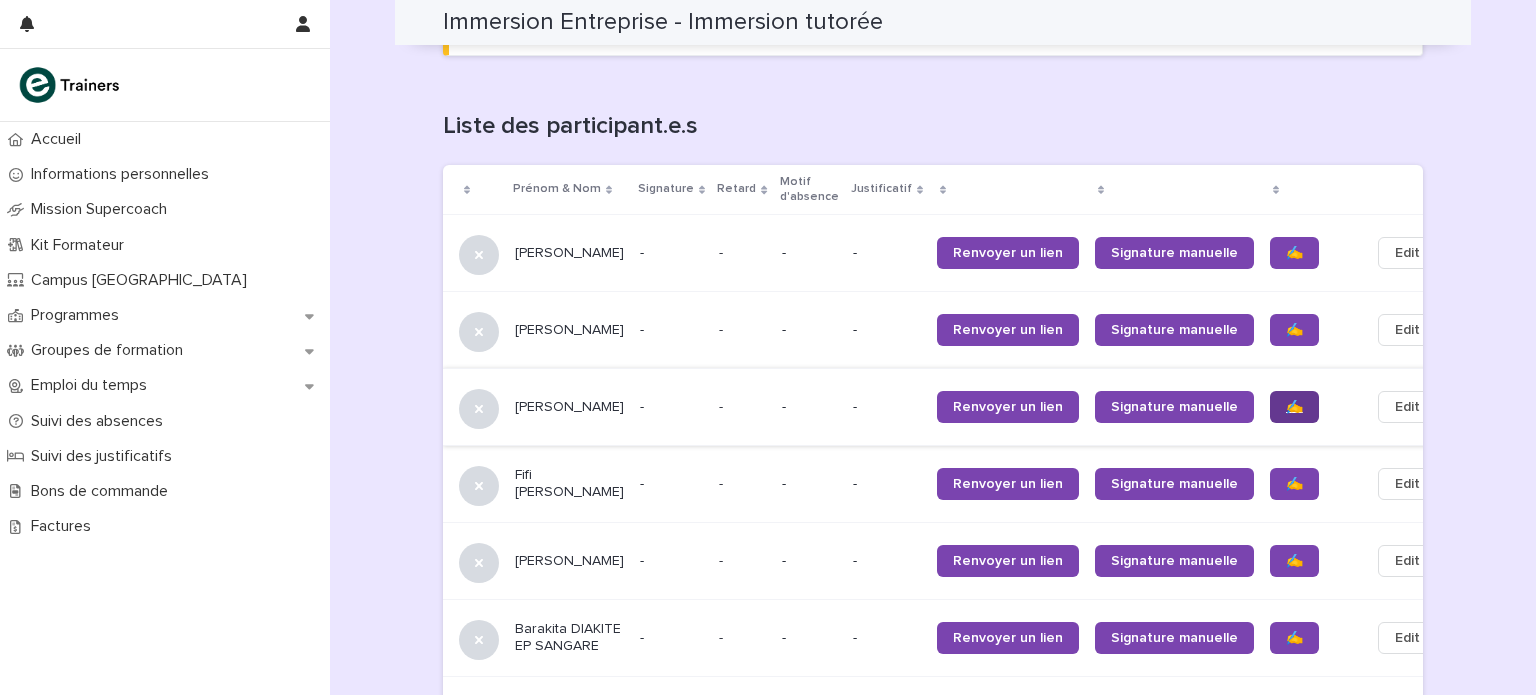 click on "✍️" at bounding box center (1294, 407) 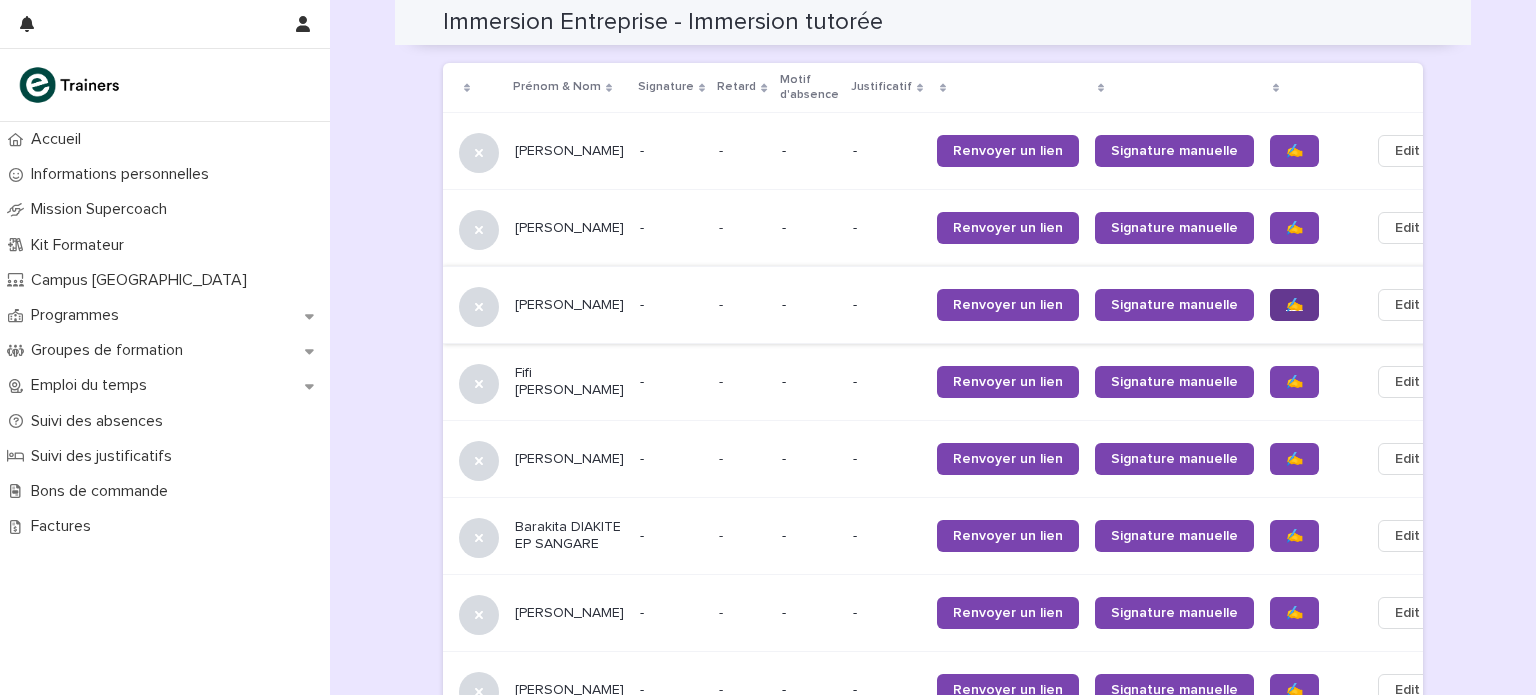 scroll, scrollTop: 1334, scrollLeft: 0, axis: vertical 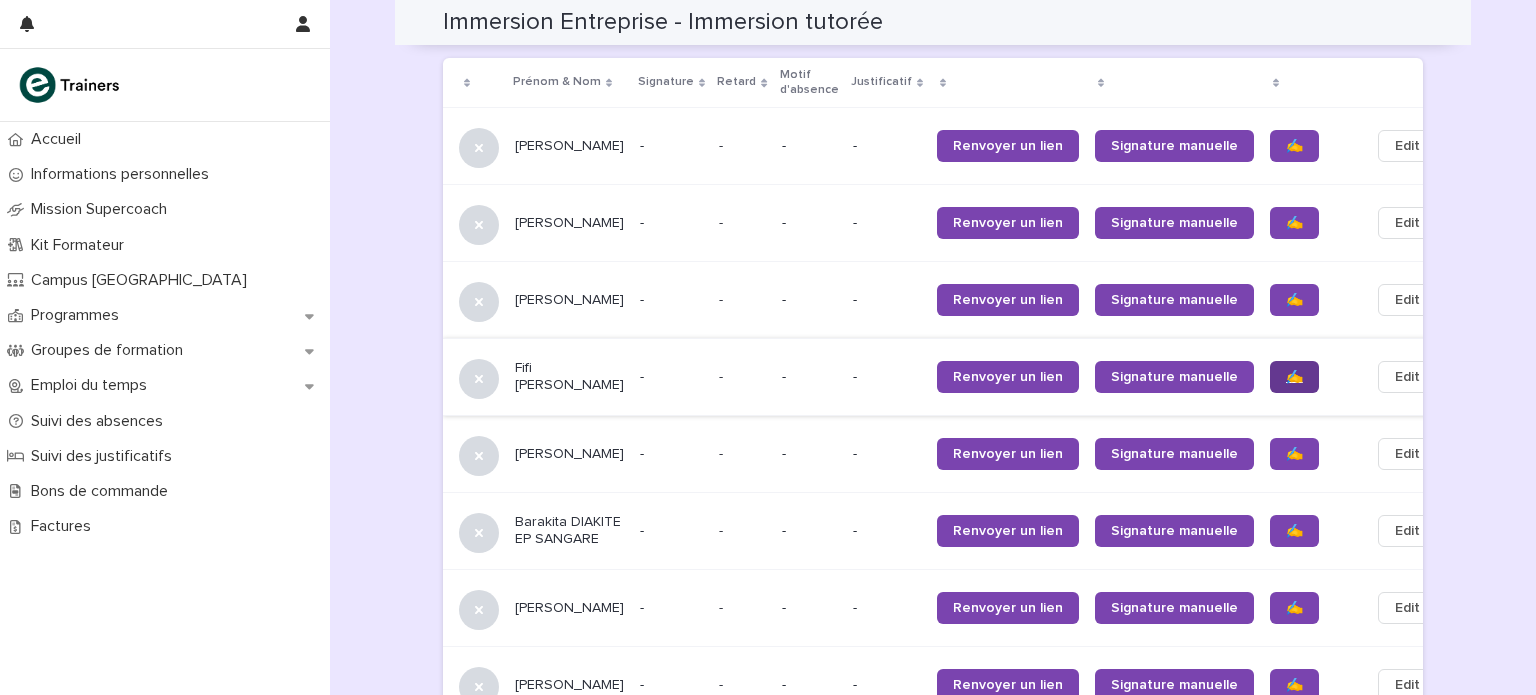 click on "✍️" at bounding box center (1294, 377) 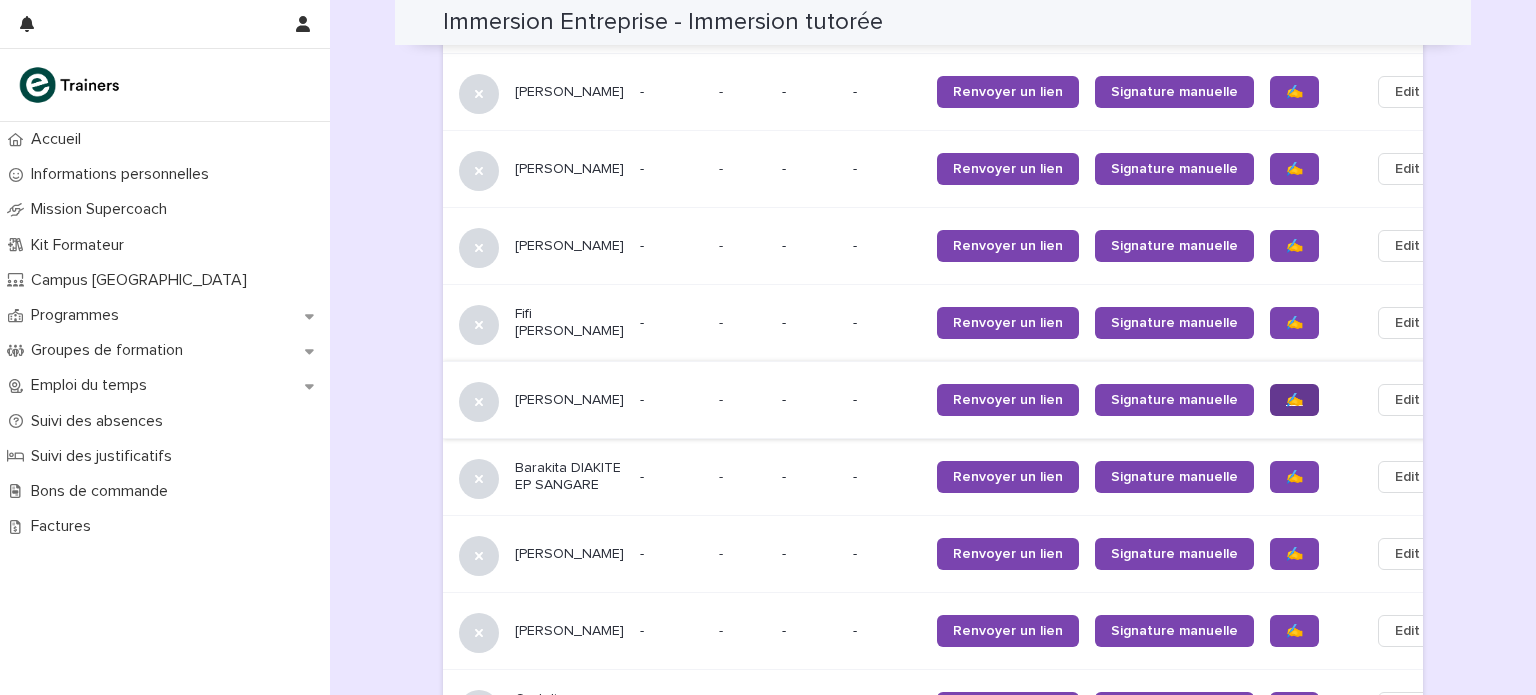 click on "✍️" at bounding box center (1294, 400) 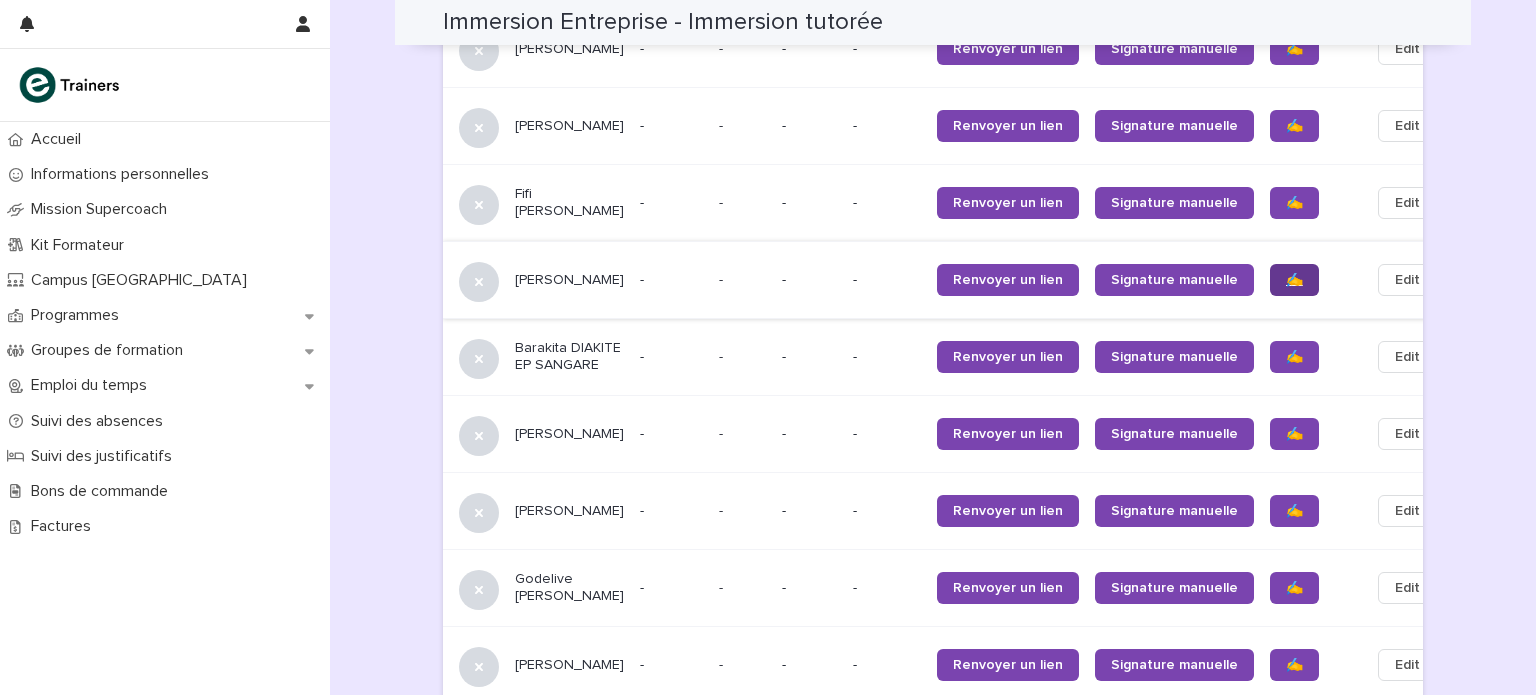 scroll, scrollTop: 1510, scrollLeft: 0, axis: vertical 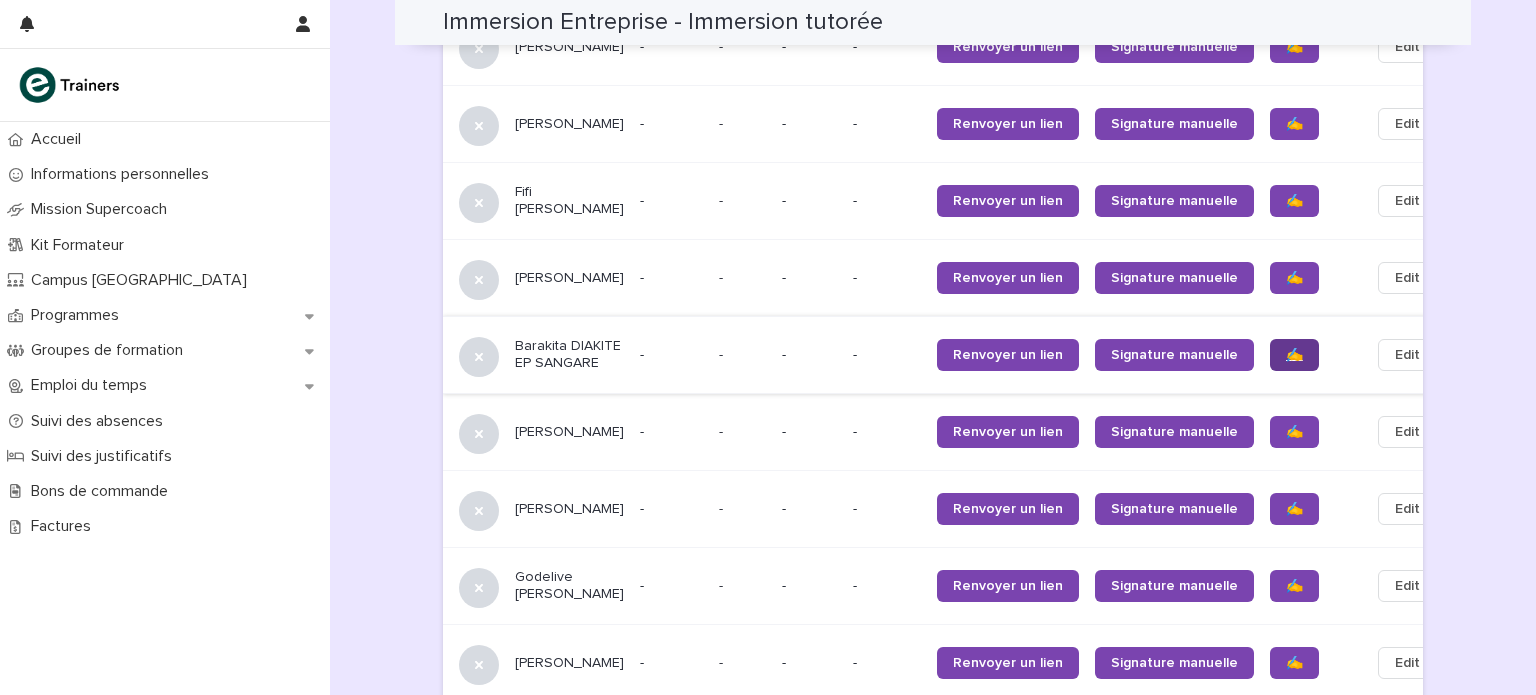 click on "✍️" at bounding box center (1294, 355) 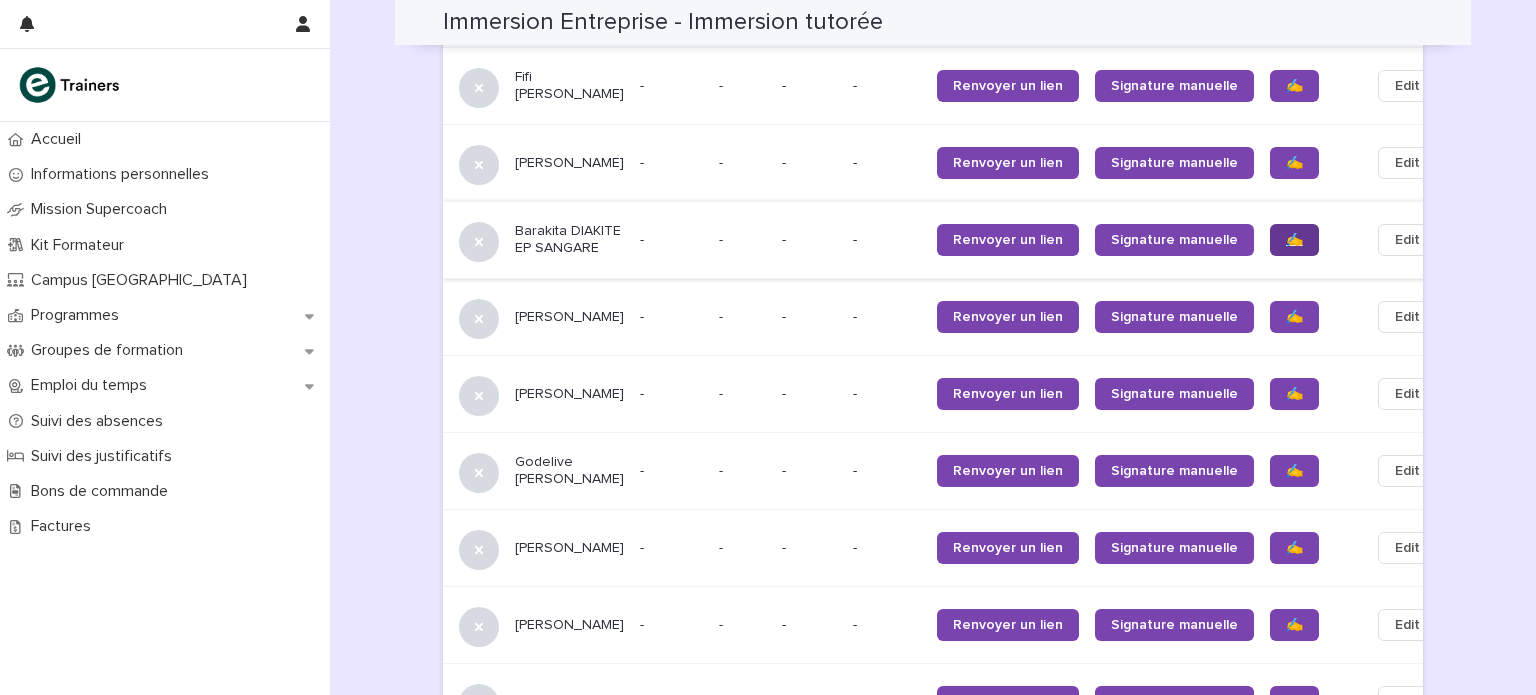 scroll, scrollTop: 1626, scrollLeft: 0, axis: vertical 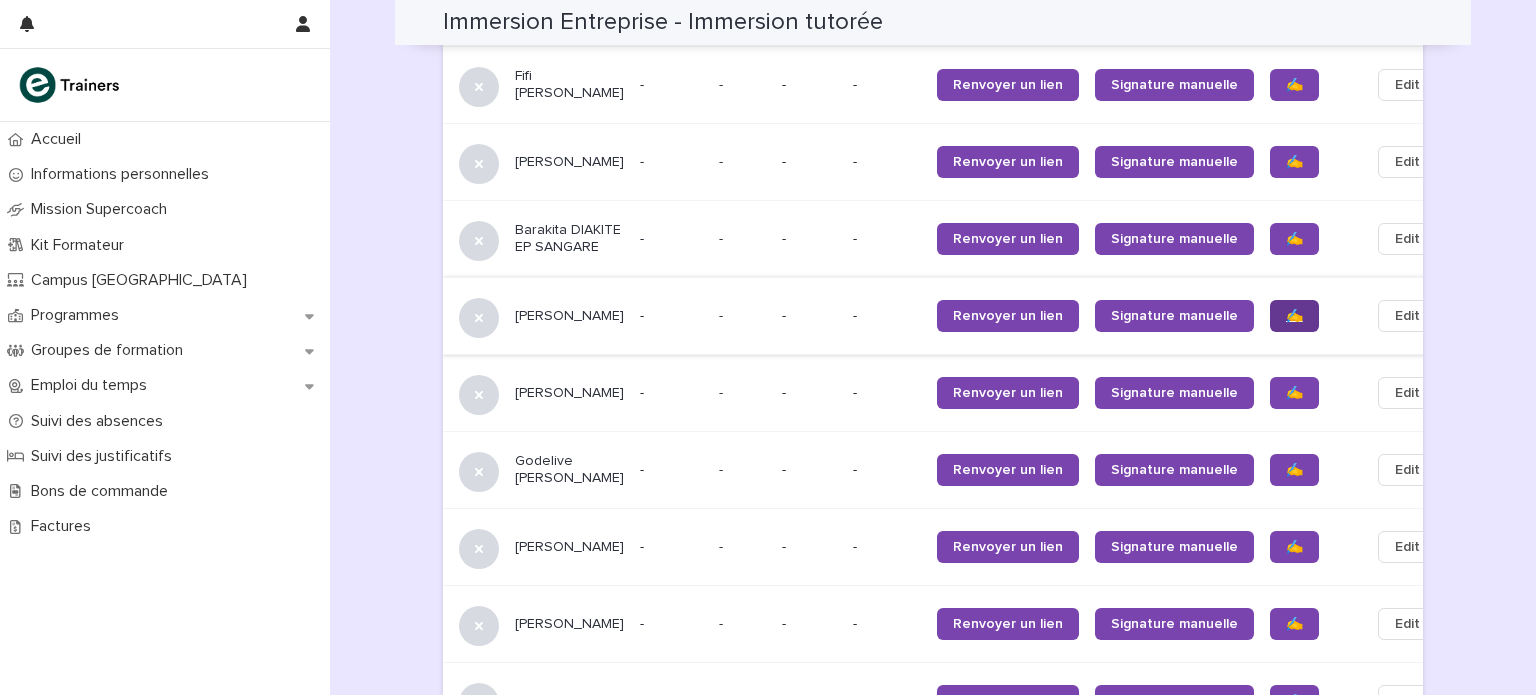 click on "✍️" at bounding box center [1294, 316] 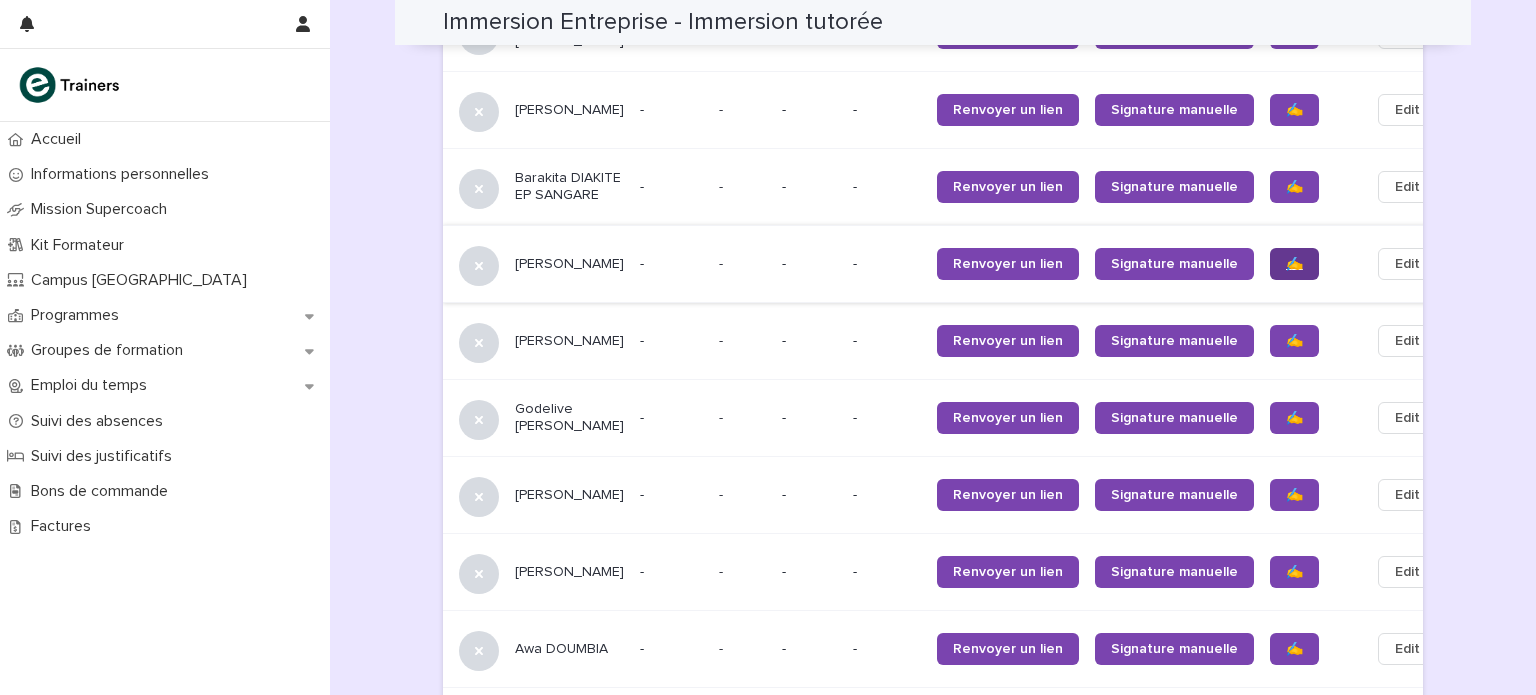 scroll, scrollTop: 1681, scrollLeft: 0, axis: vertical 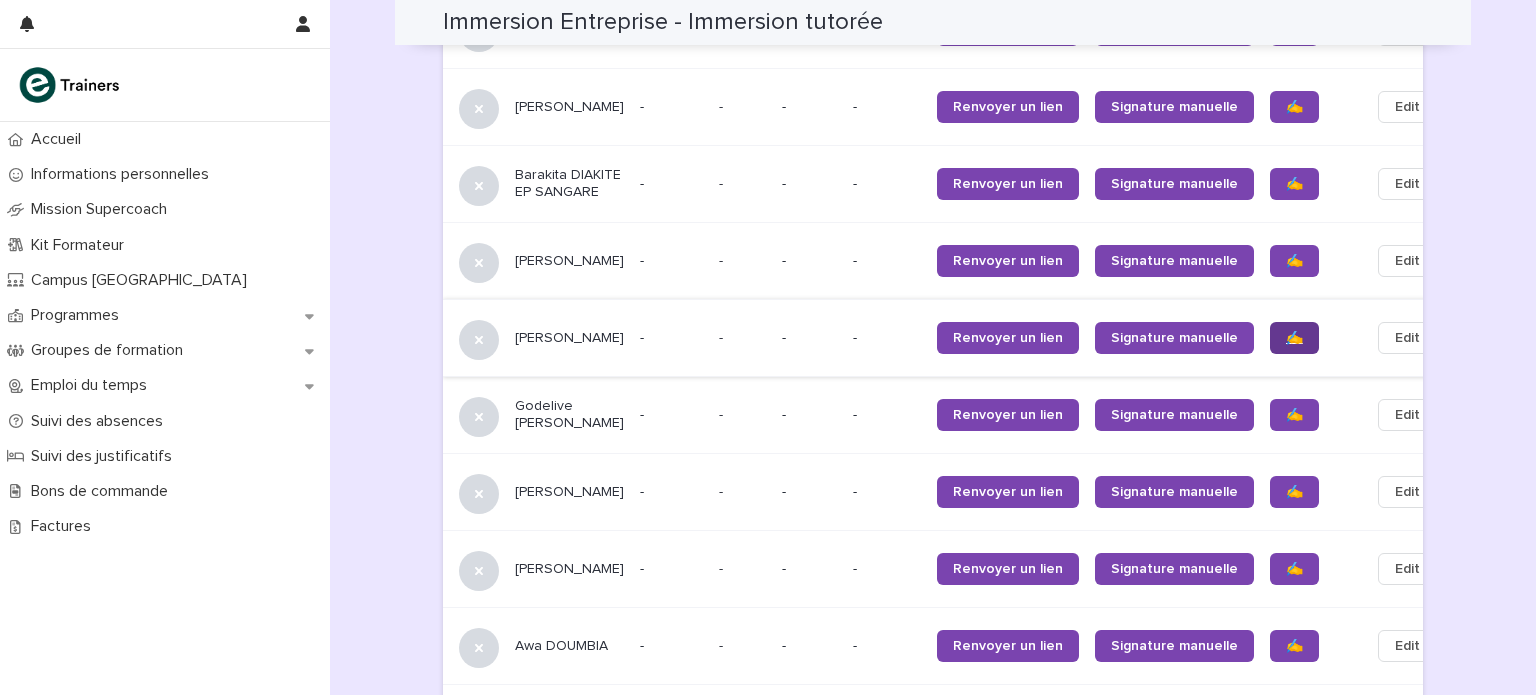 click on "✍️" at bounding box center [1294, 338] 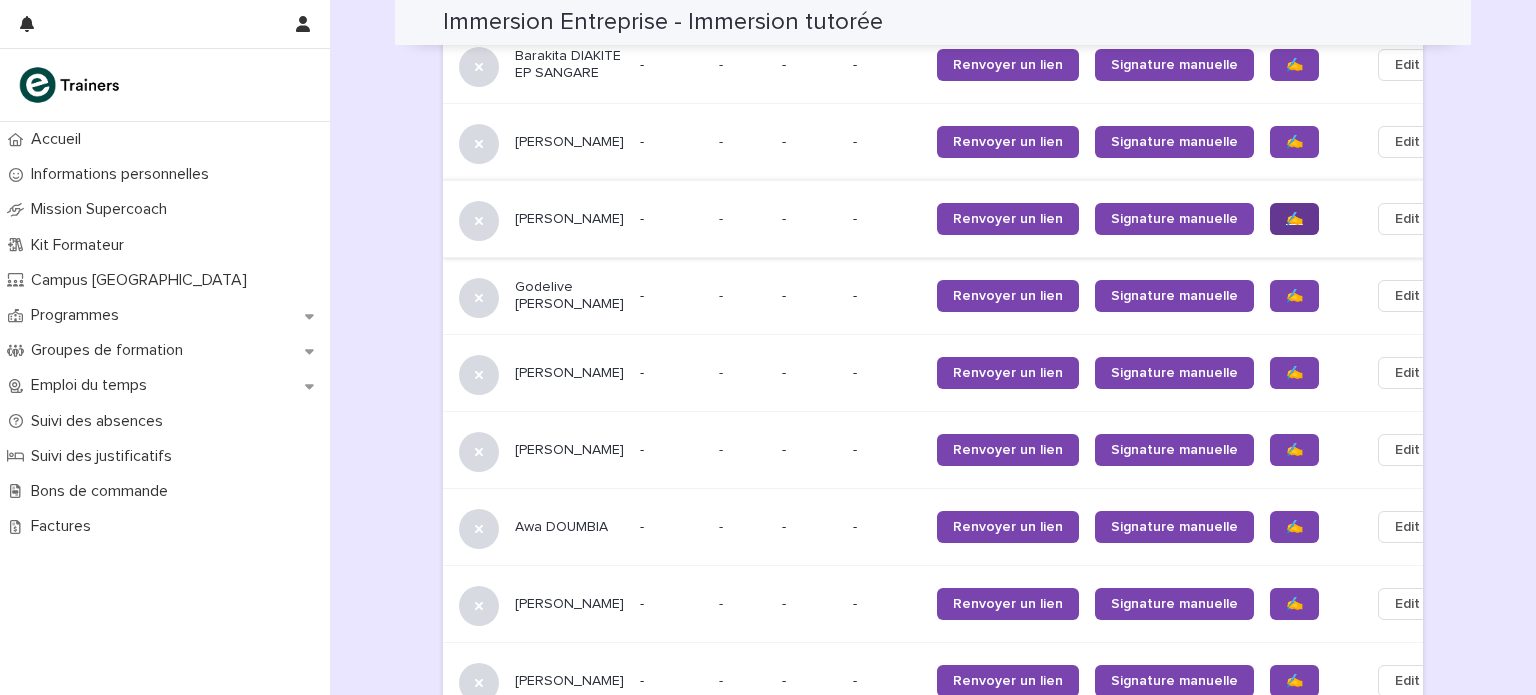 scroll, scrollTop: 1804, scrollLeft: 0, axis: vertical 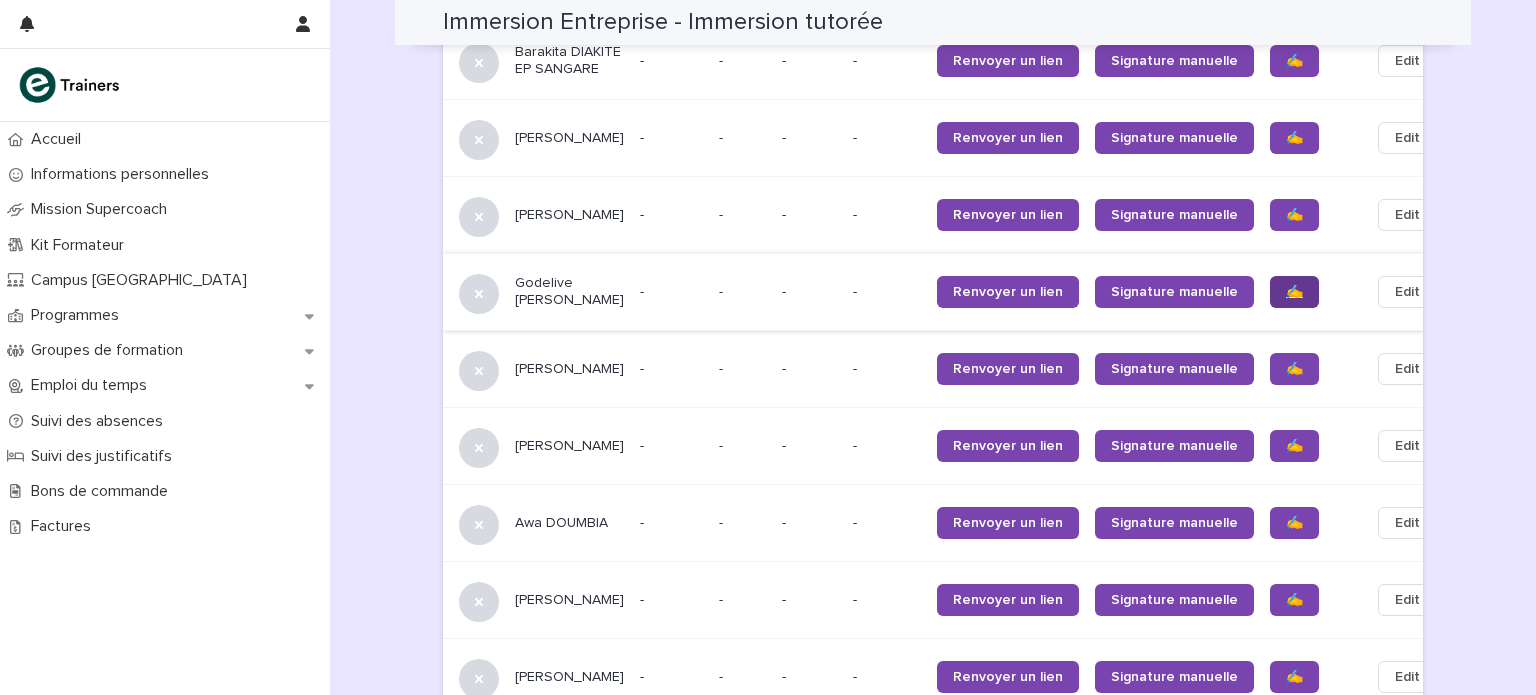 click on "✍️" at bounding box center (1294, 292) 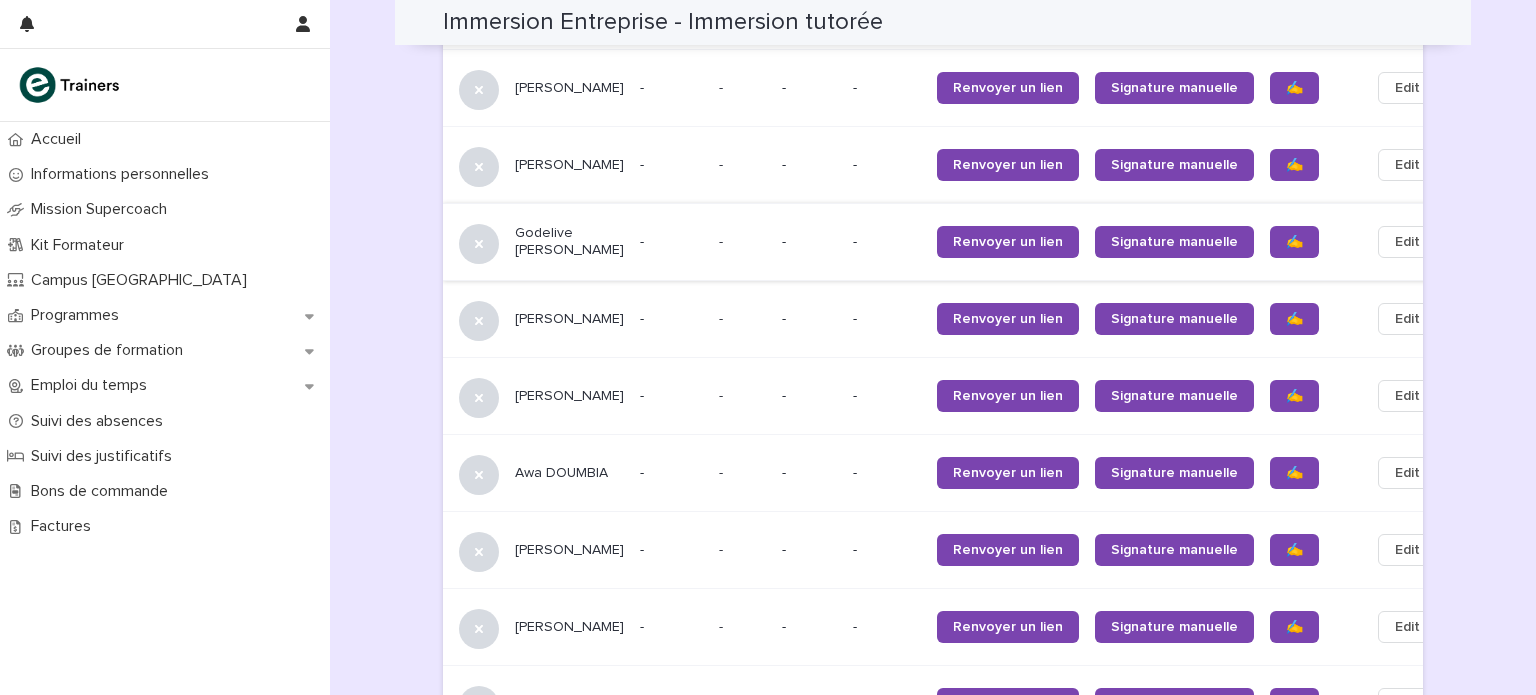 scroll, scrollTop: 1868, scrollLeft: 0, axis: vertical 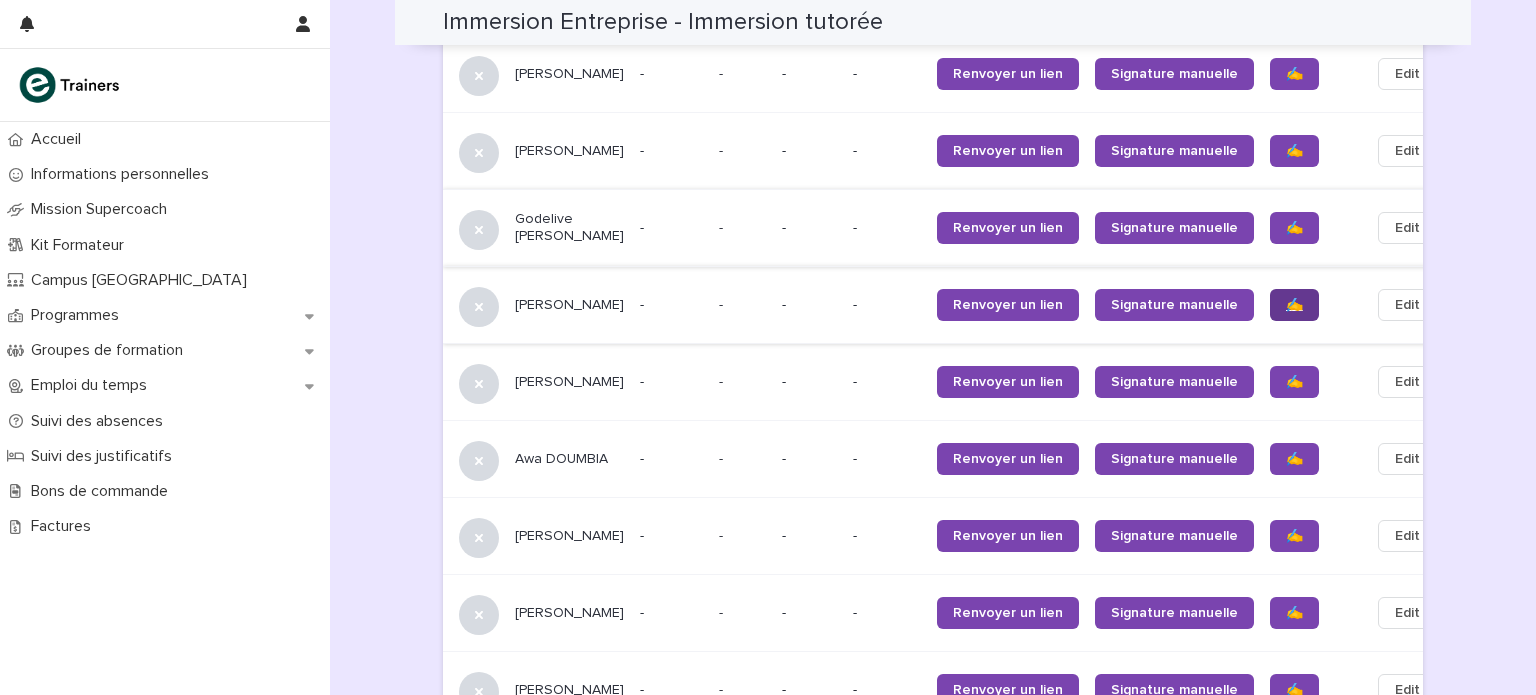 click on "✍️" at bounding box center (1294, 305) 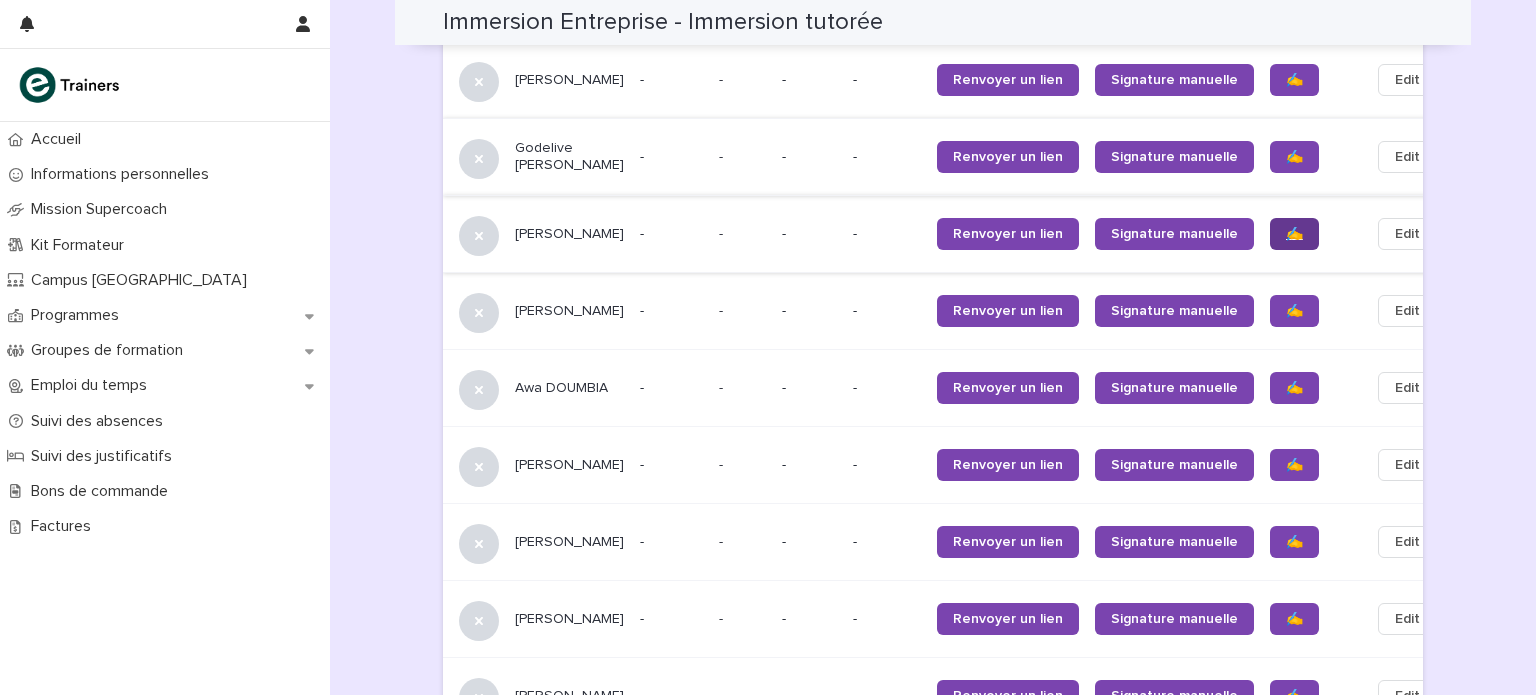 scroll, scrollTop: 1943, scrollLeft: 0, axis: vertical 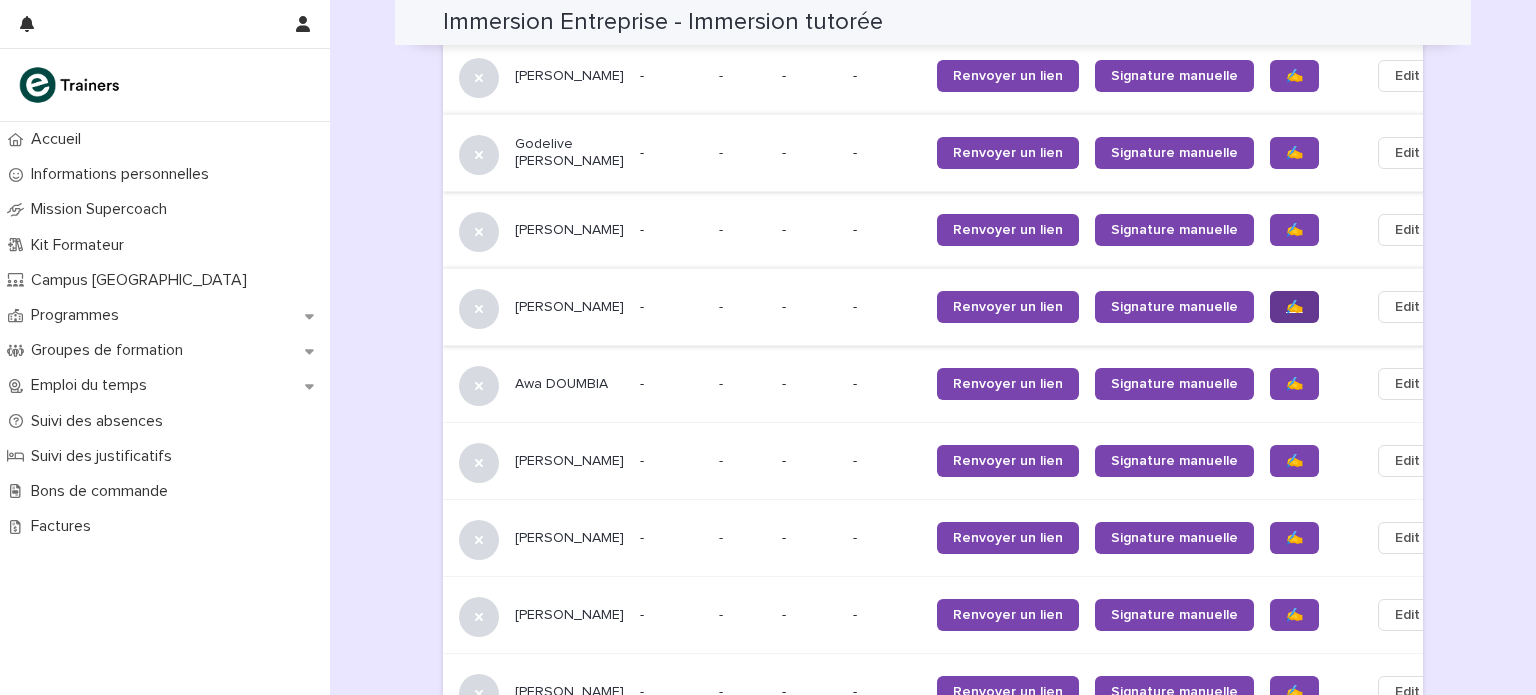 click on "✍️" at bounding box center [1294, 307] 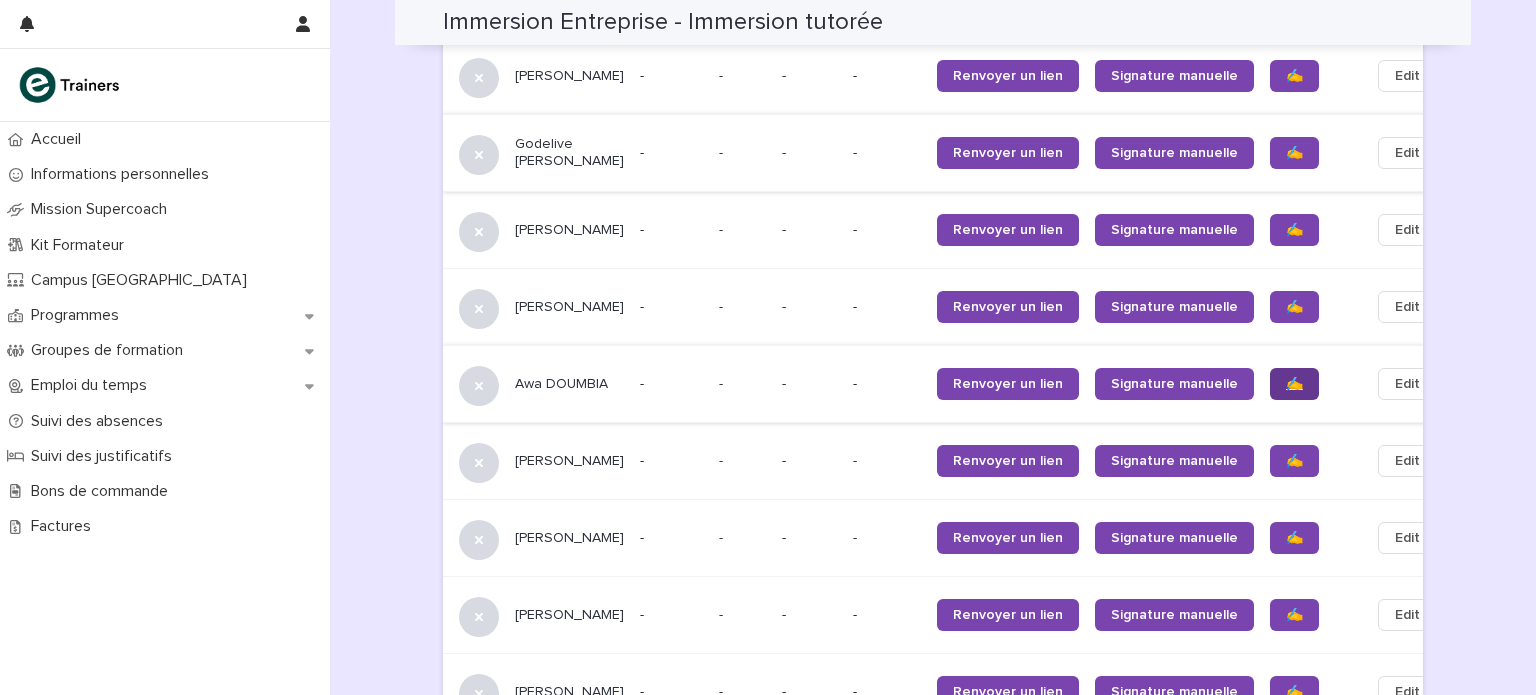 click on "✍️" at bounding box center (1294, 384) 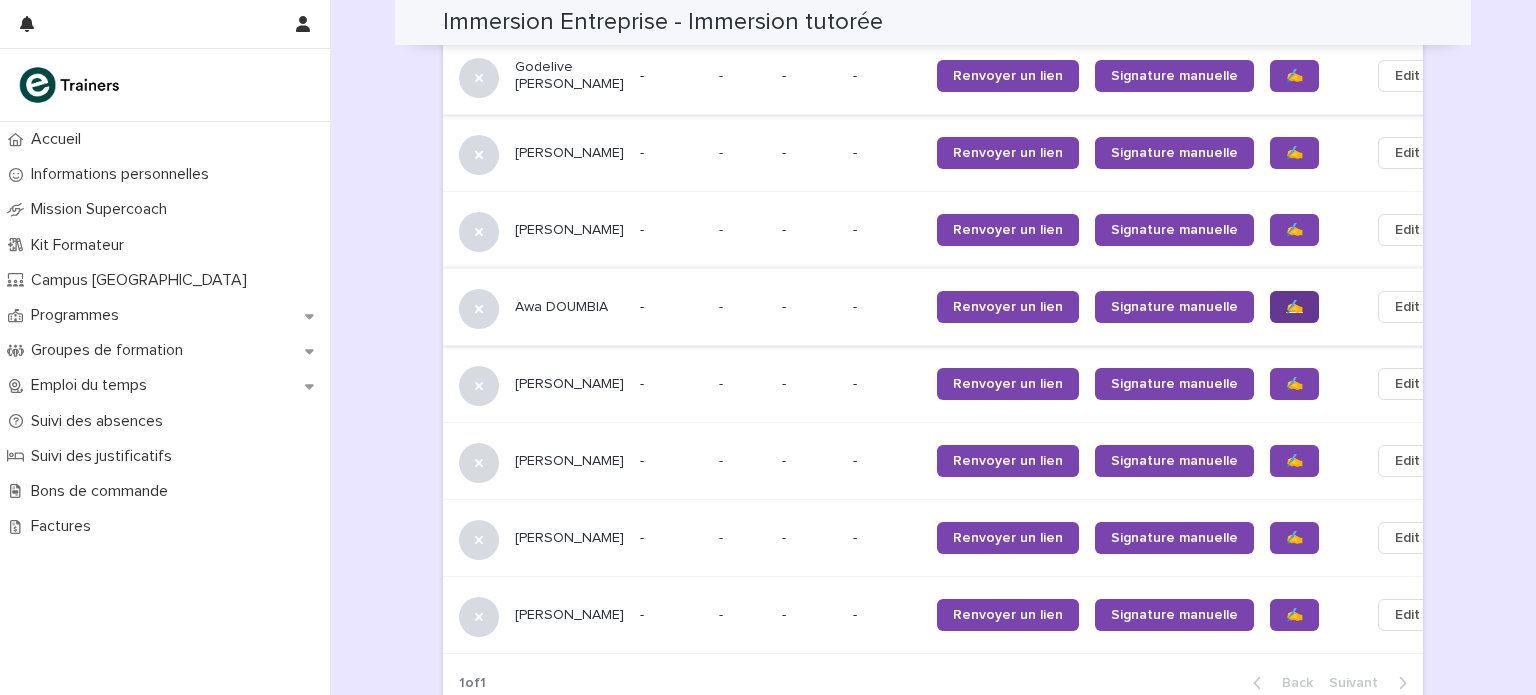 scroll, scrollTop: 2023, scrollLeft: 0, axis: vertical 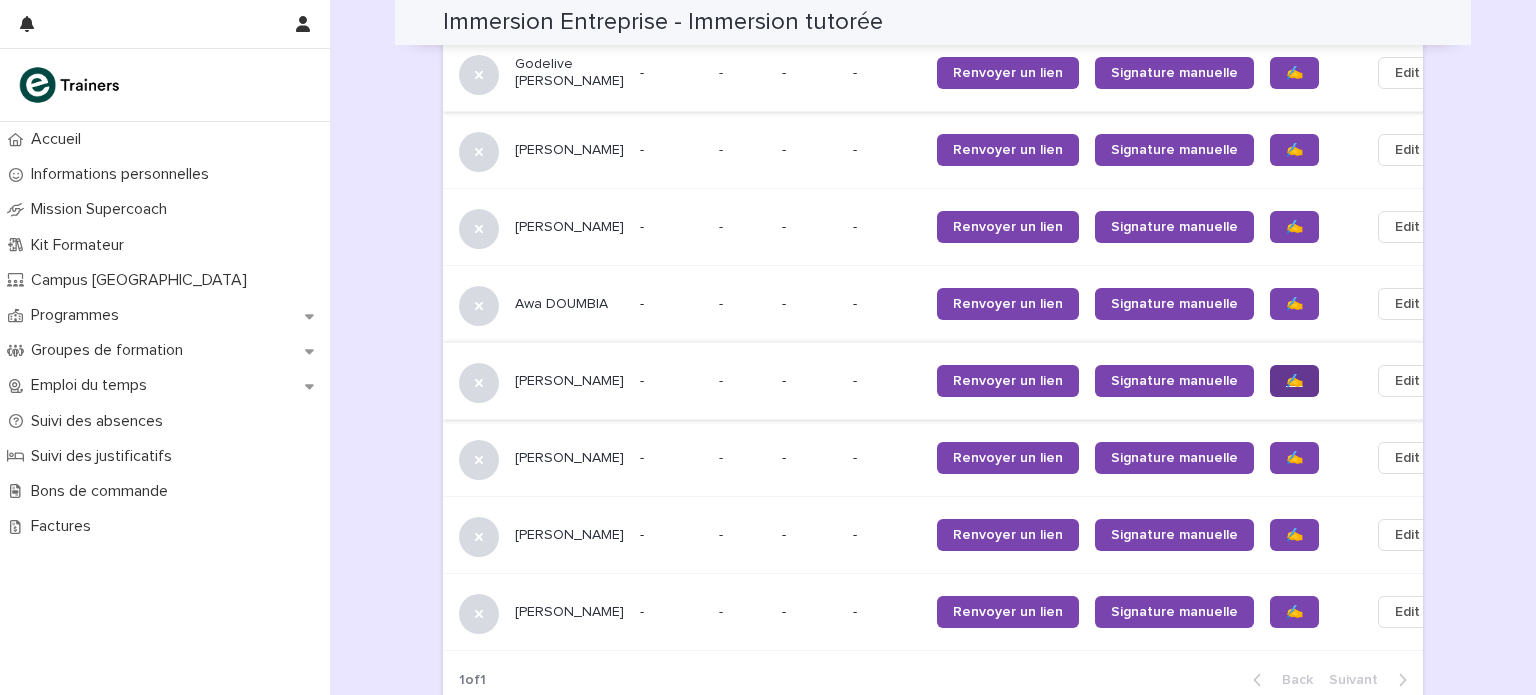 click on "✍️" at bounding box center (1294, 381) 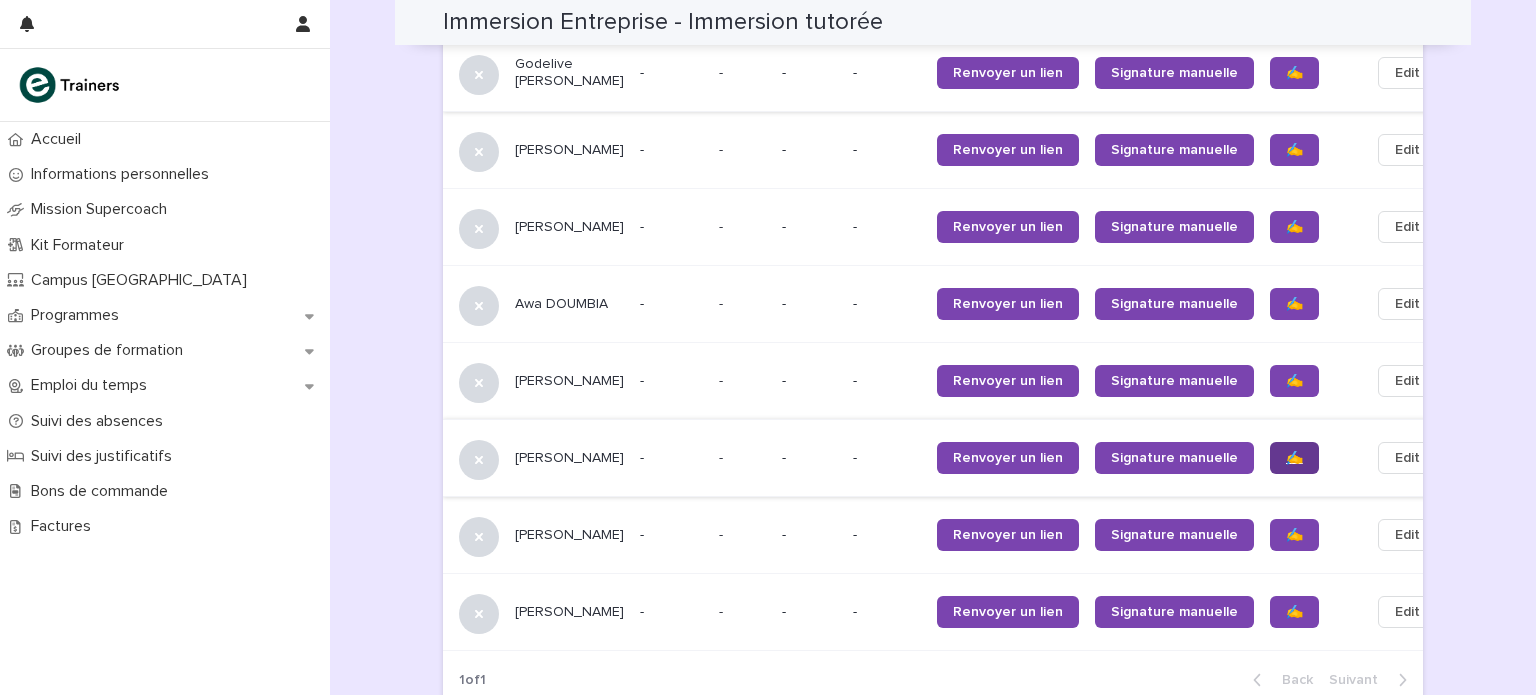 click on "✍️" at bounding box center (1294, 458) 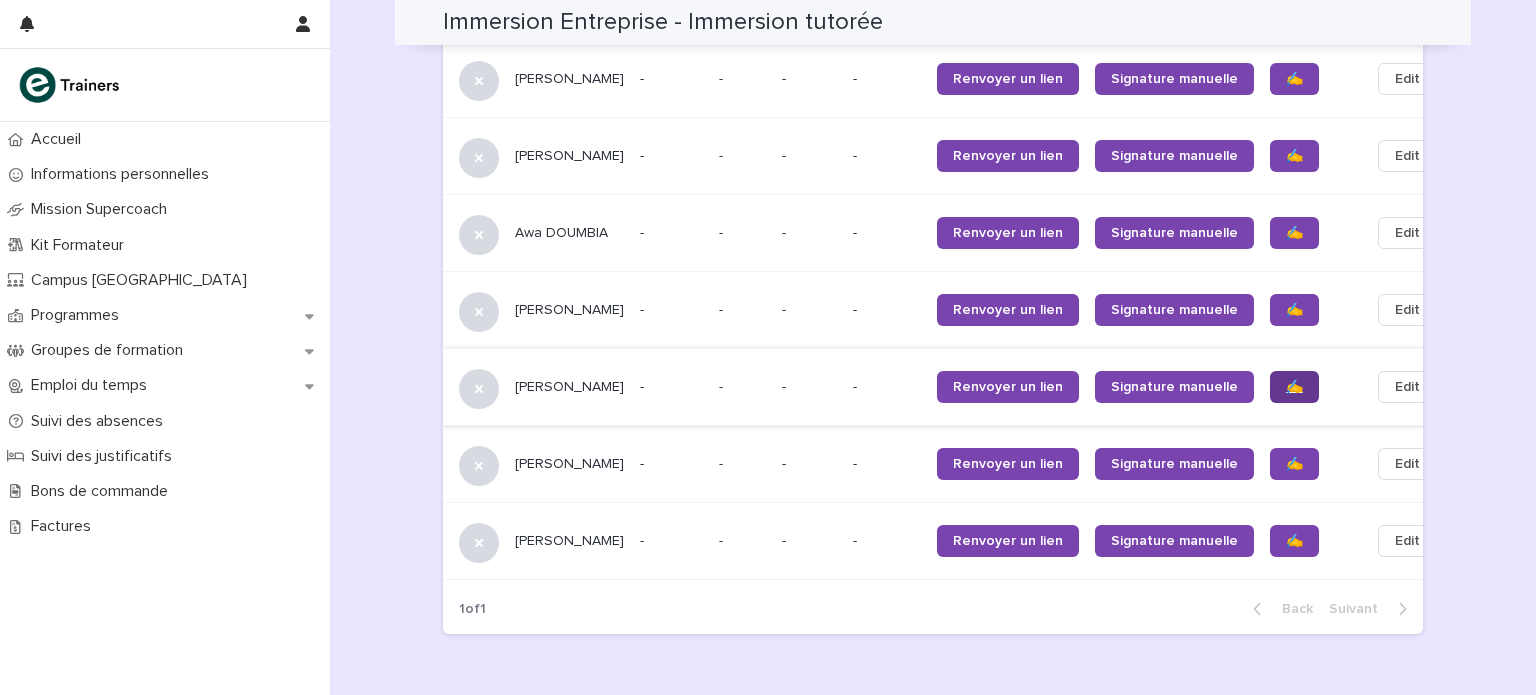 scroll, scrollTop: 2096, scrollLeft: 0, axis: vertical 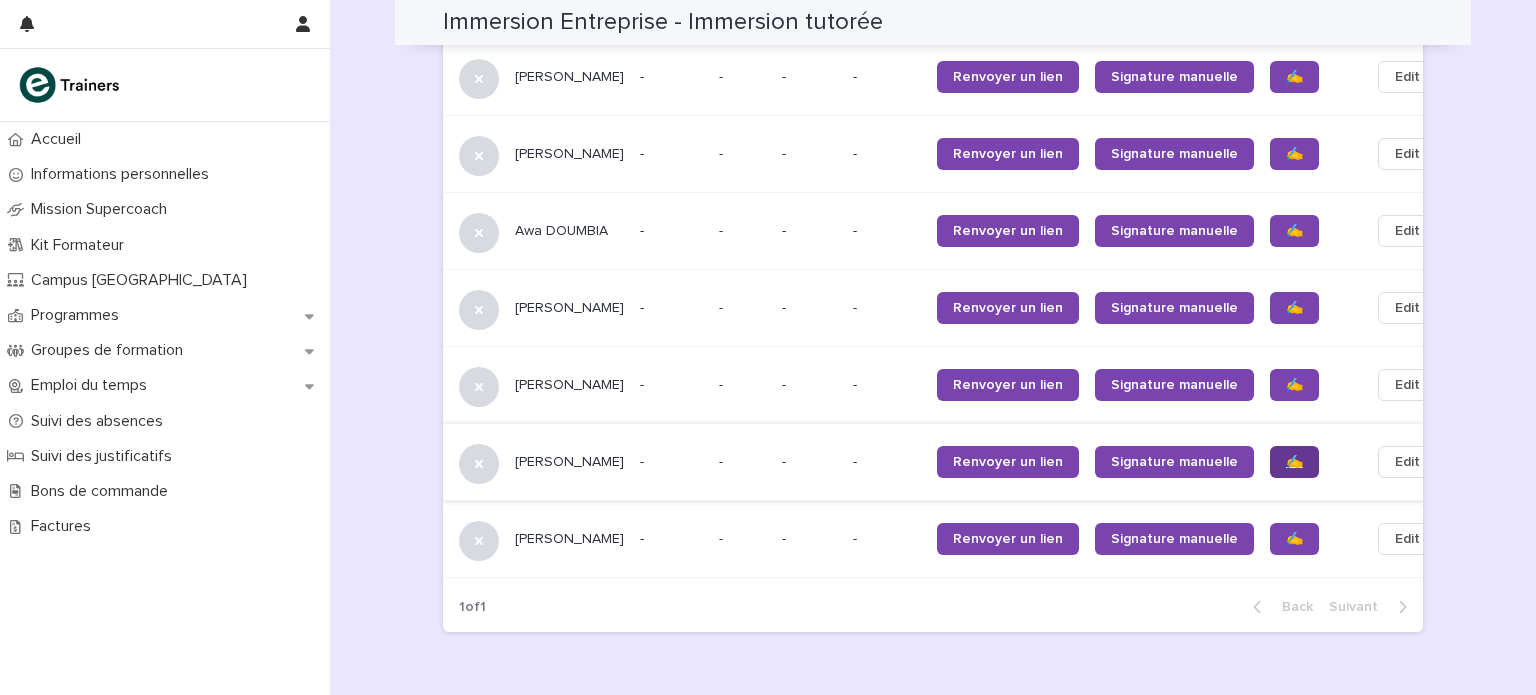 click on "✍️" at bounding box center (1294, 462) 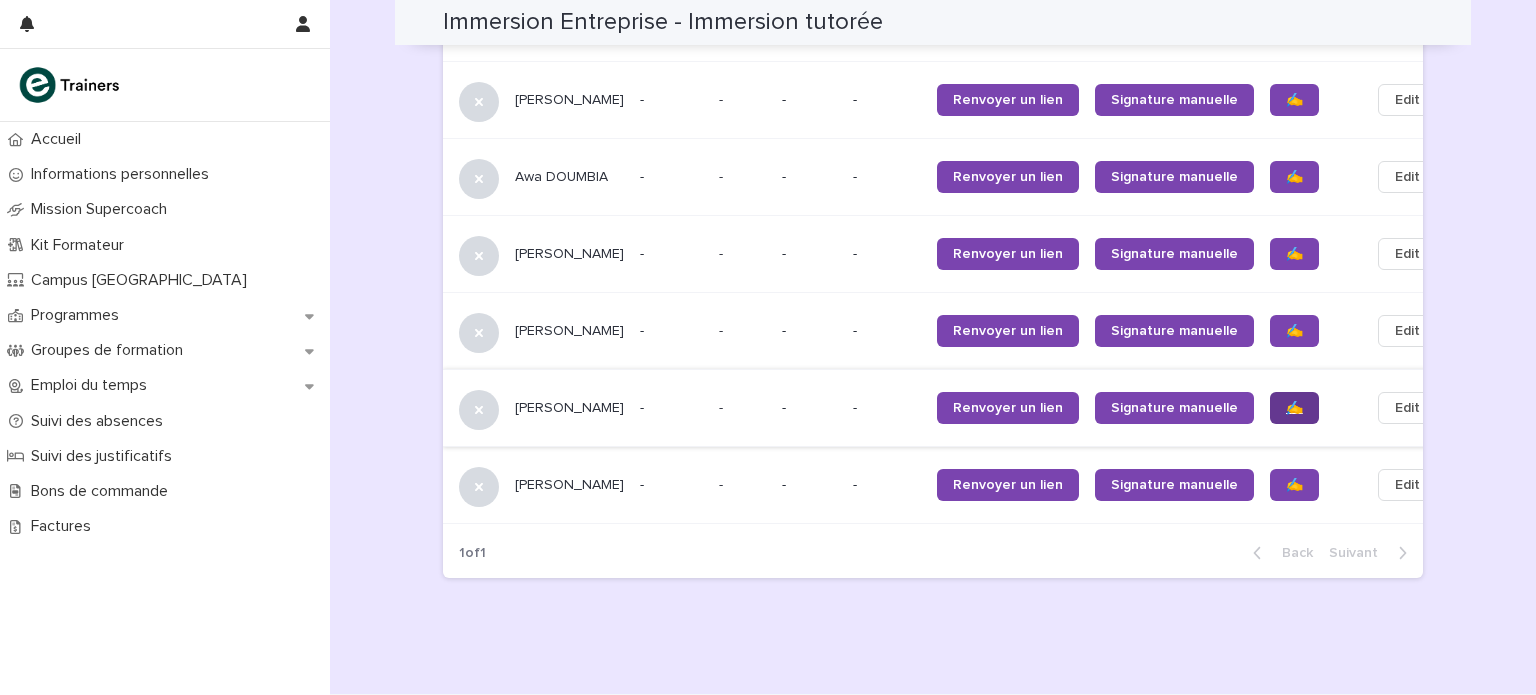 scroll, scrollTop: 2183, scrollLeft: 0, axis: vertical 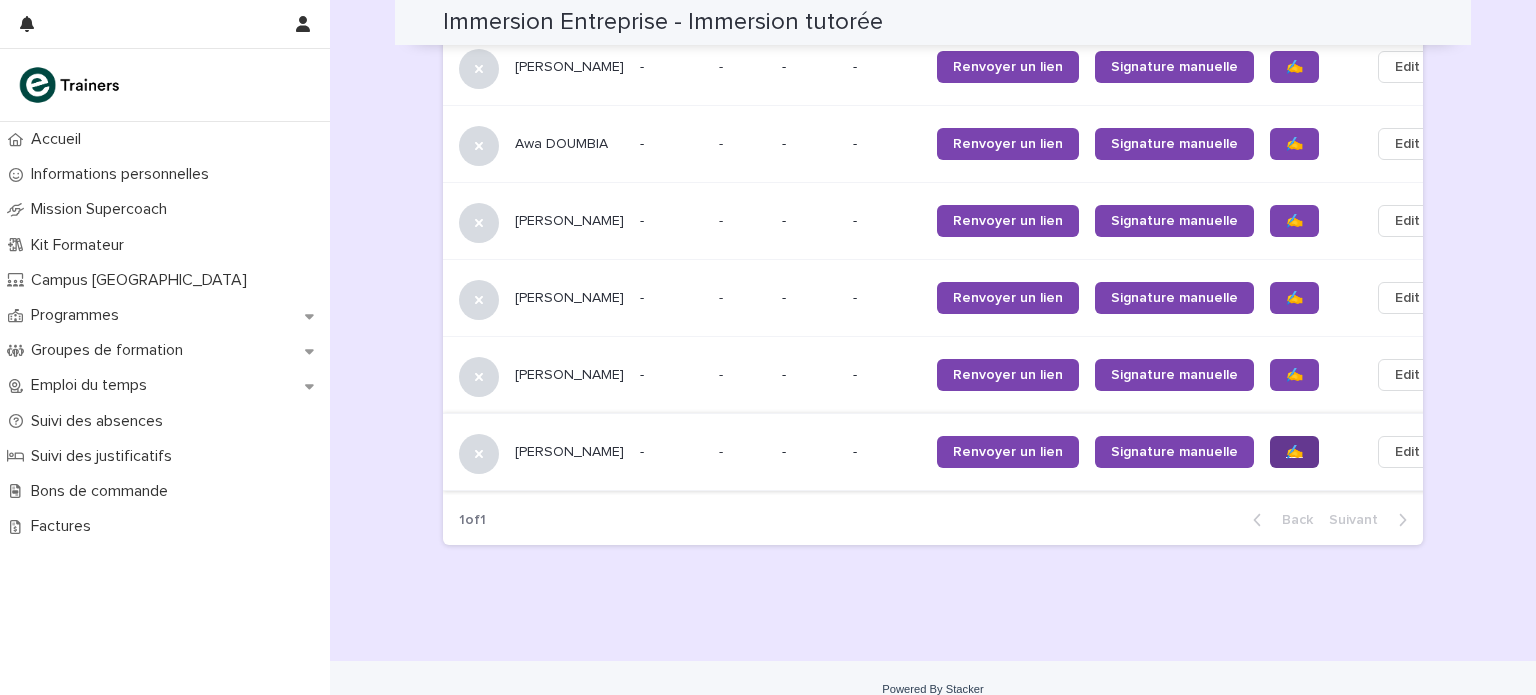 click on "✍️" at bounding box center [1294, 452] 